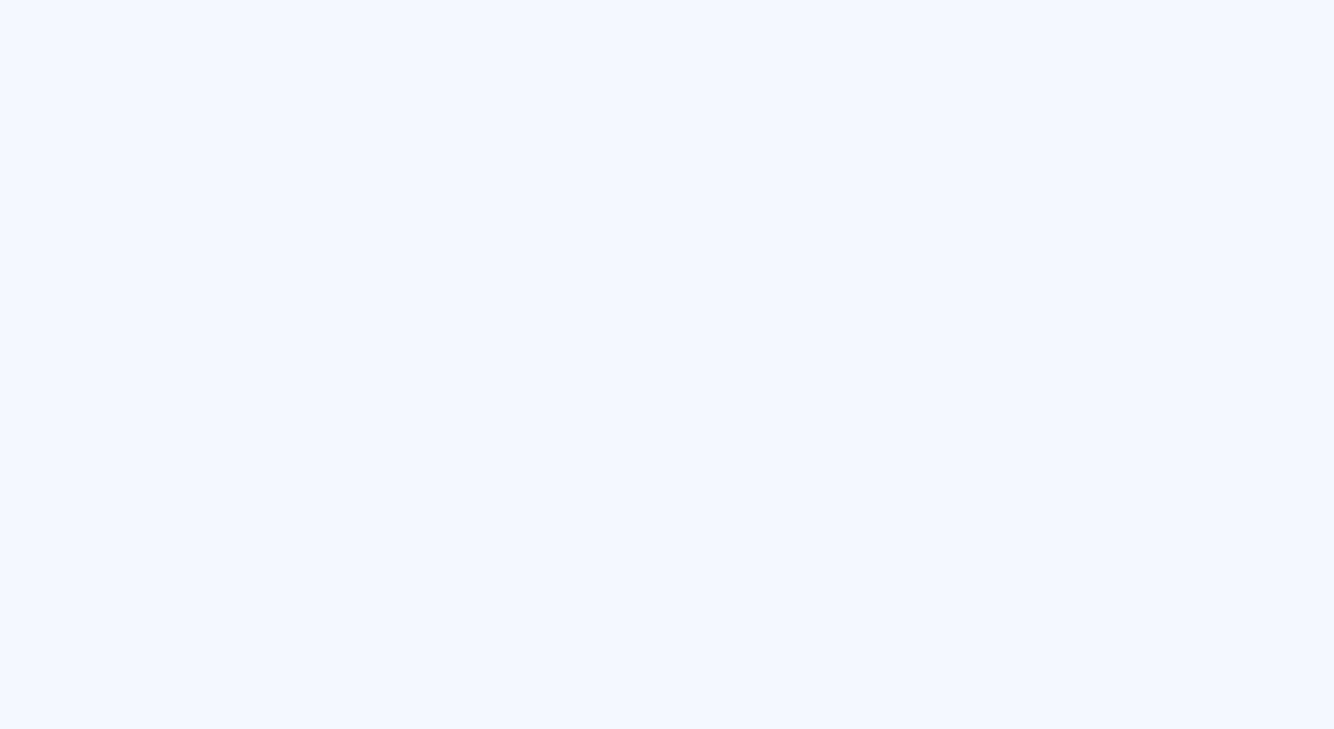 scroll, scrollTop: 0, scrollLeft: 0, axis: both 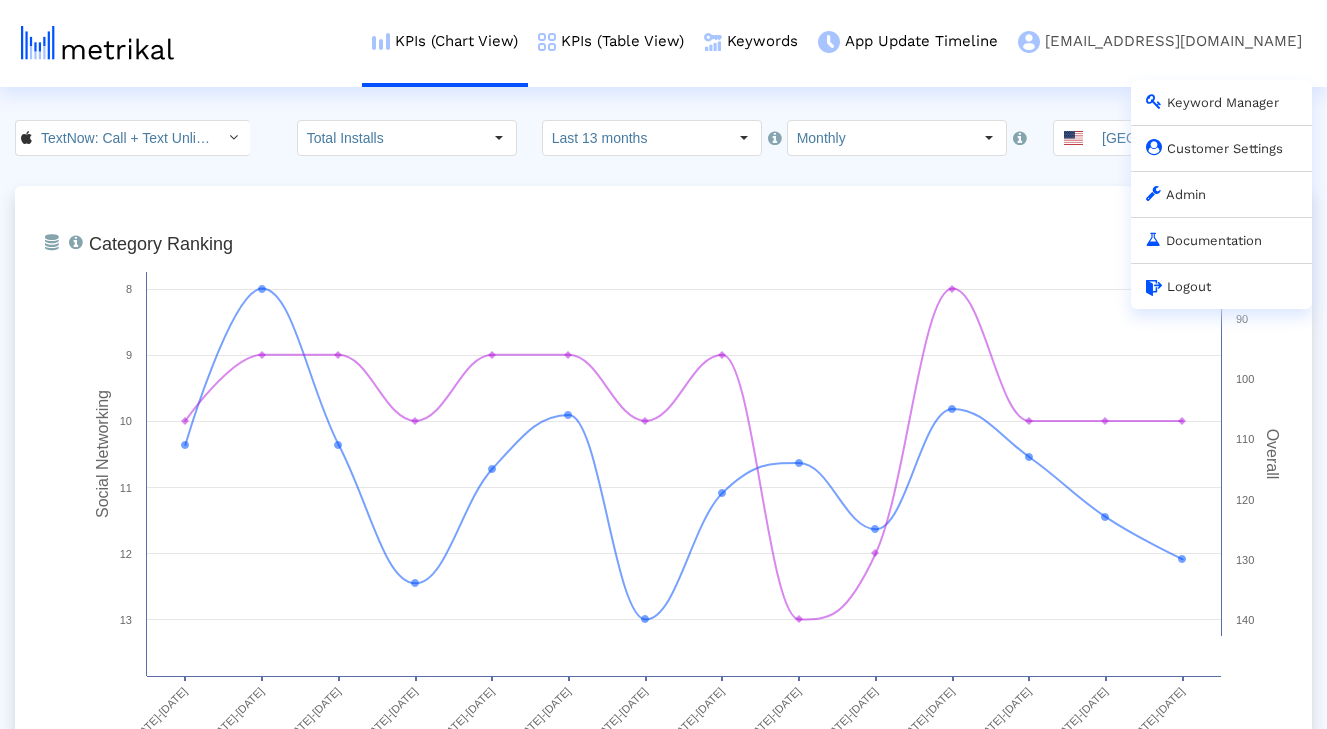 click on "Admin" at bounding box center (1221, 194) 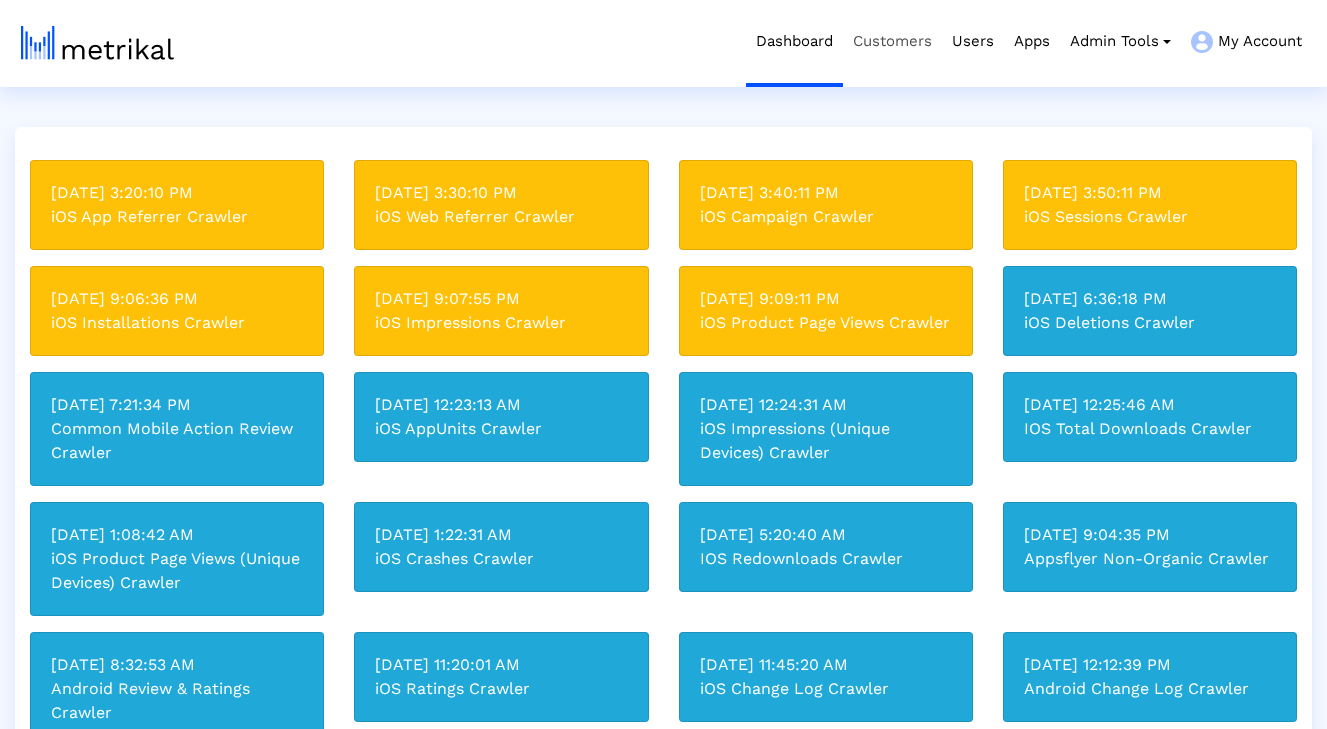 click on "Customers" at bounding box center (892, 41) 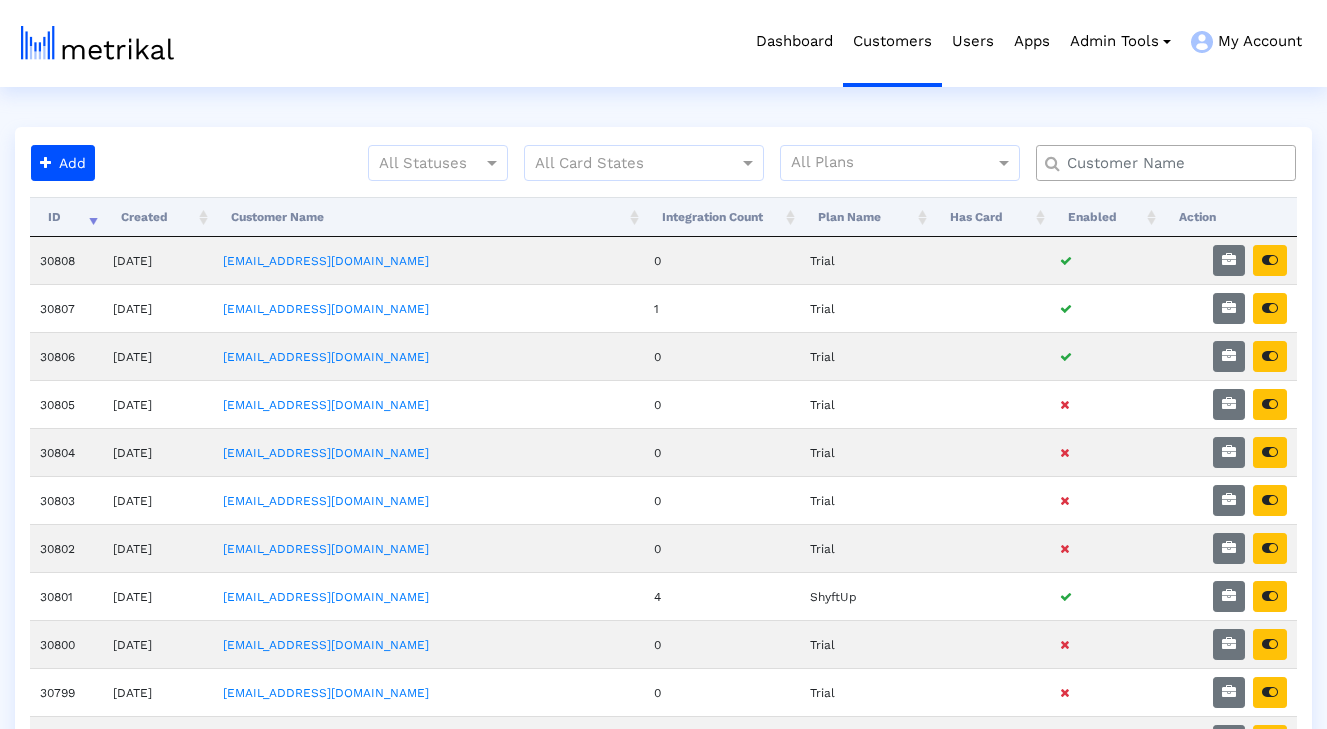 click 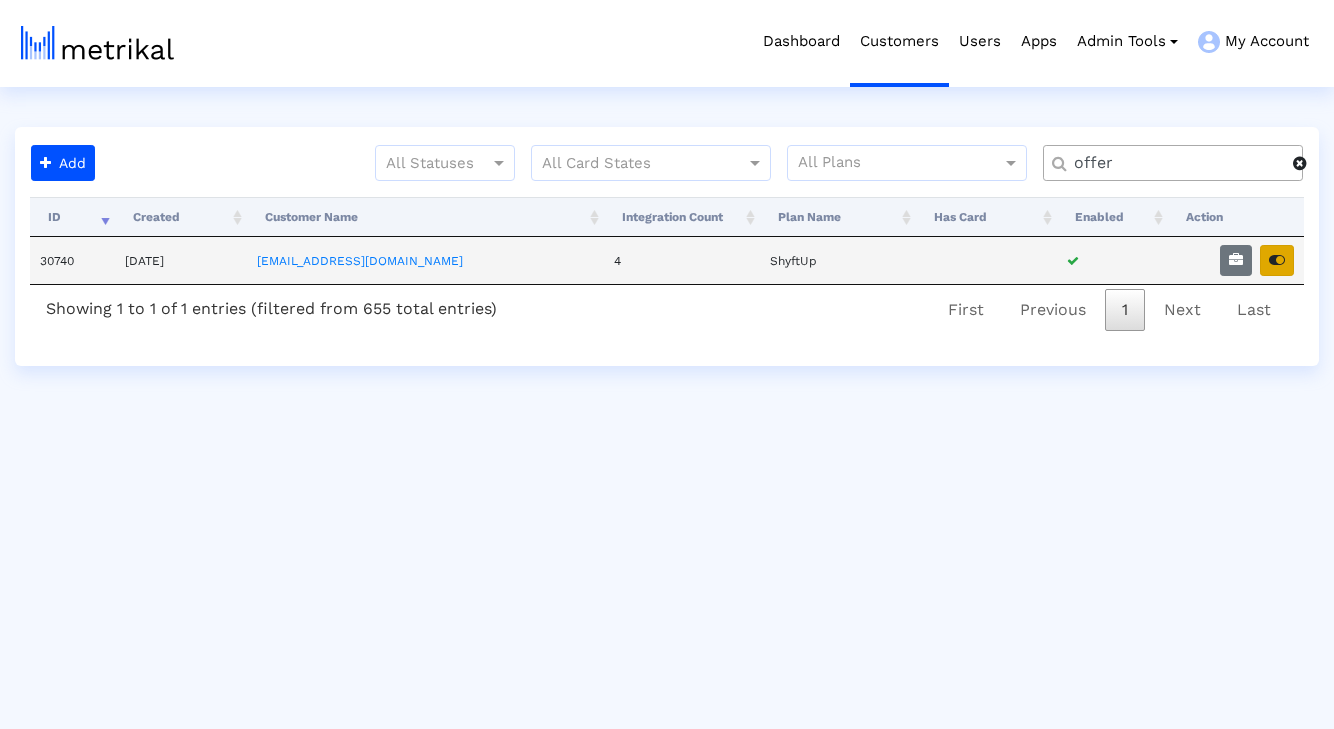click at bounding box center (1277, 260) 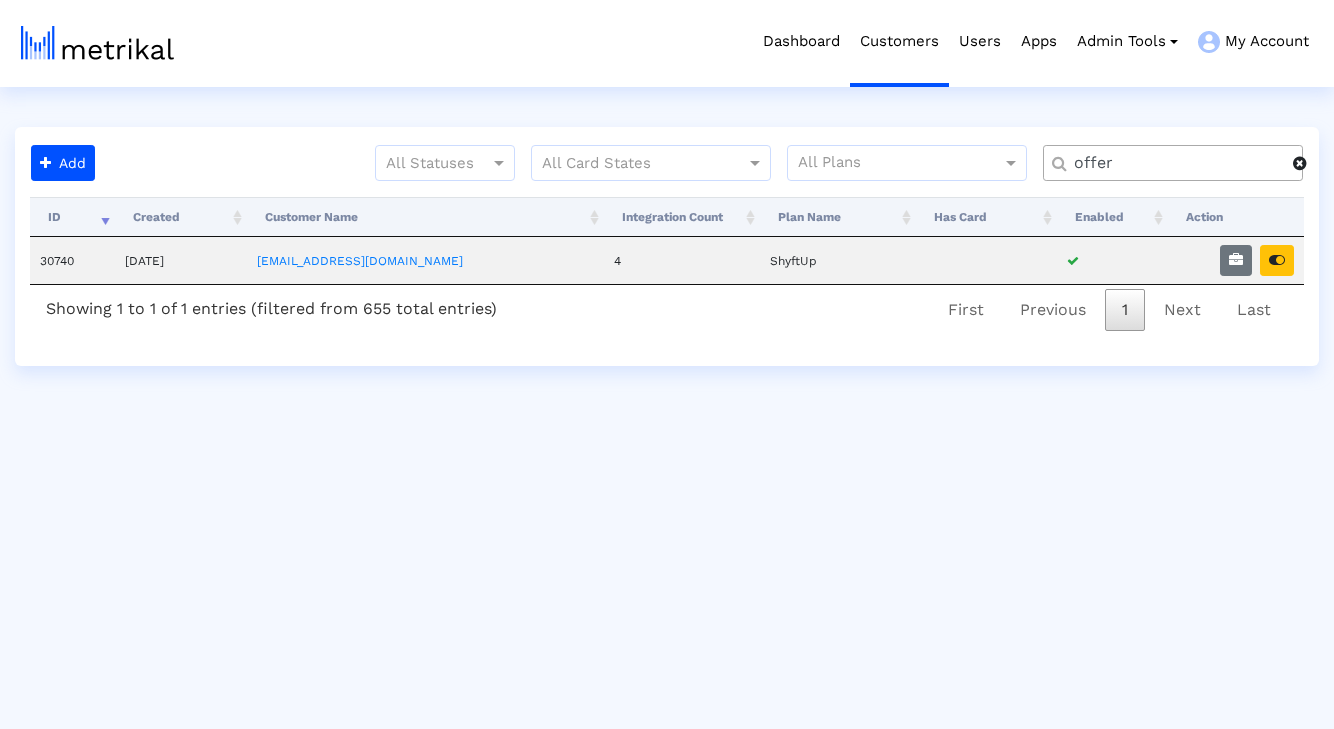 click on "offer" 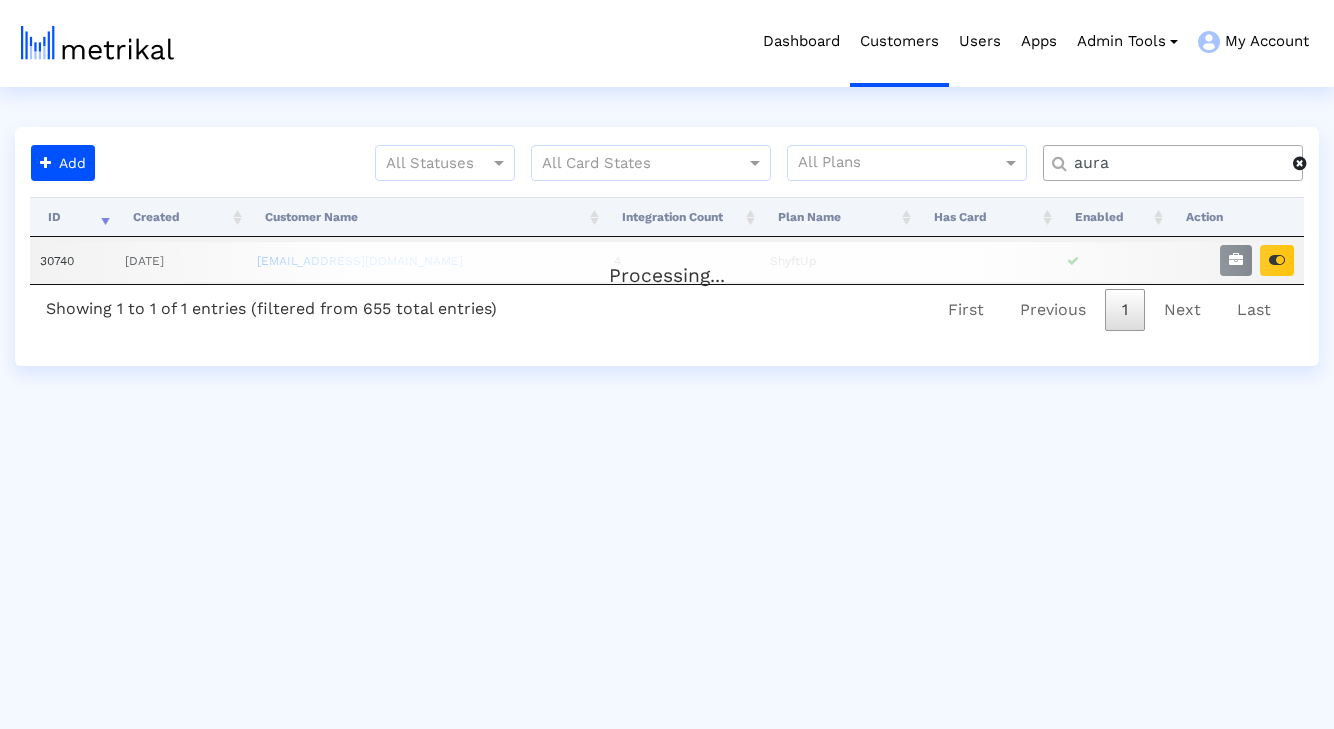 click on "aura" 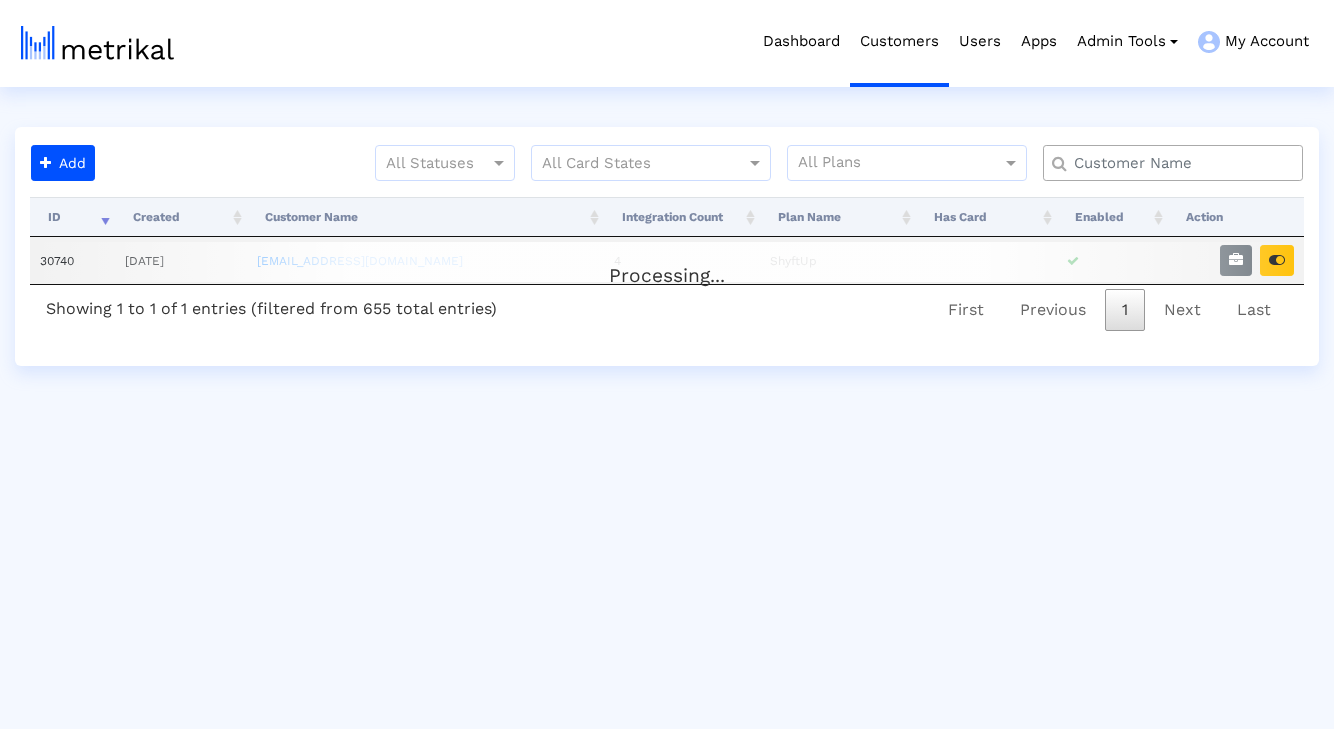 click on "Dashboard Customers Users Apps Admin Tools  Task Manager Subscription Manager Plan Manager Integration Manager Play Console Manager  My Account   Account Settings  Logout  Add All Statuses All Card States All Plans Processing... ID Created Customer Name Integration Count Plan Name Has Card Enabled Action 30740 5/1/2024 offerup@shyftup.com 4 ShyftUp No matching records found Showing 1 to 1 of 1 entries (filtered from 655 total entries) First Previous 1 Next Last" at bounding box center (667, 183) 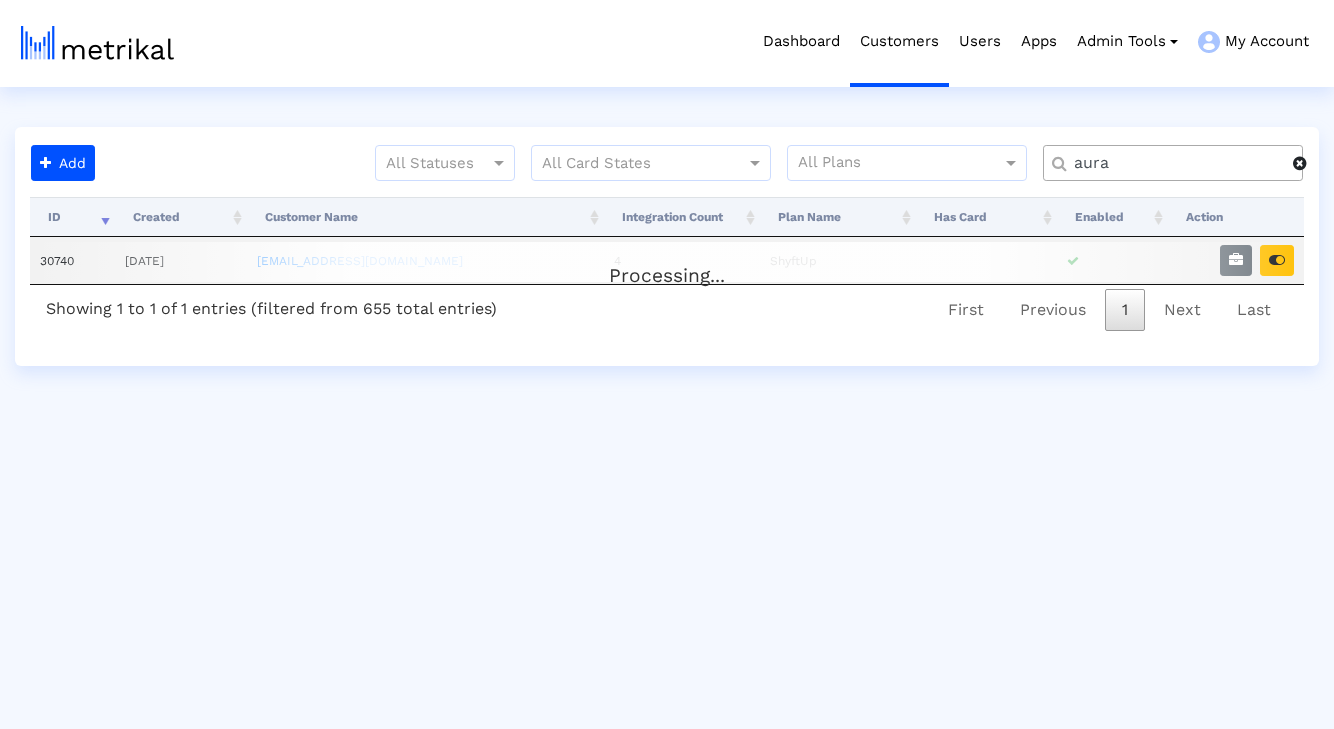 type on "aura" 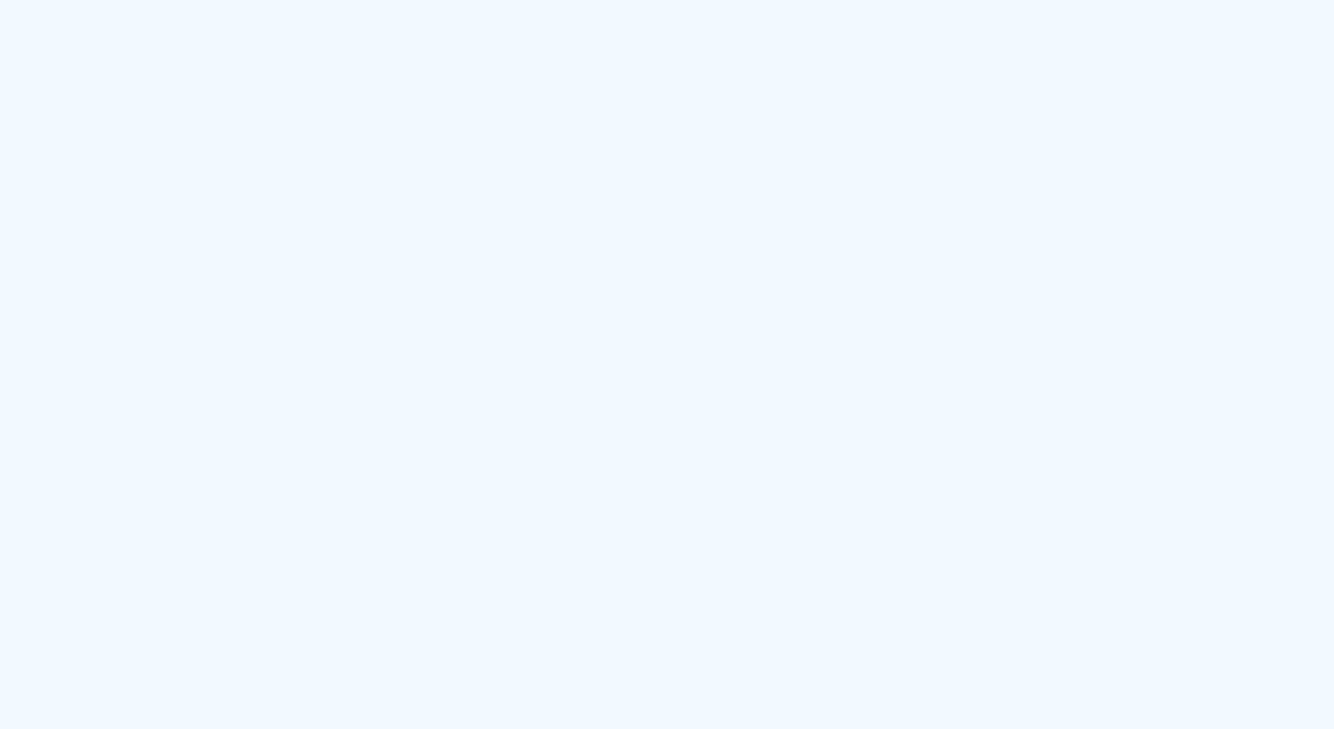 scroll, scrollTop: 0, scrollLeft: 0, axis: both 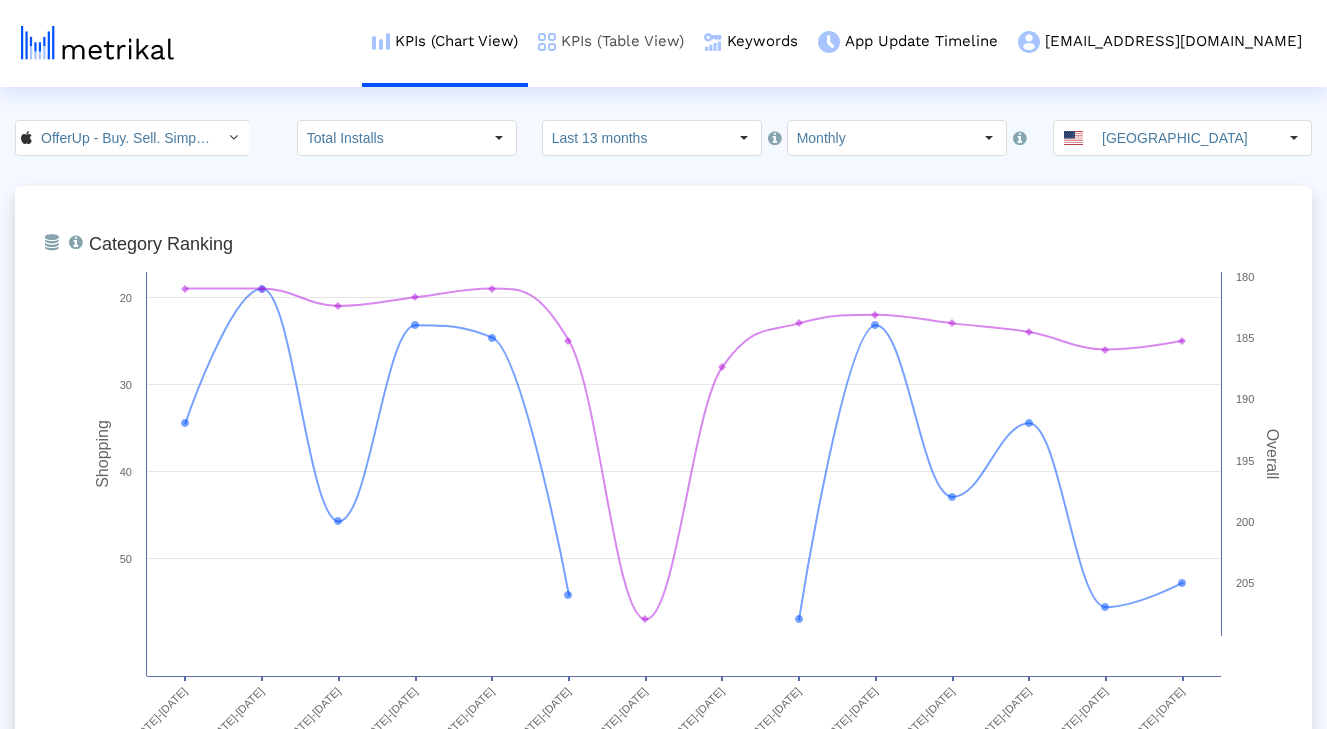click on "KPIs (Table View)" at bounding box center [611, 41] 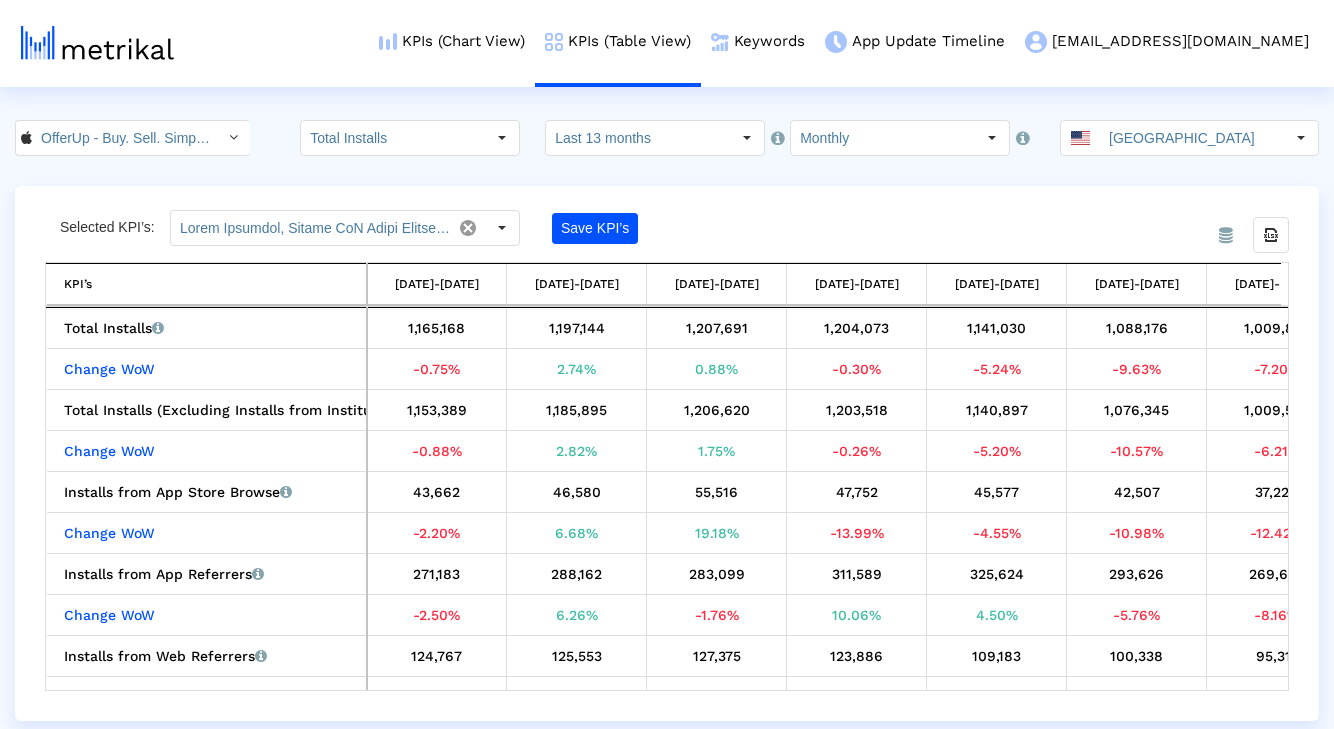scroll, scrollTop: 0, scrollLeft: 331, axis: horizontal 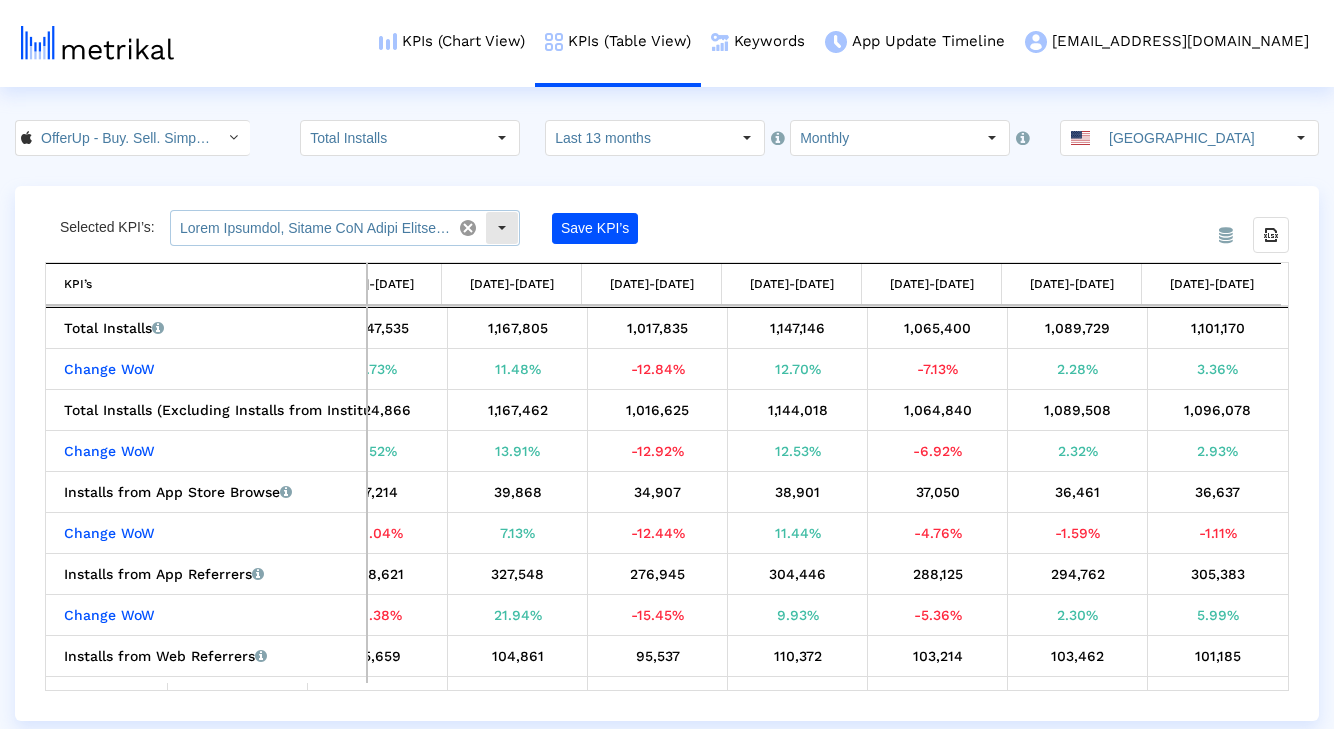 click 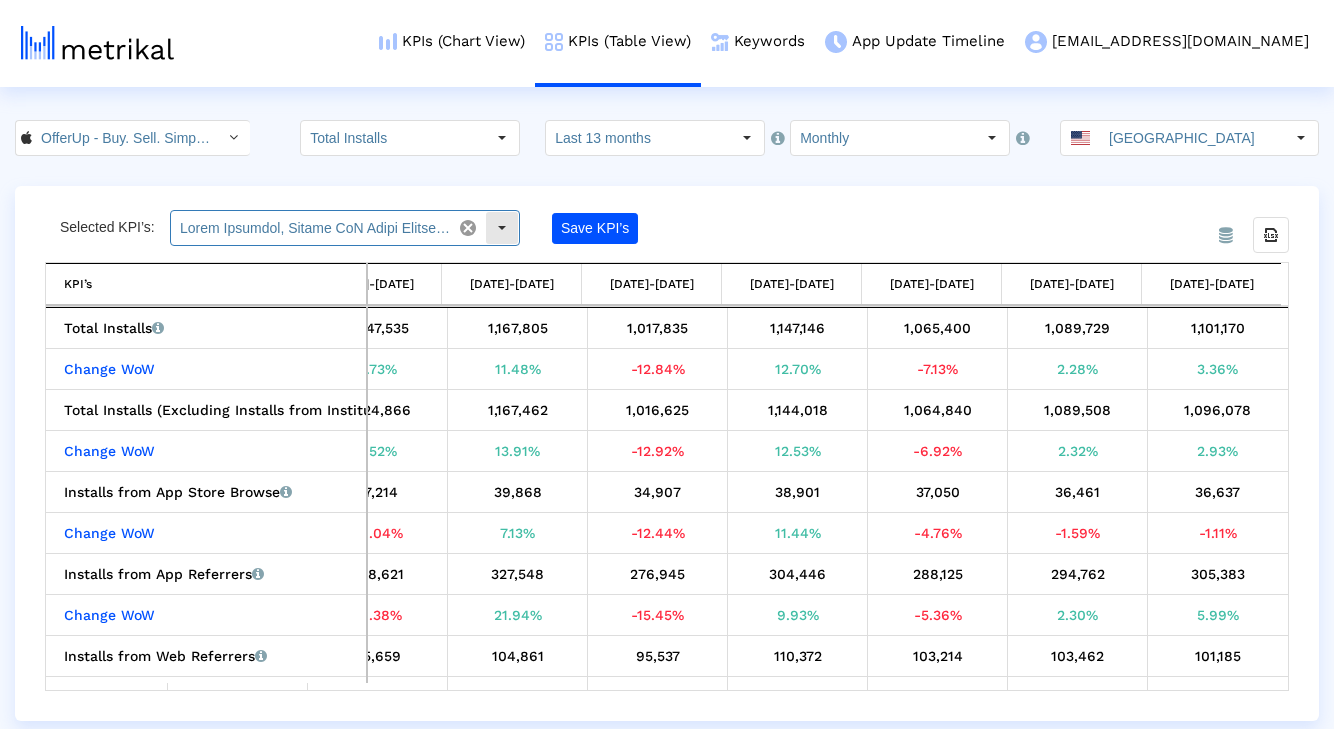 scroll, scrollTop: 17, scrollLeft: 0, axis: vertical 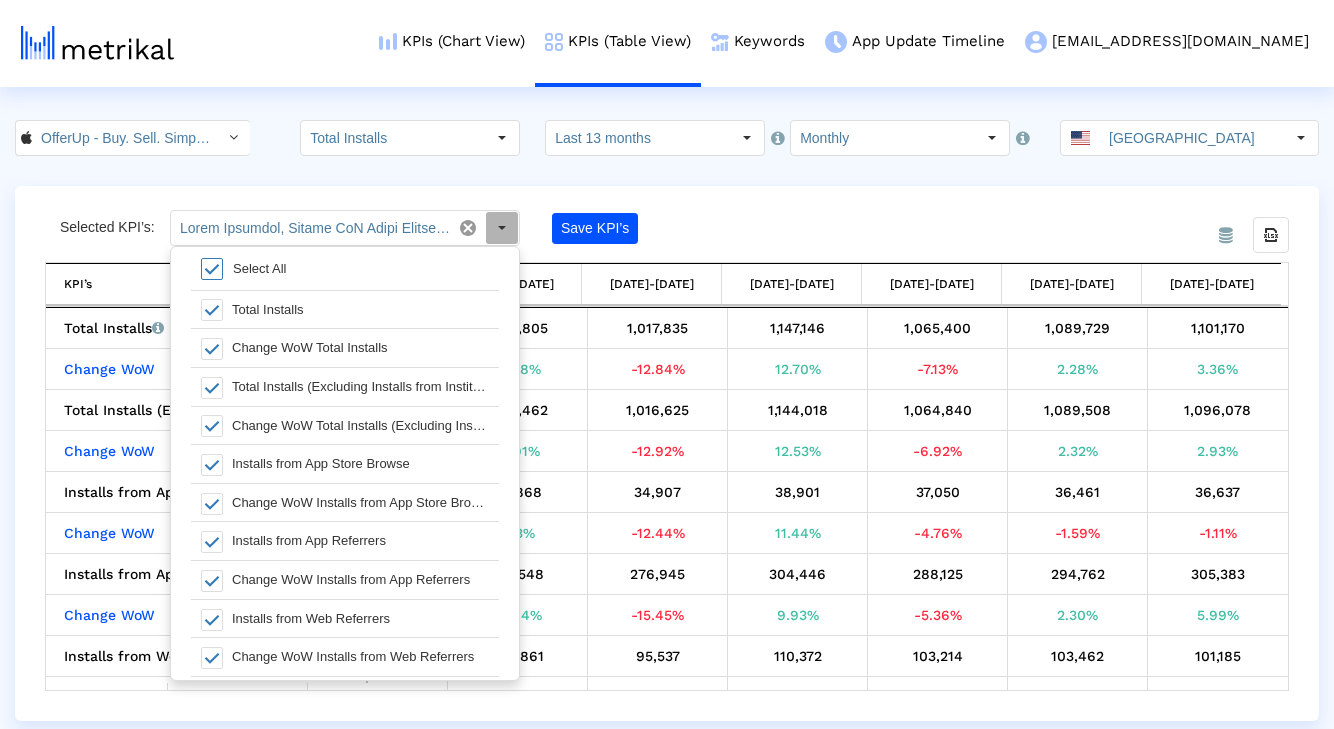 click at bounding box center (212, 269) 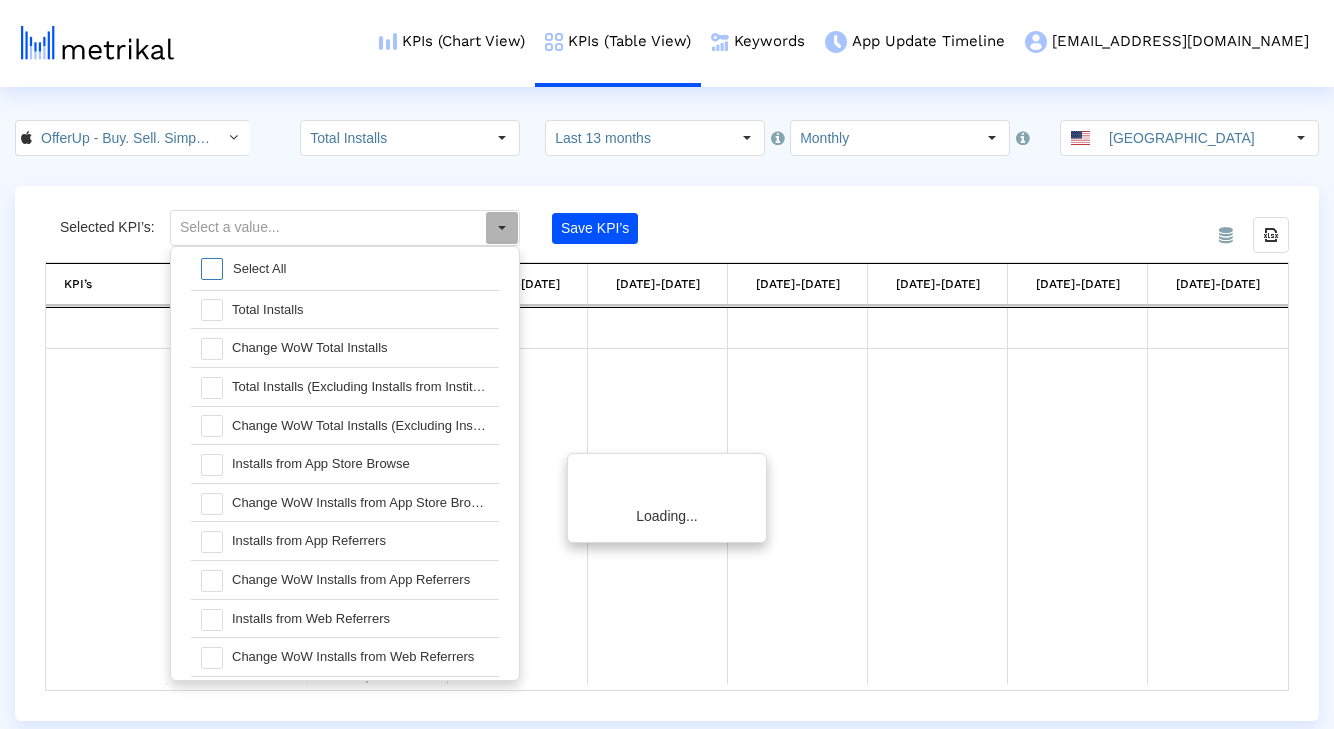 scroll, scrollTop: 0, scrollLeft: 1038, axis: horizontal 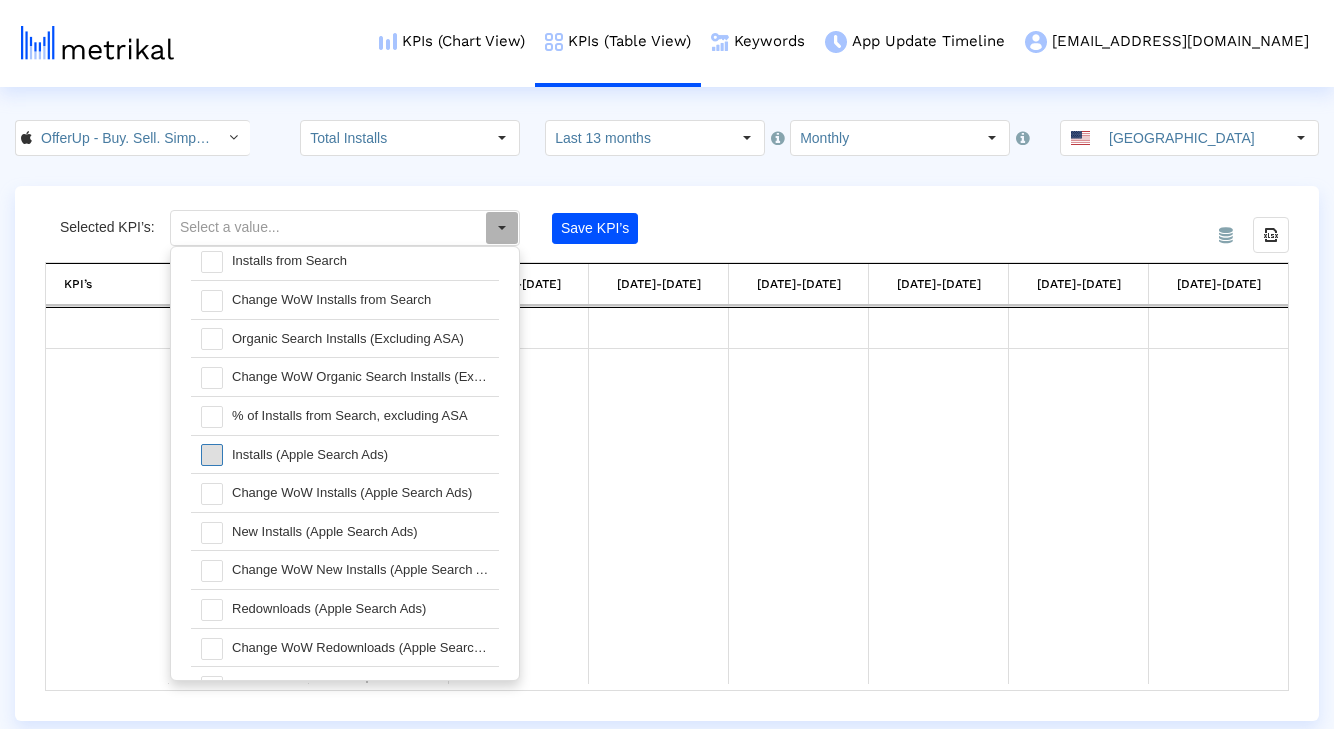 click at bounding box center (212, 455) 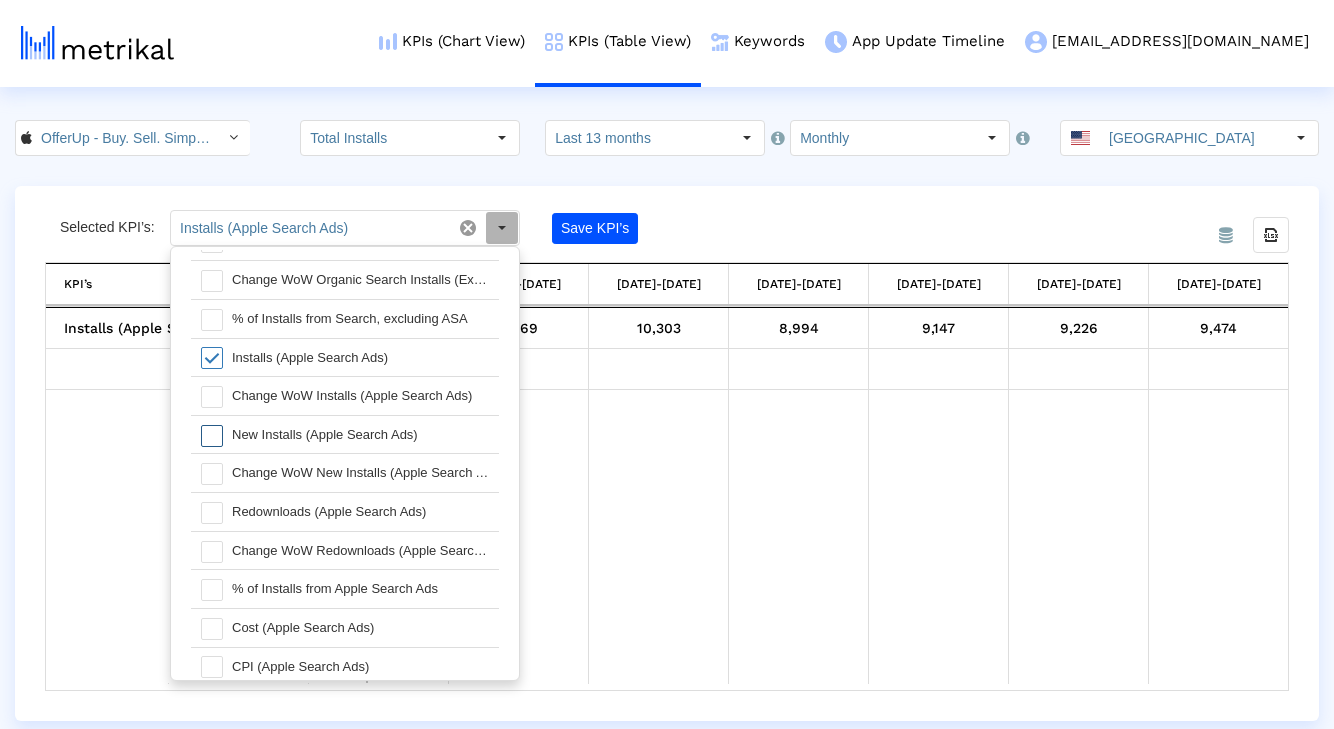 scroll, scrollTop: 620, scrollLeft: 0, axis: vertical 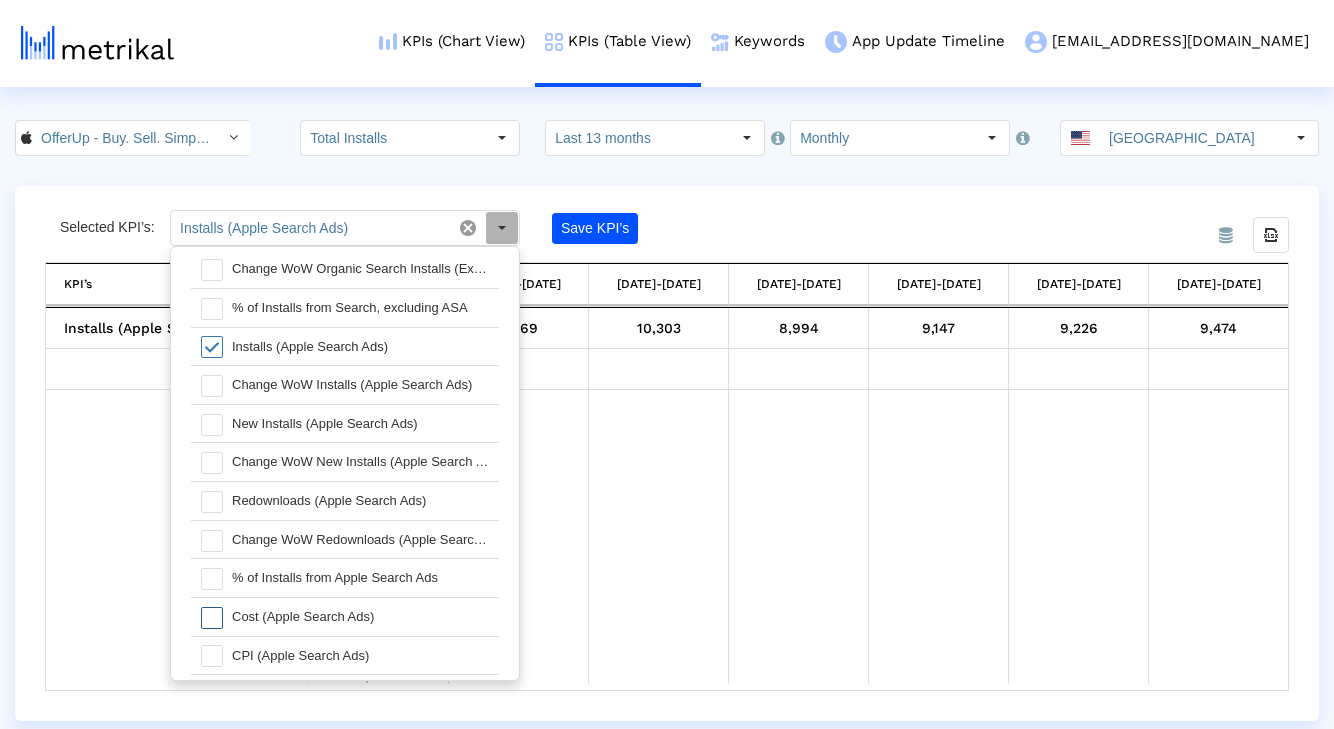 click at bounding box center (212, 618) 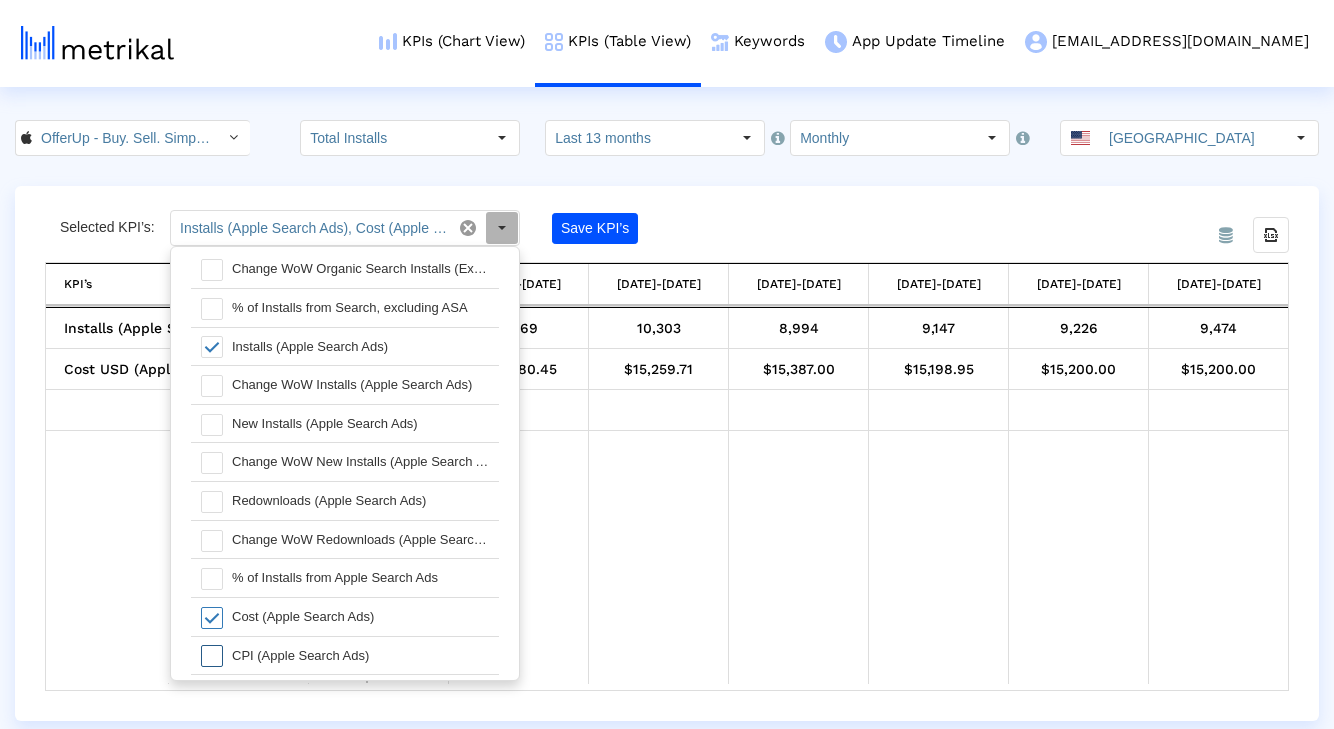 click at bounding box center [212, 656] 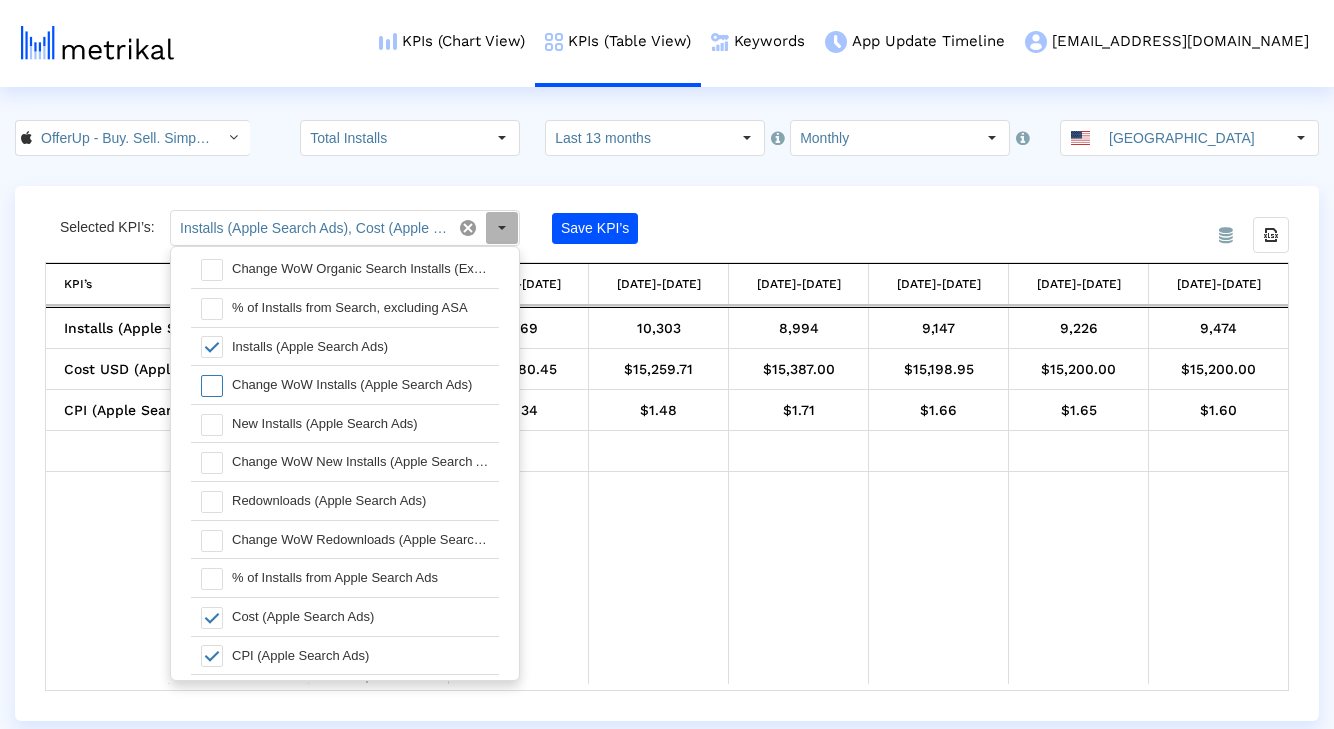 click at bounding box center (206, 385) 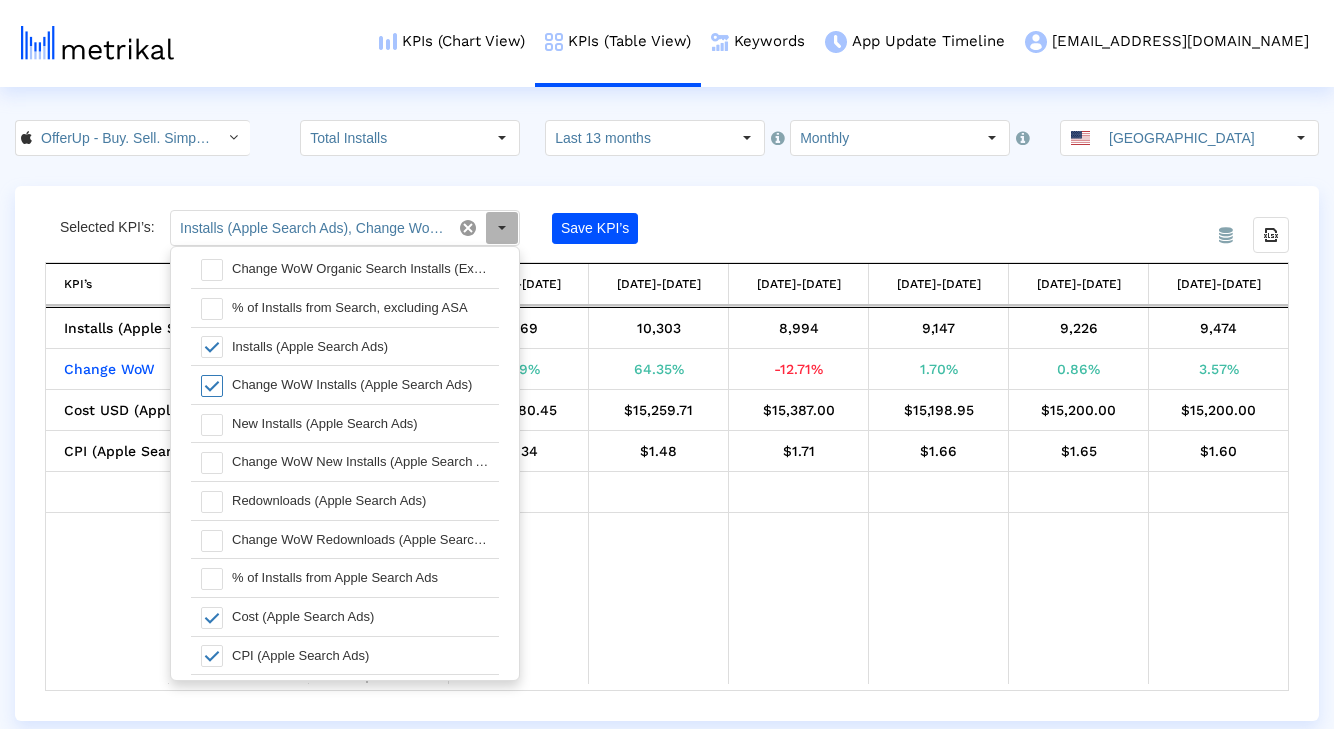 click on "From Database Selected KPI’s: Installs (Apple Search Ads), Change WoW Installs (Apple Search Ads), Cost (Apple Search Ads), CPI (Apple Search Ads) Save KPI’s Export all data KPI’s   KPI’s 05/01/24-05/31/24 06/01/24-06/30/24 07/01/24-07/31/24 08/01/24-08/31/24 09/01/24-09/30/24 10/01/24-10/31/24 11/01/24-11/30/24 12/01/24-12/31/24 01/01/25-01/31/25 02/01/25-02/28/25 03/01/25-03/31/25 04/01/25-04/30/25 05/01/25-05/31/25 06/01/25-06/30/25  Installs (Apple Search Ads)   Installs that the app received from Apple Search Ads.   6,115   6,351   6,309   6,258   5,986   5,859   5,564   6,011   6,269   10,303   8,994   9,147   9,226   9,474   Change WoW   0.26%    3.86%    -0.66%    -0.81%    -4.35%    -6.38%    -5.03%    8.03%    4.29%    64.35%    -12.71%    1.70%    0.86%    3.57%    Cost USD (Apple Search Ads)   The total cost of Apple Search Ads.   $15,183.87   $15,208.09   $15,212.87   $15,197.03   $15,199.56   $15,123.43   $14,804.13   $15,239.74   $14,680.45   $15,259.71   $15,387.00   $15,198.95" 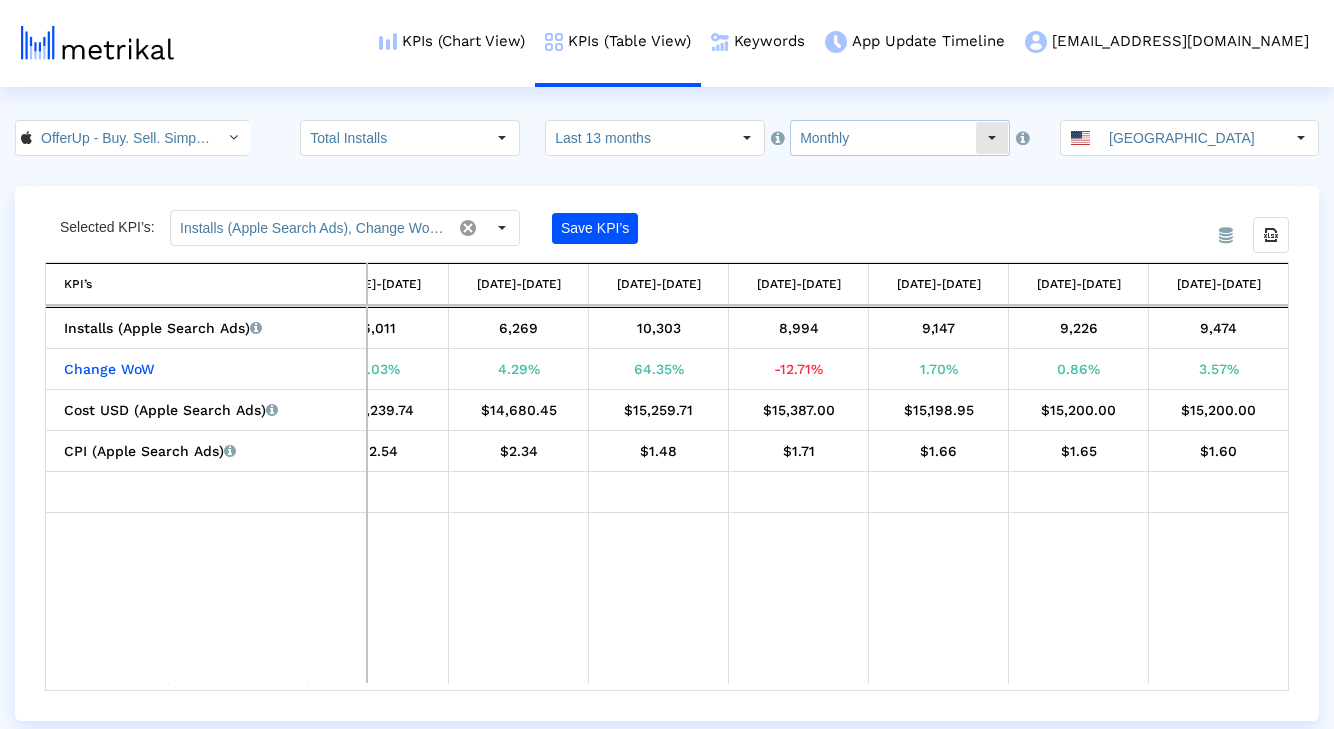 click on "Monthly" 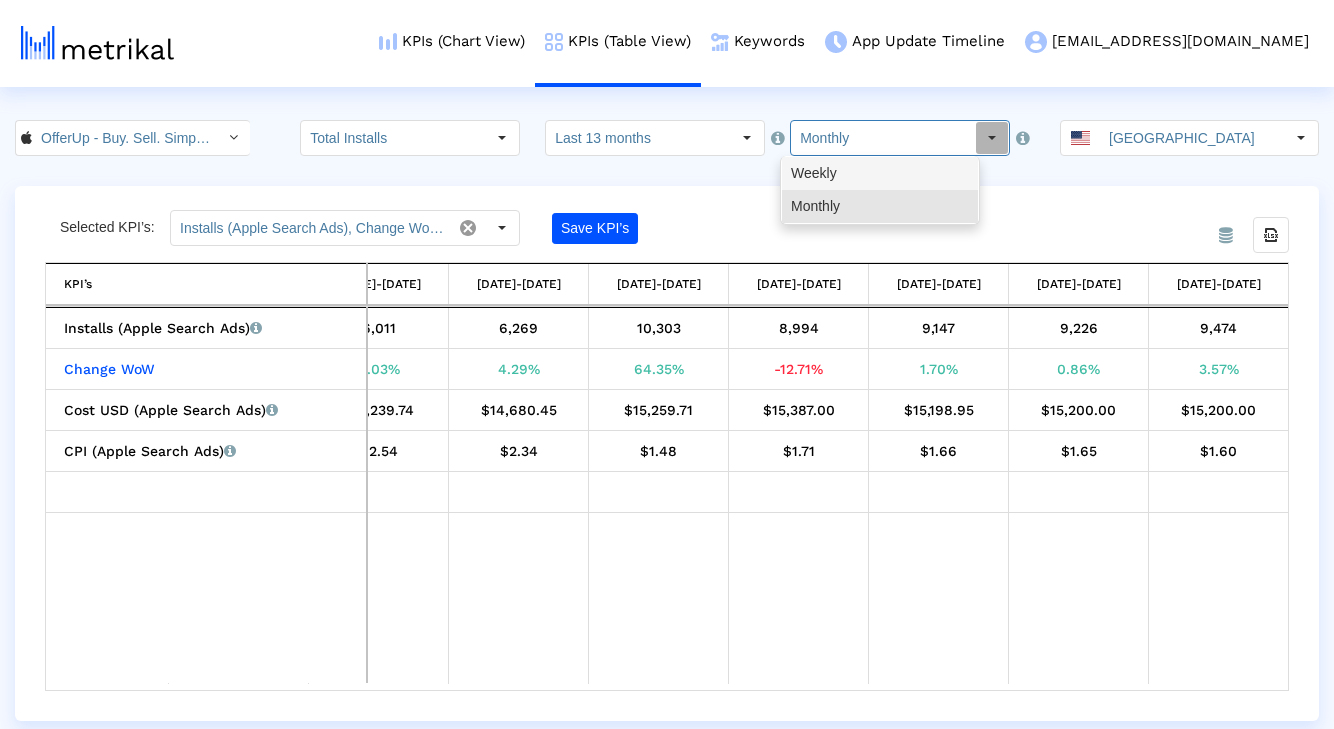 click on "Weekly" at bounding box center (880, 173) 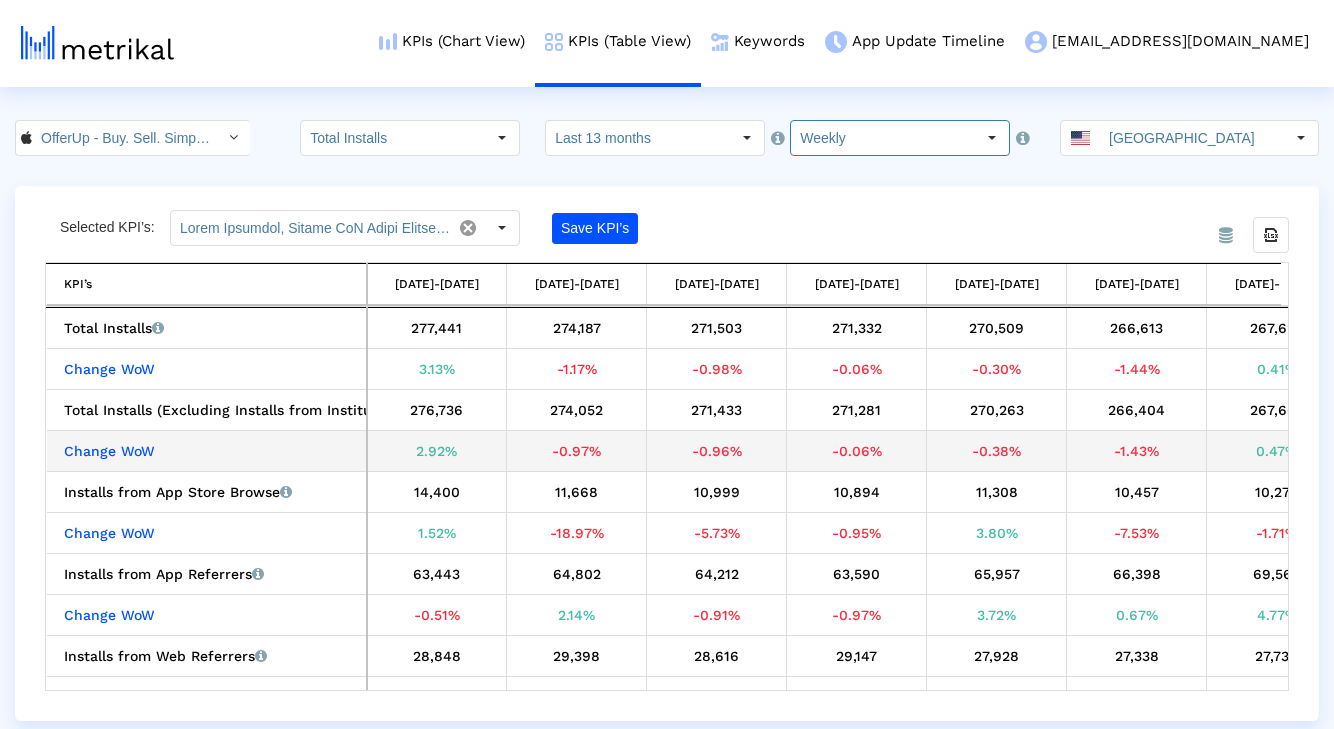 scroll, scrollTop: 0, scrollLeft: 297, axis: horizontal 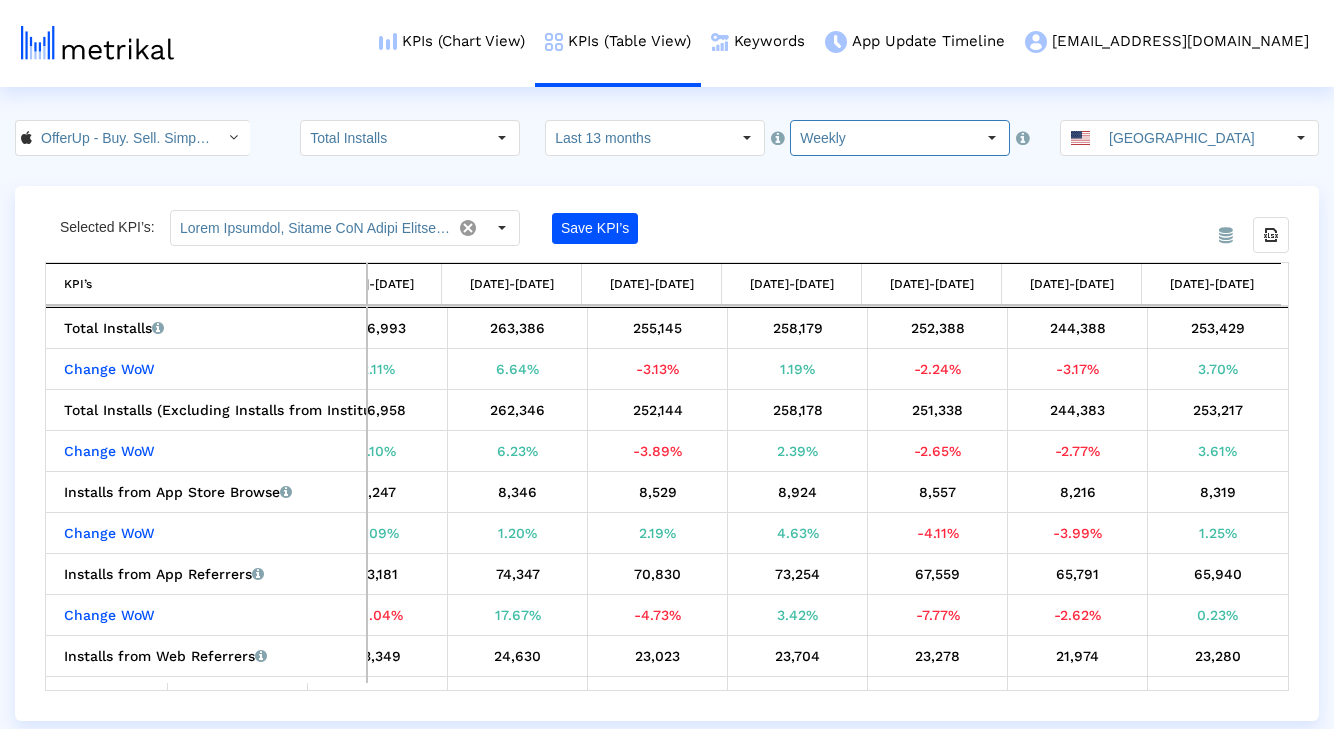 click on "Last 13 months" 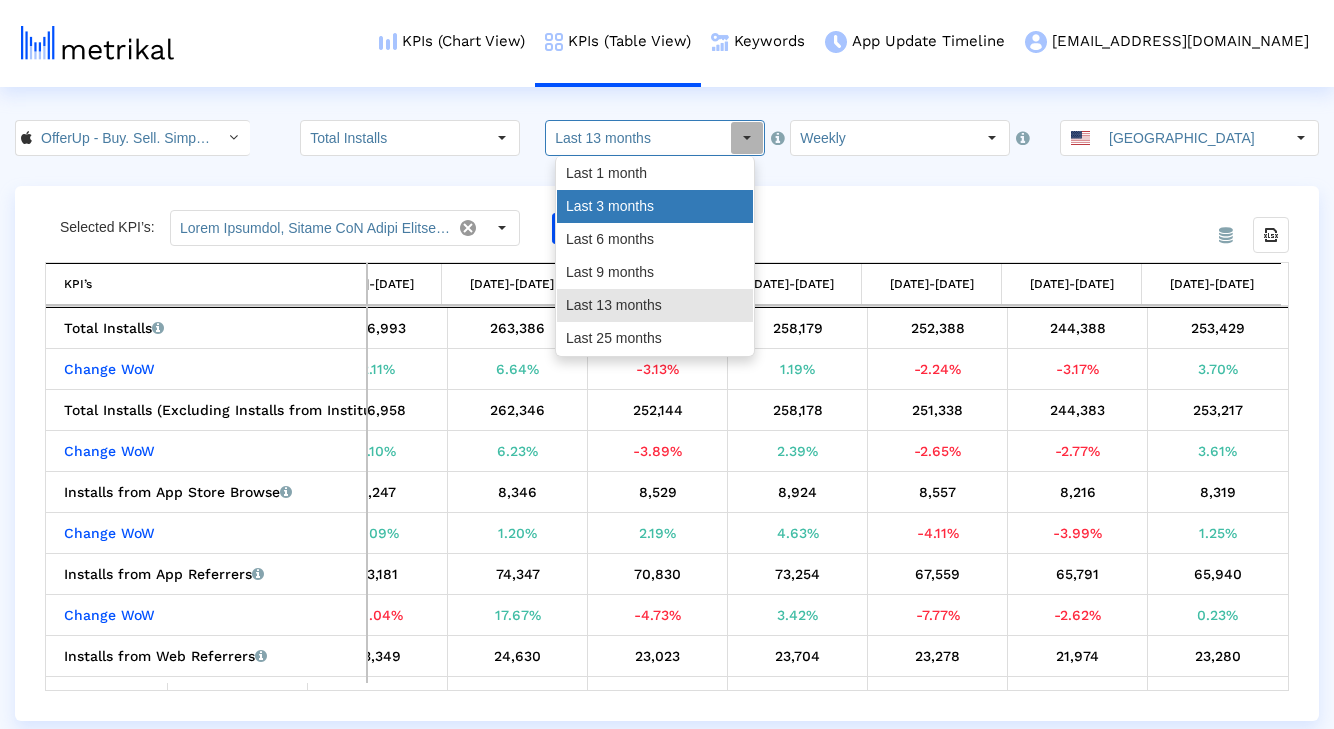 click on "Last 3 months" at bounding box center [655, 206] 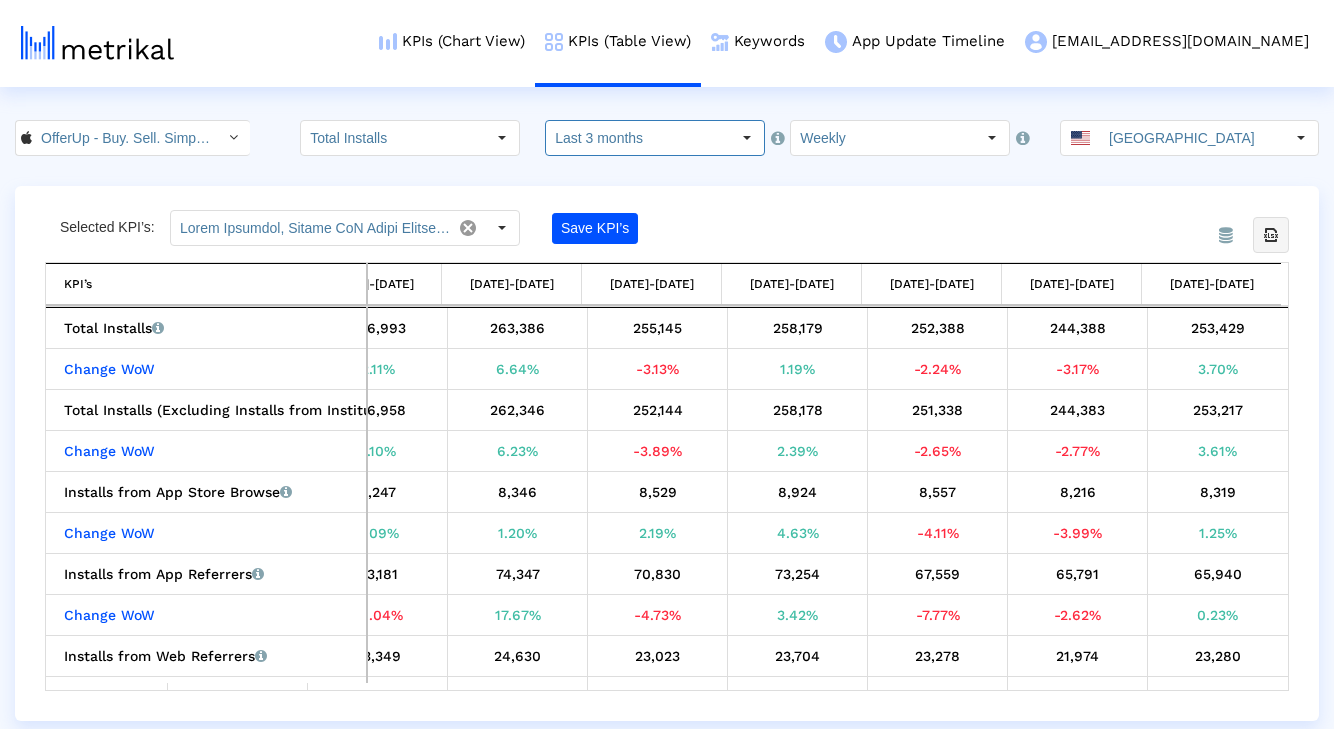 click at bounding box center [1271, 235] 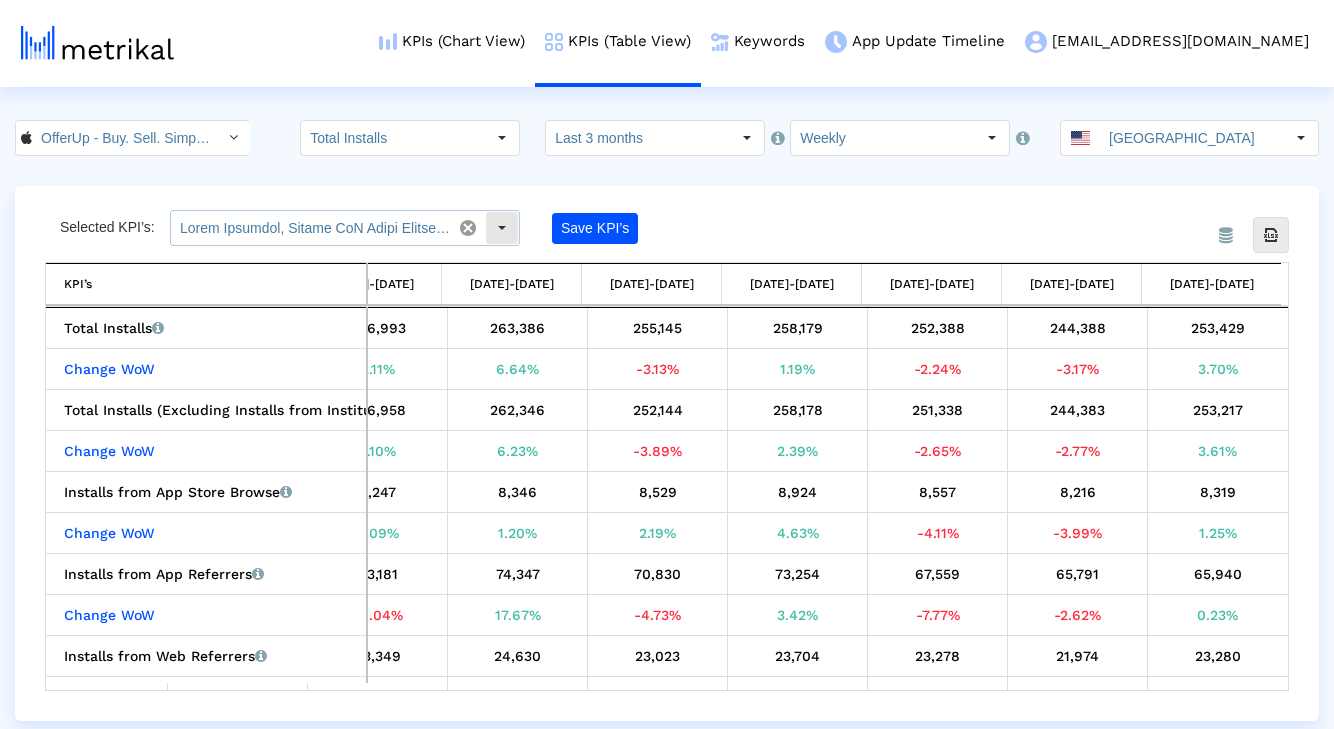 click 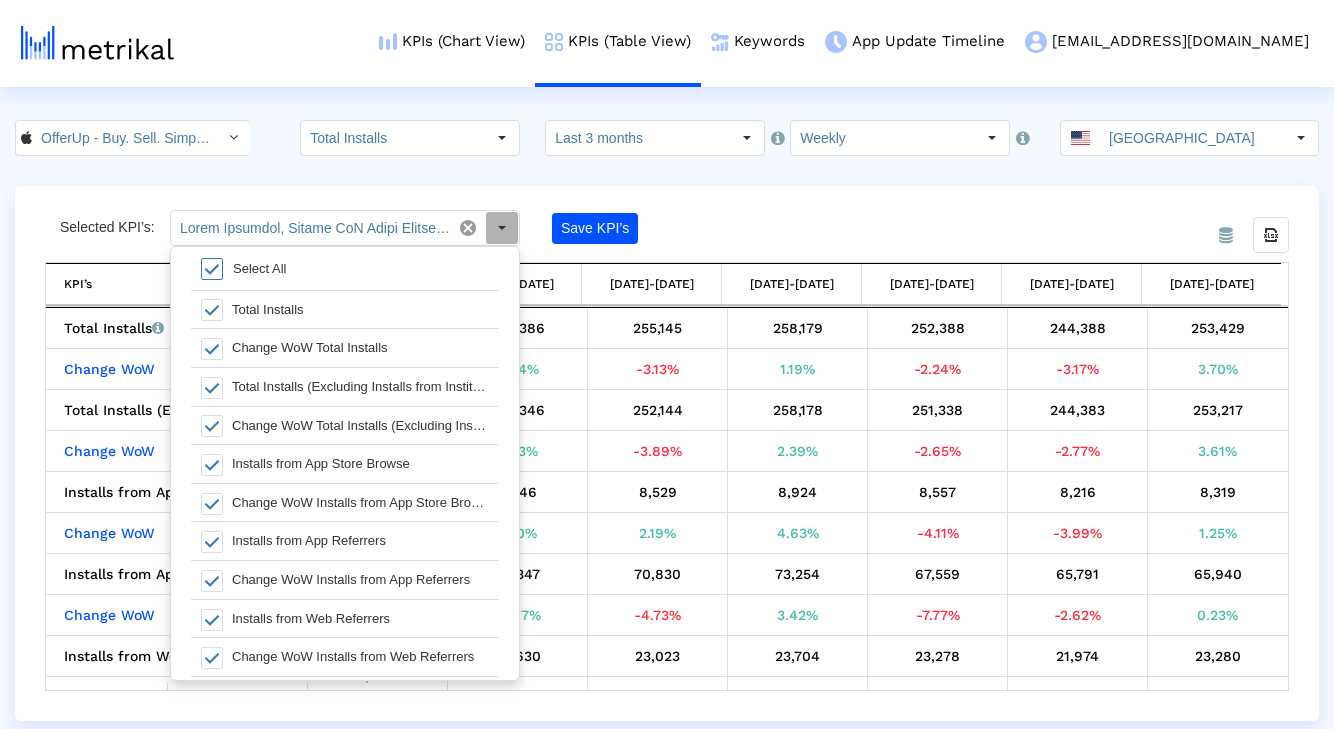 click at bounding box center (212, 269) 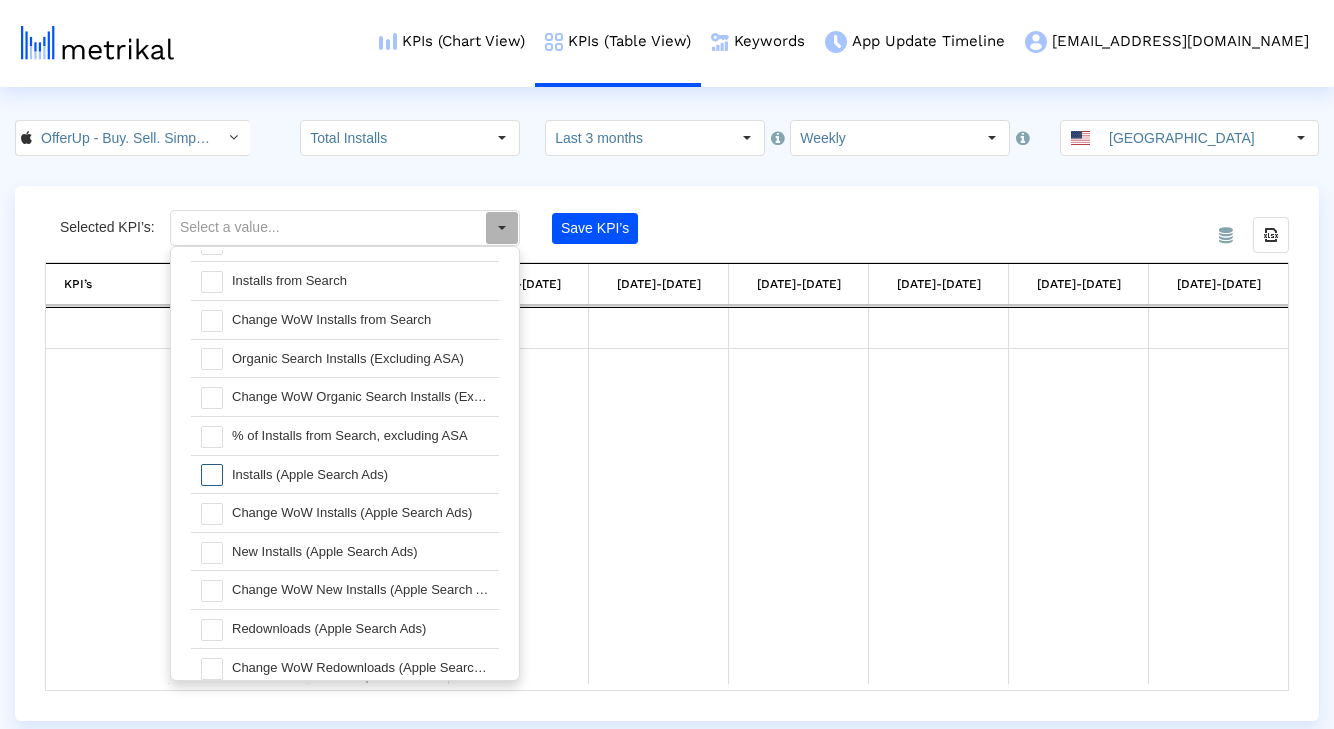 click at bounding box center (212, 475) 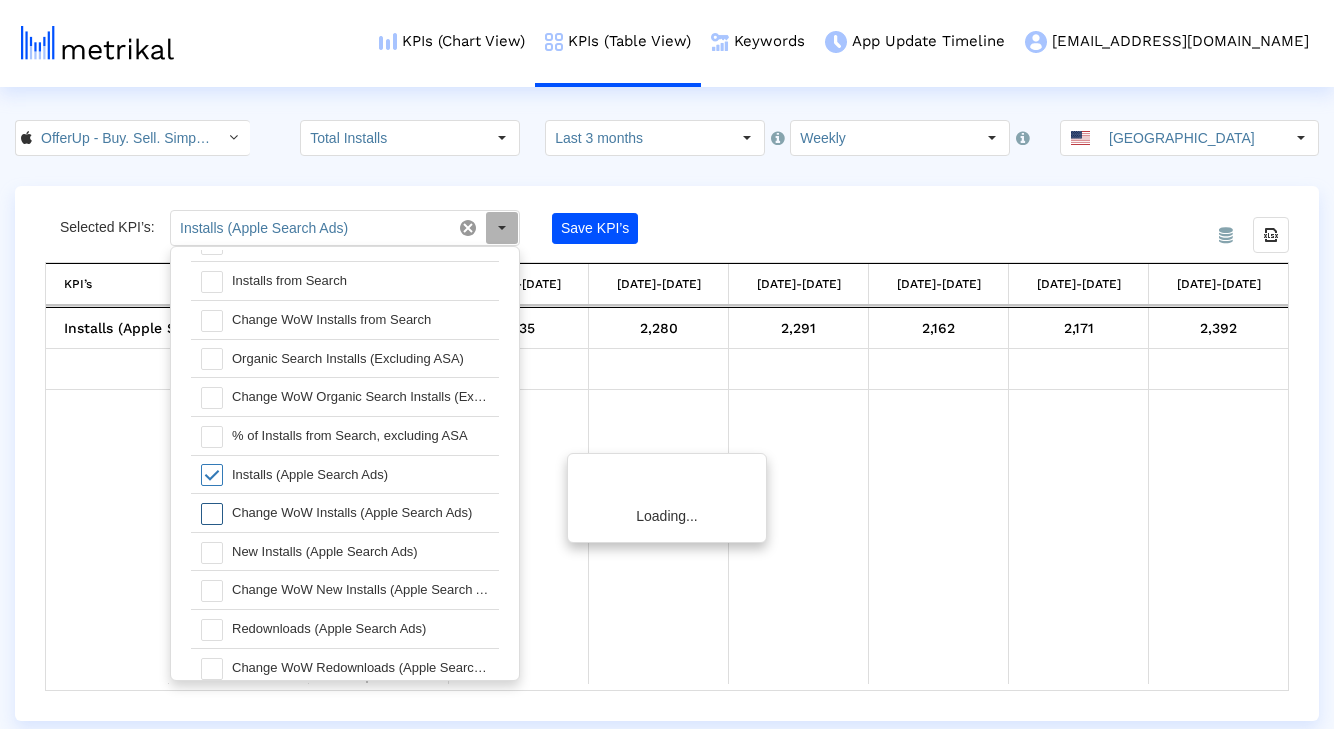 click at bounding box center [206, 513] 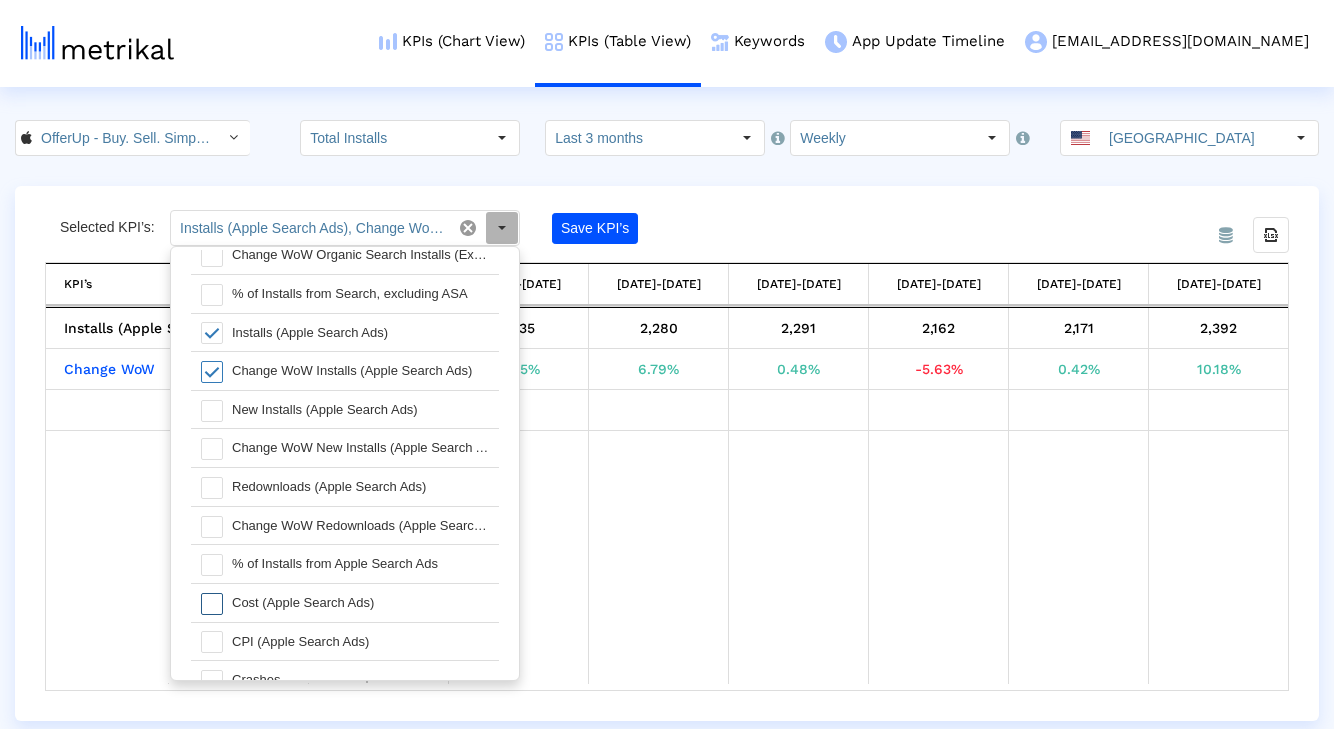 click at bounding box center (212, 604) 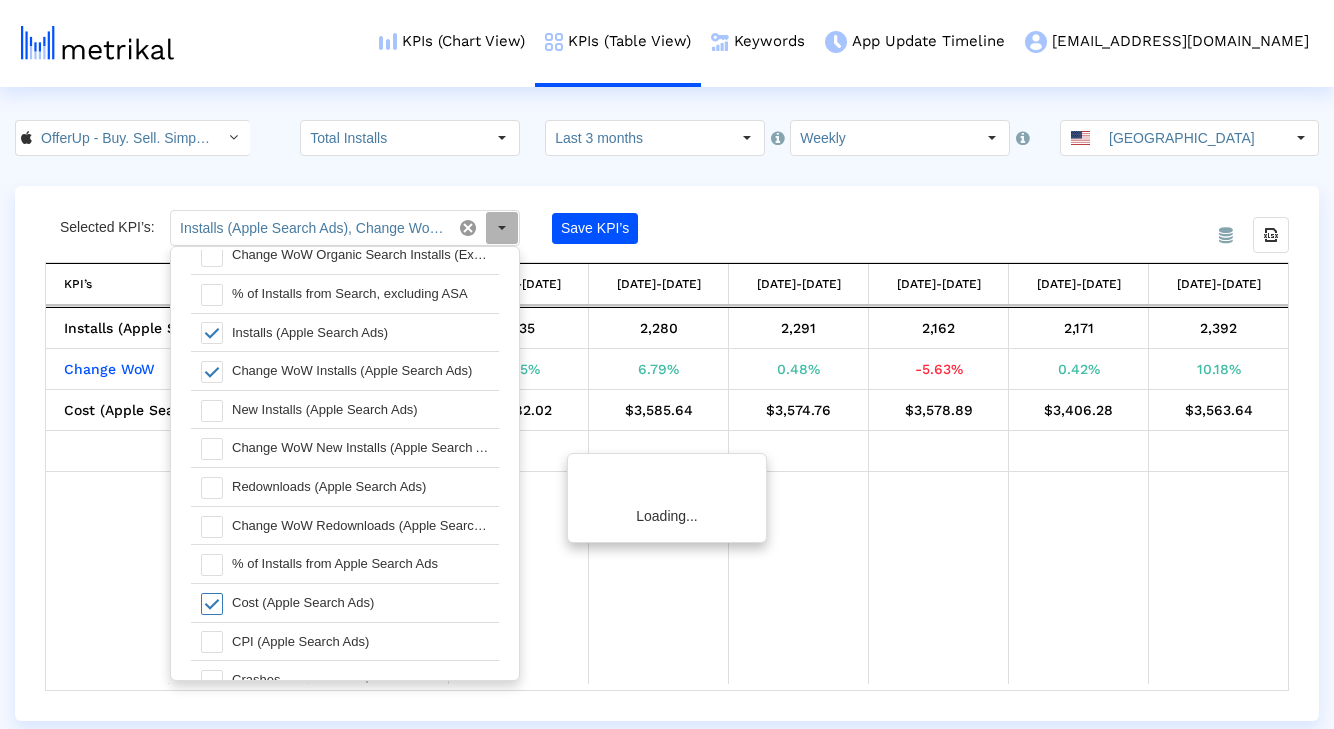 click at bounding box center (212, 642) 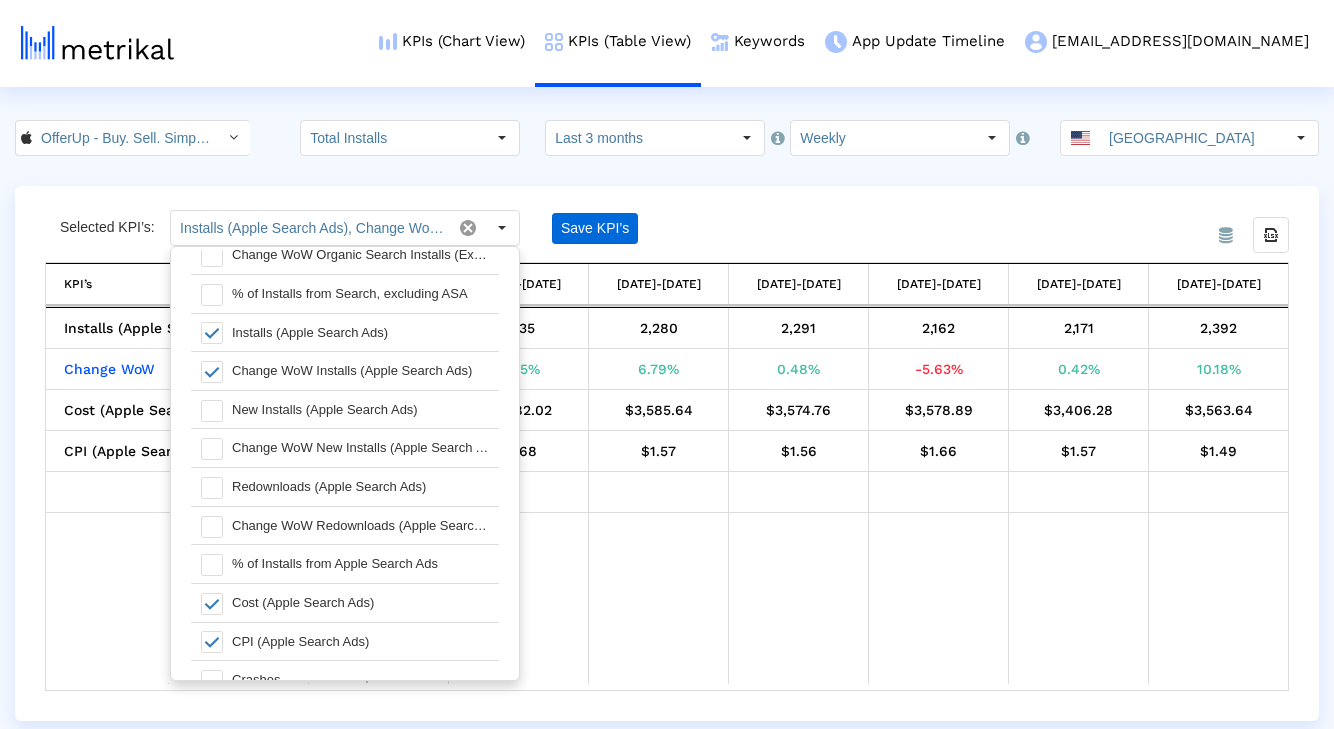 click on "Save KPI’s" 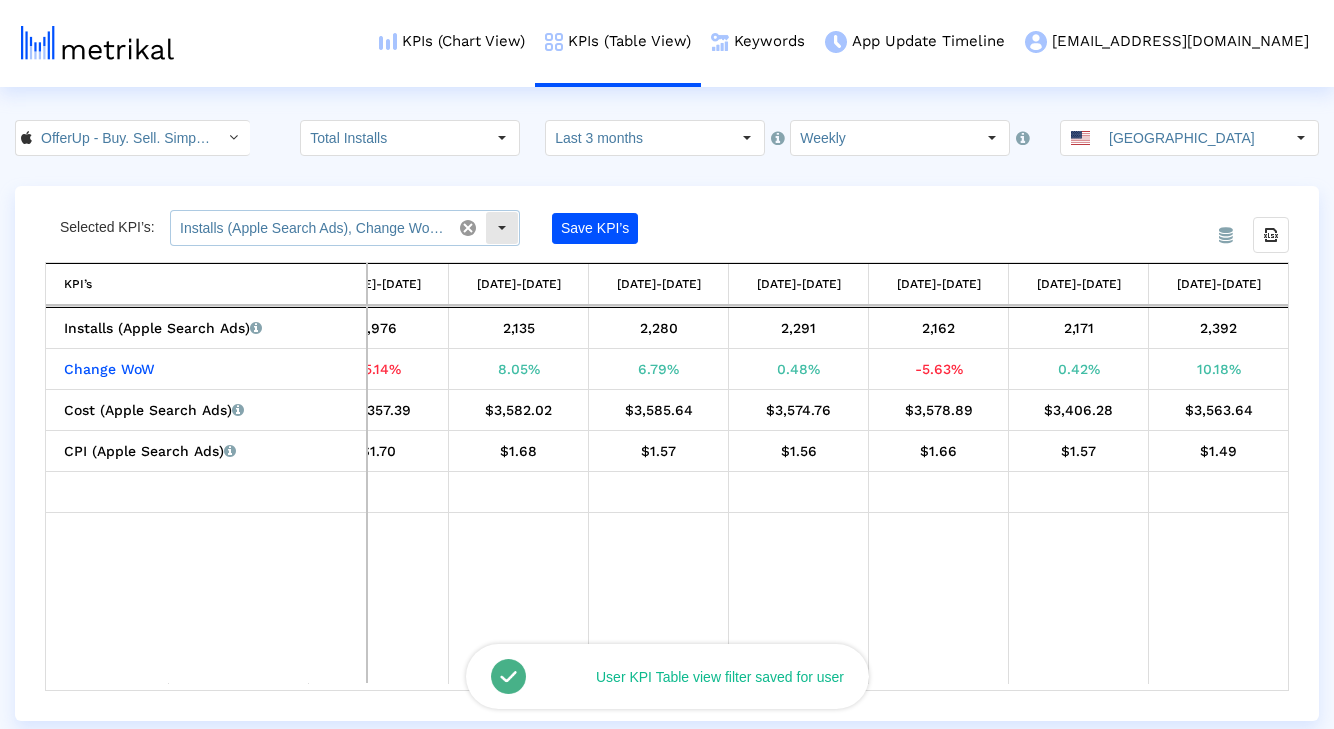 click 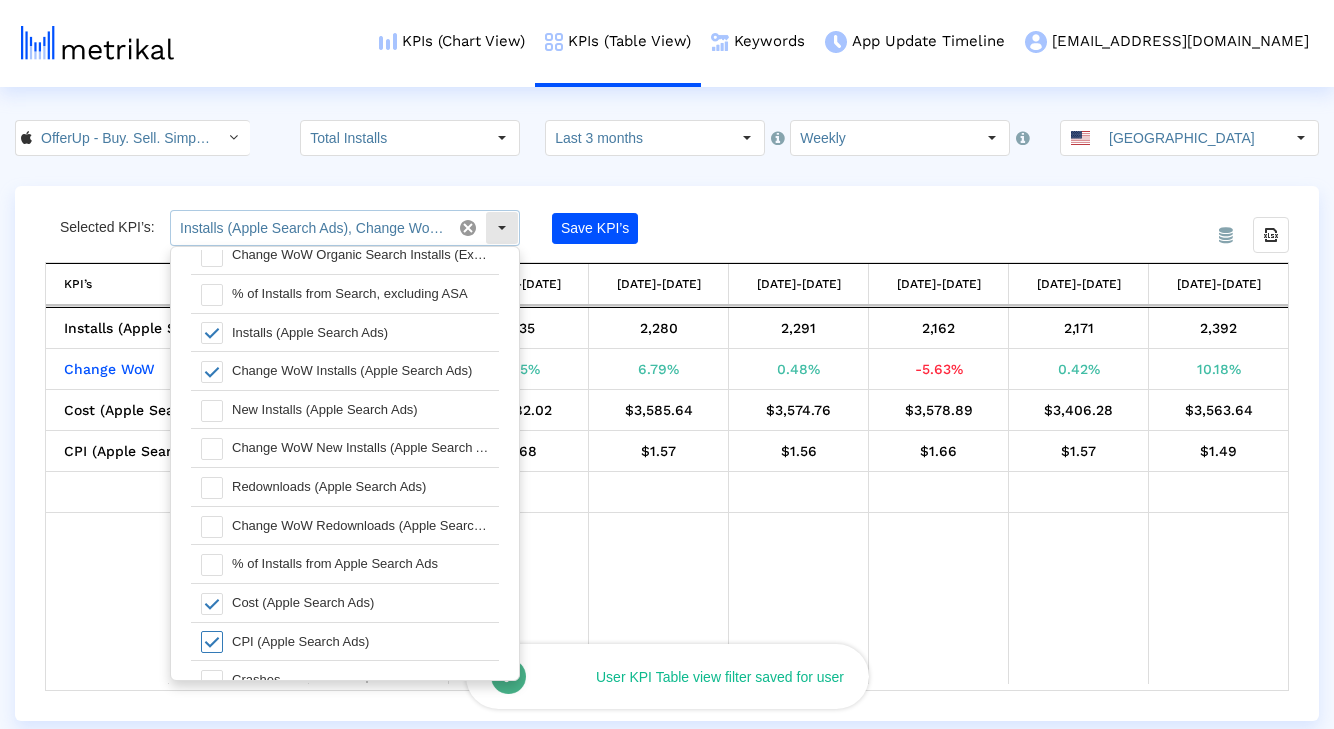 click 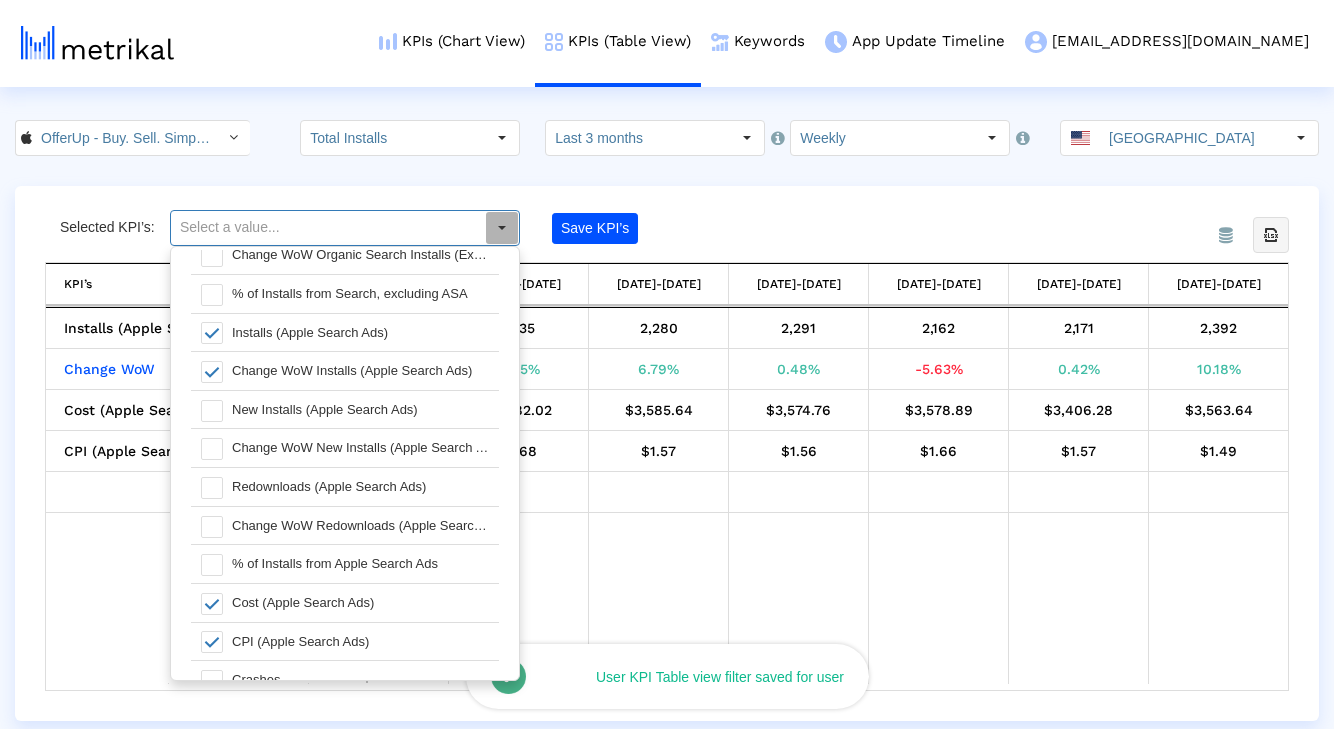 click at bounding box center (1271, 235) 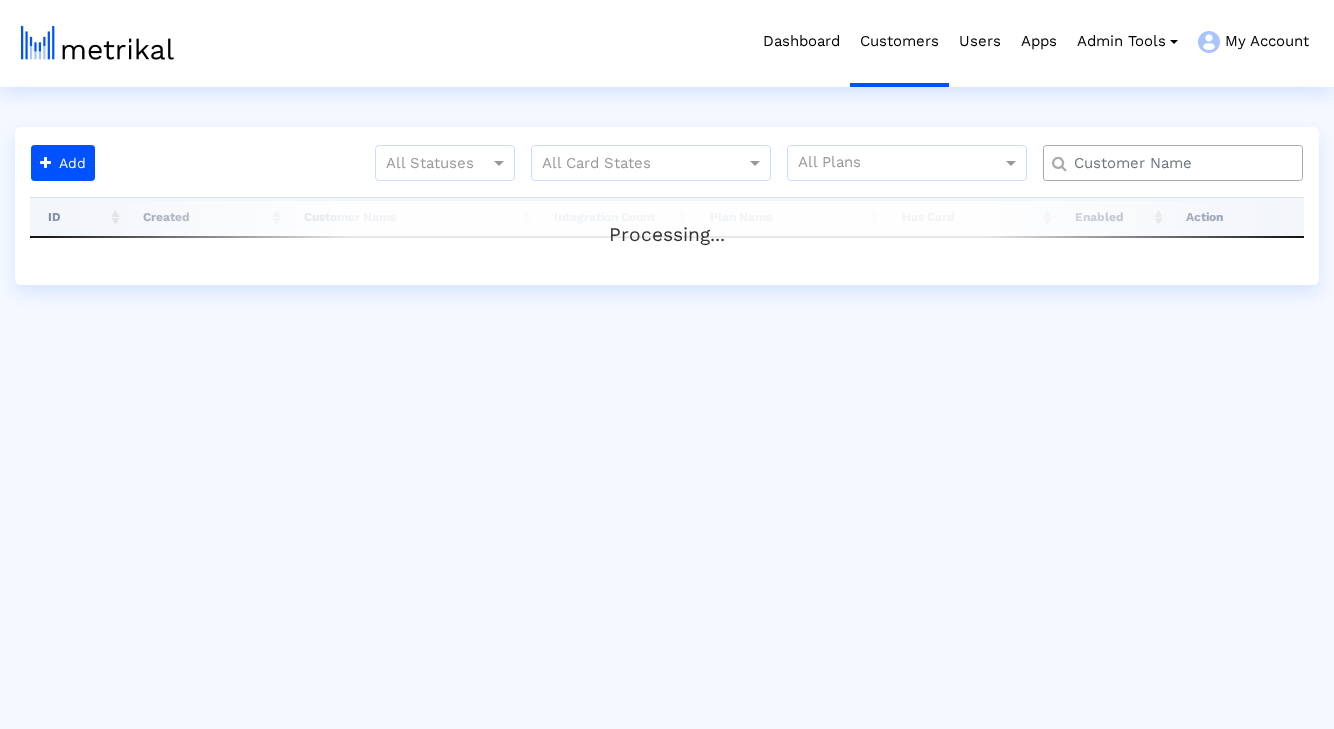 scroll, scrollTop: 0, scrollLeft: 0, axis: both 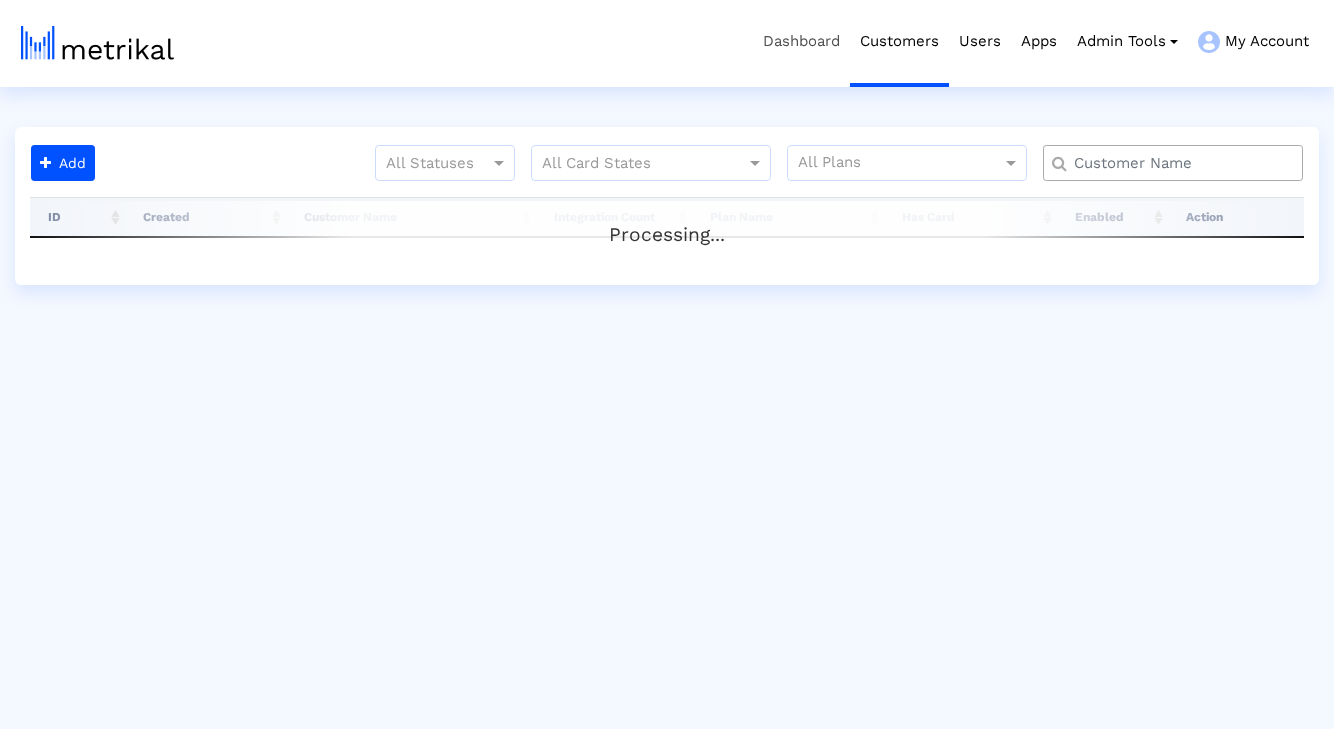 click on "Dashboard" at bounding box center (801, 41) 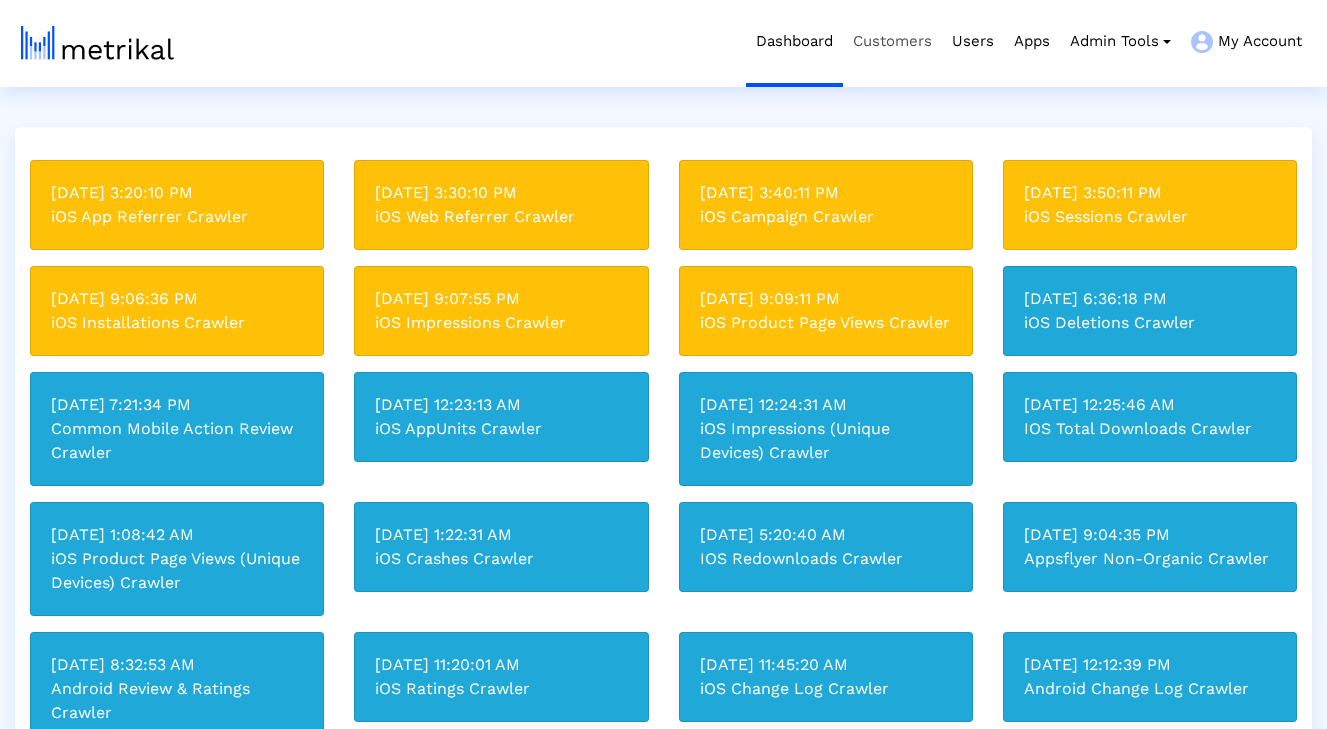 click on "Customers" at bounding box center (892, 41) 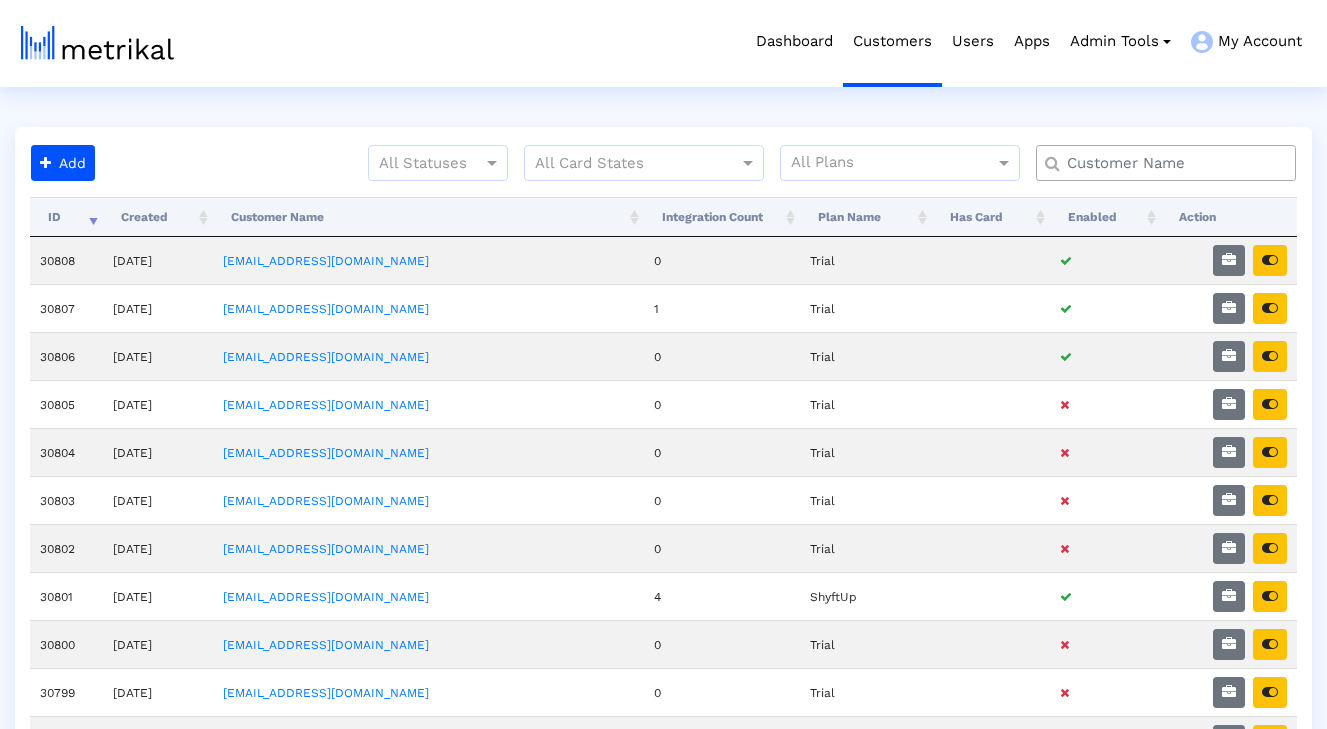 click 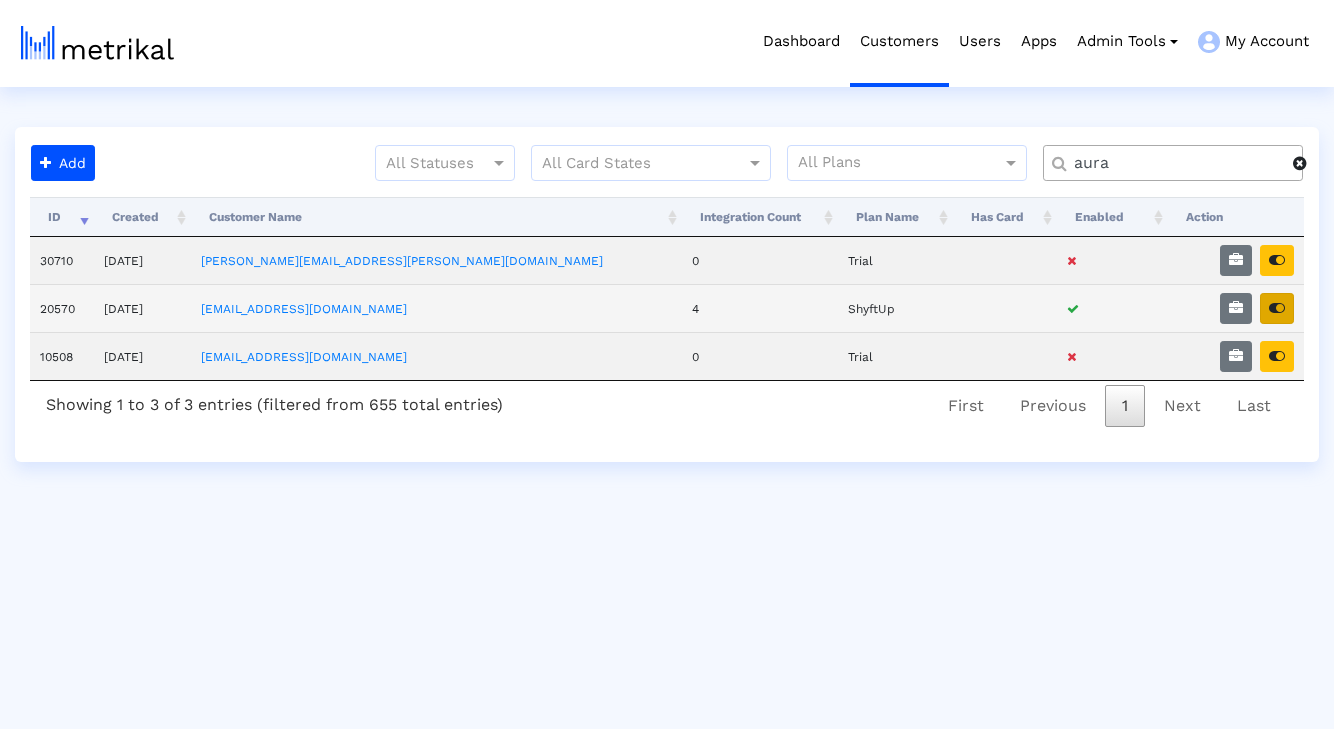 click at bounding box center [1277, 308] 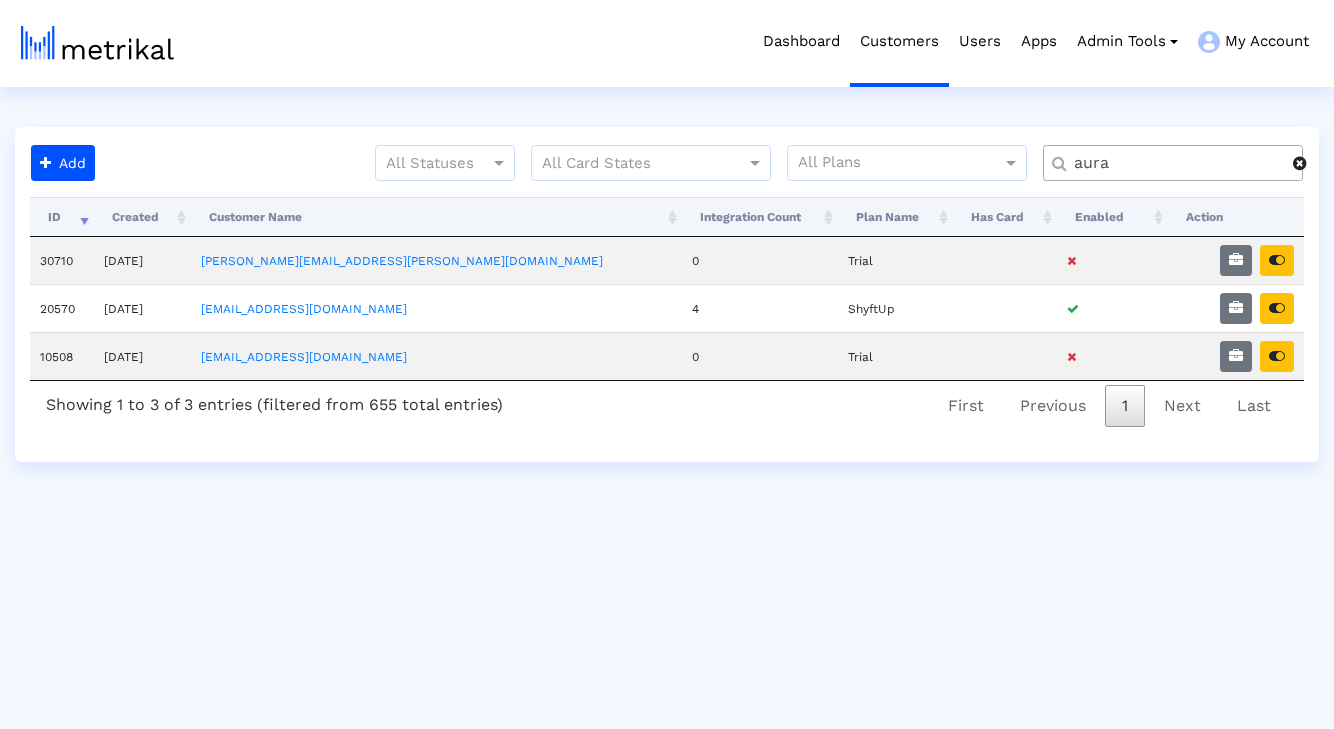 click on "aura" 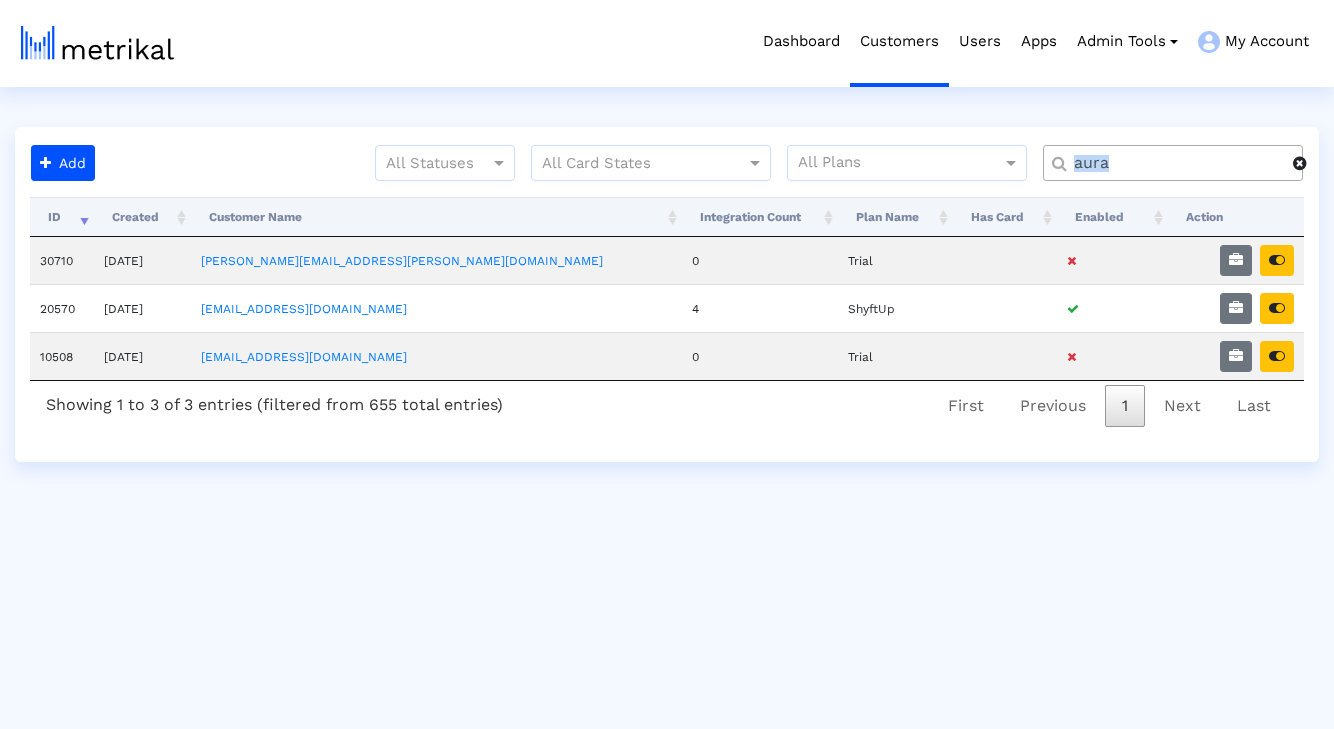 click on "aura" 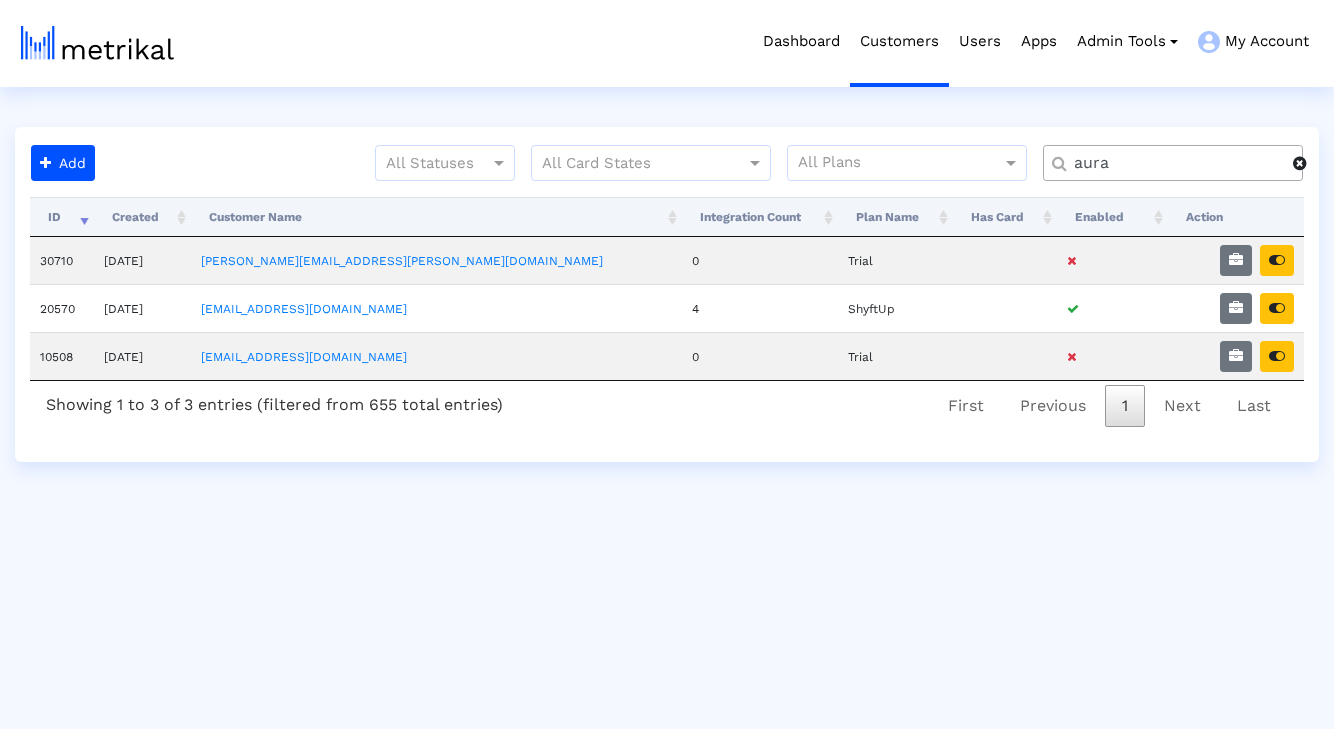 click on "aura" 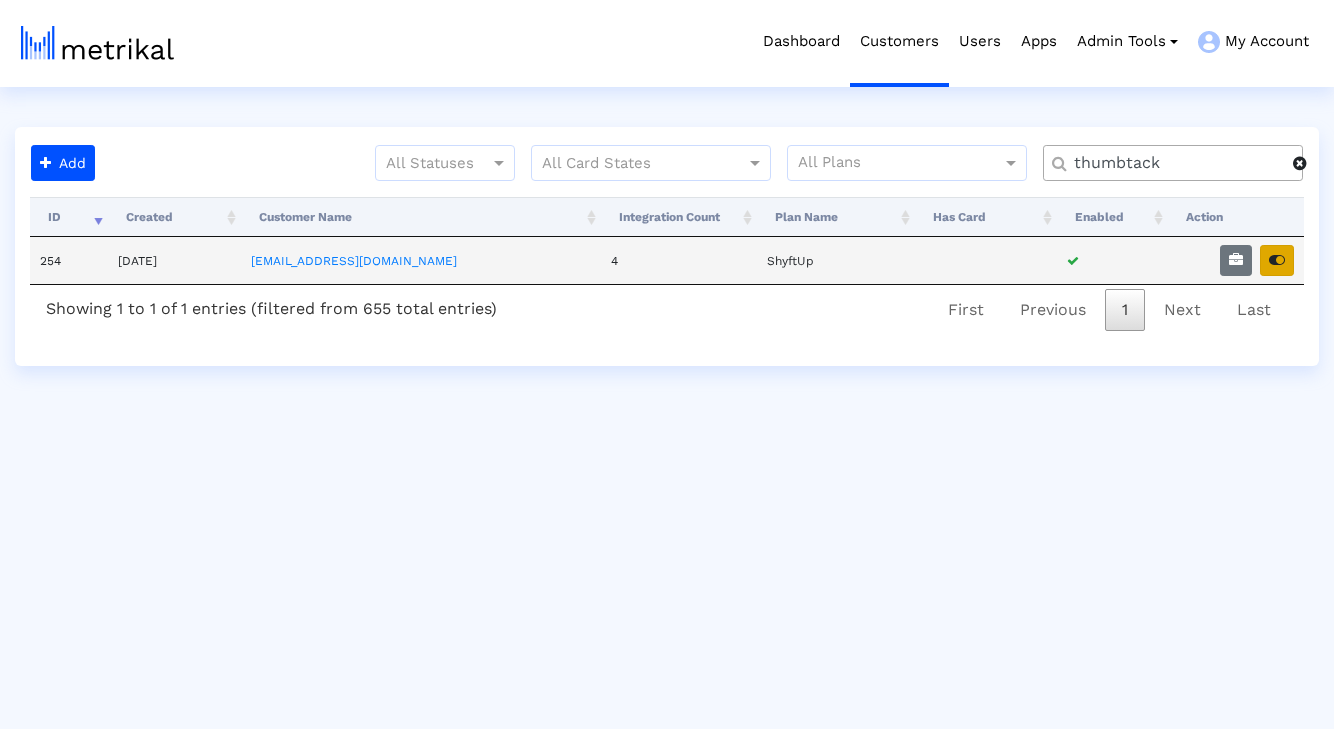click at bounding box center [1277, 260] 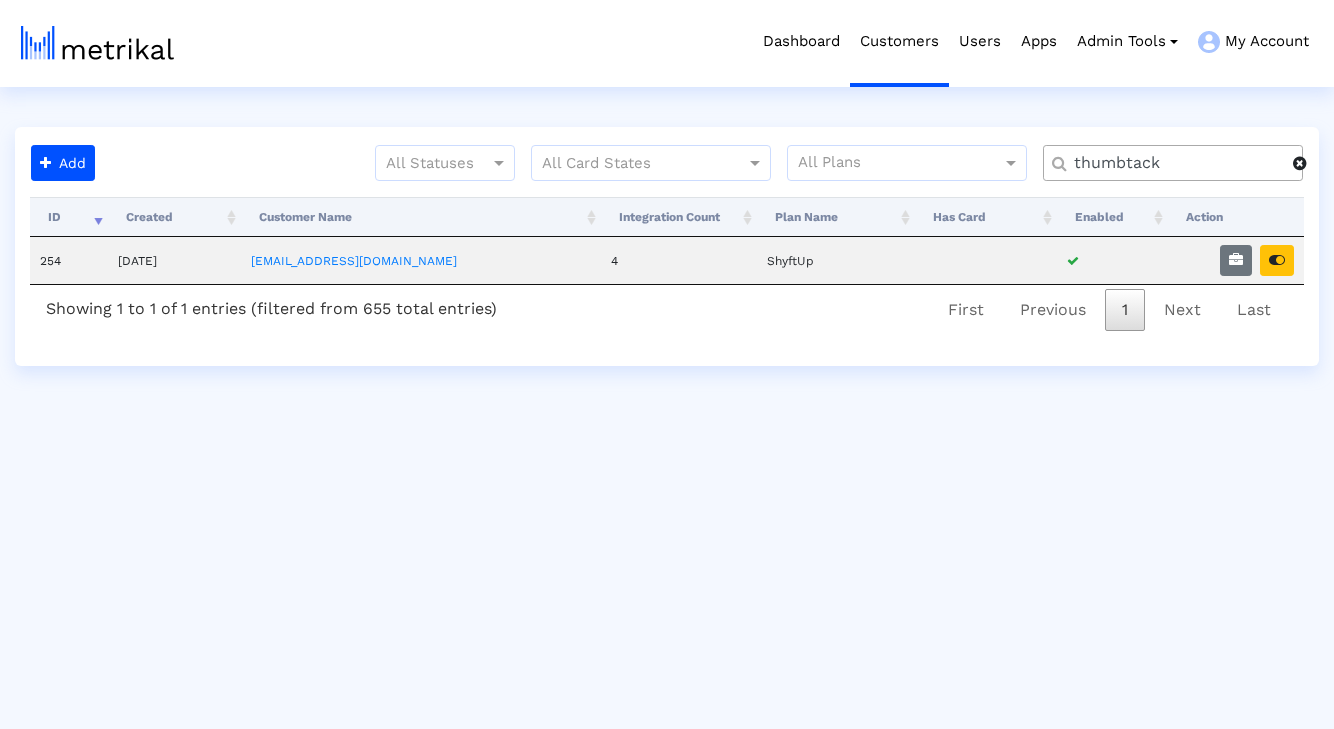 click on "thumbtack" 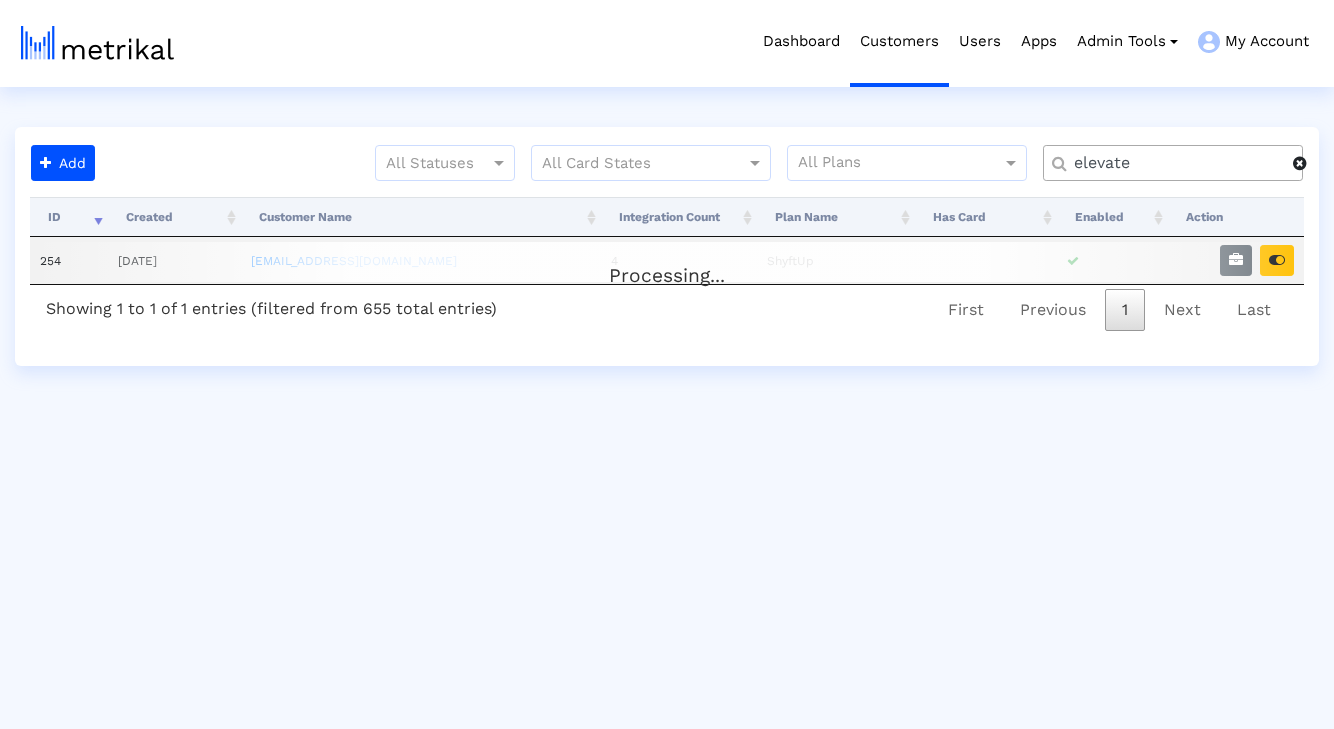click on "elevate" 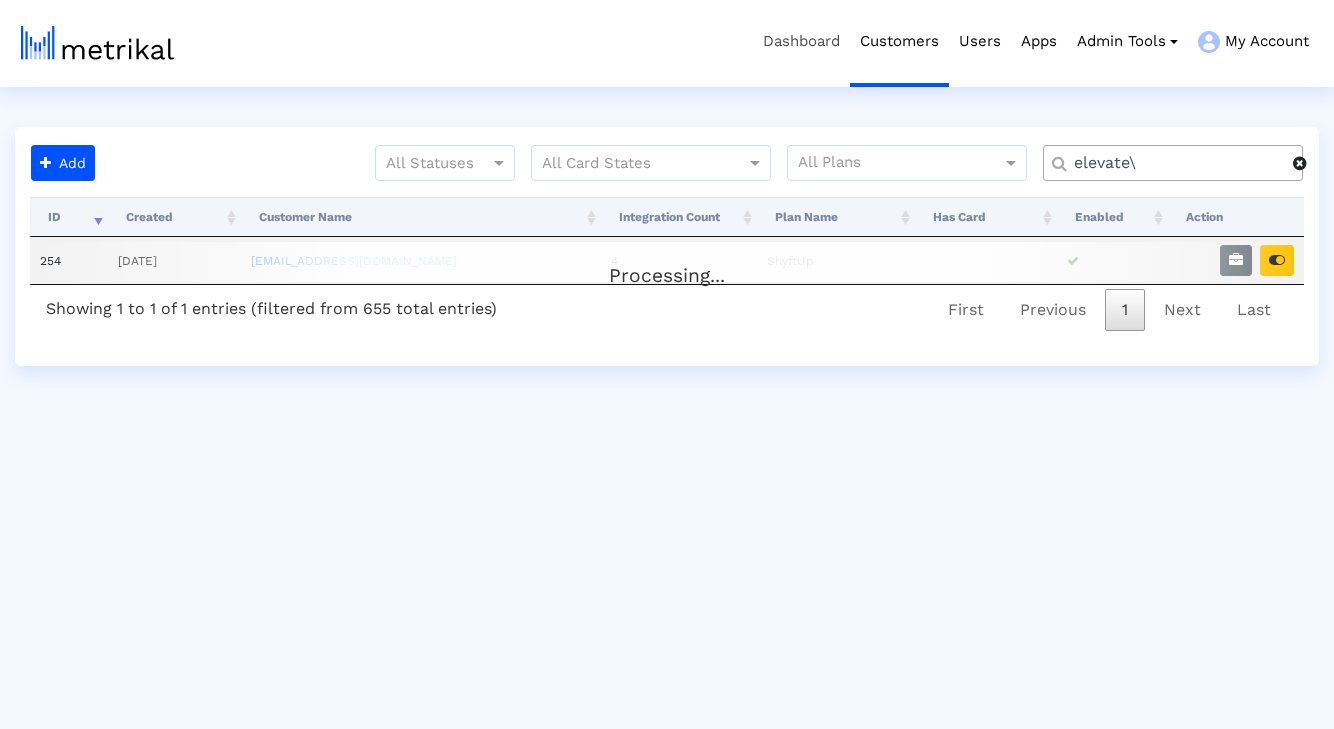 type on "elevate\" 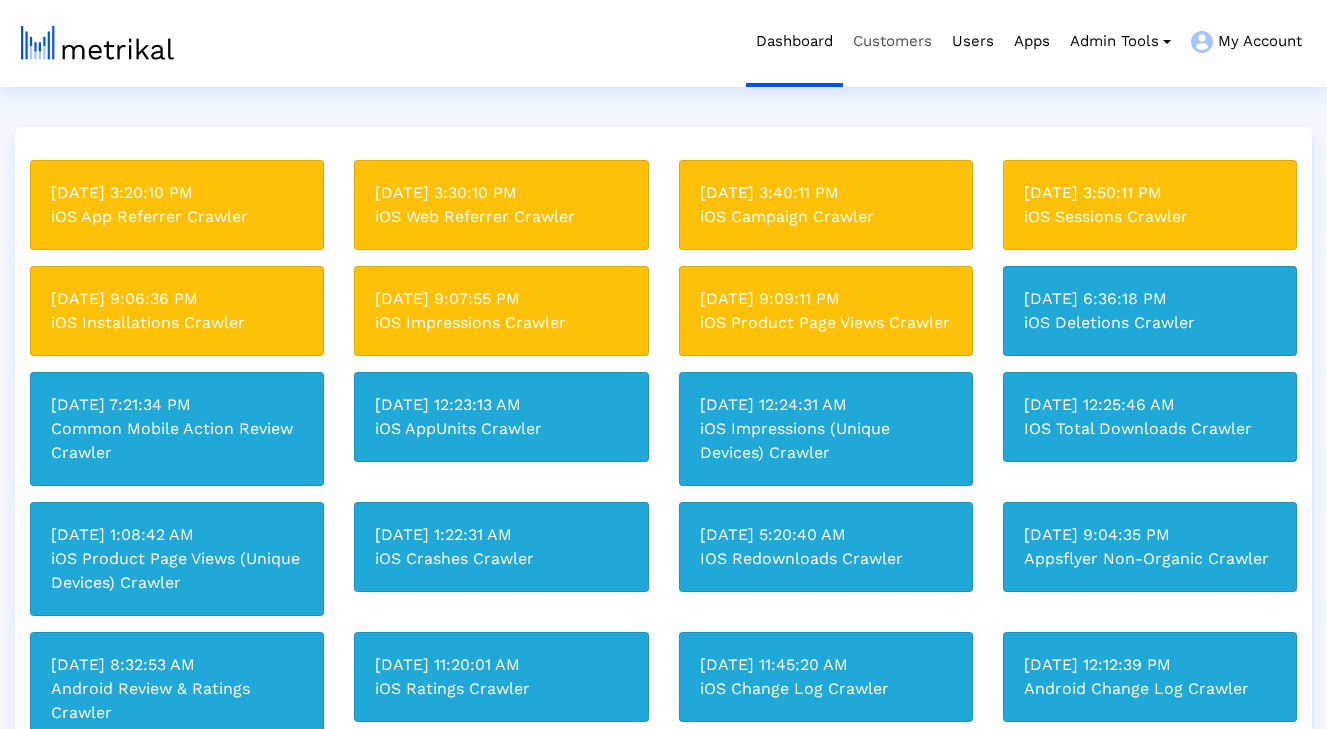 click on "Customers" at bounding box center (892, 41) 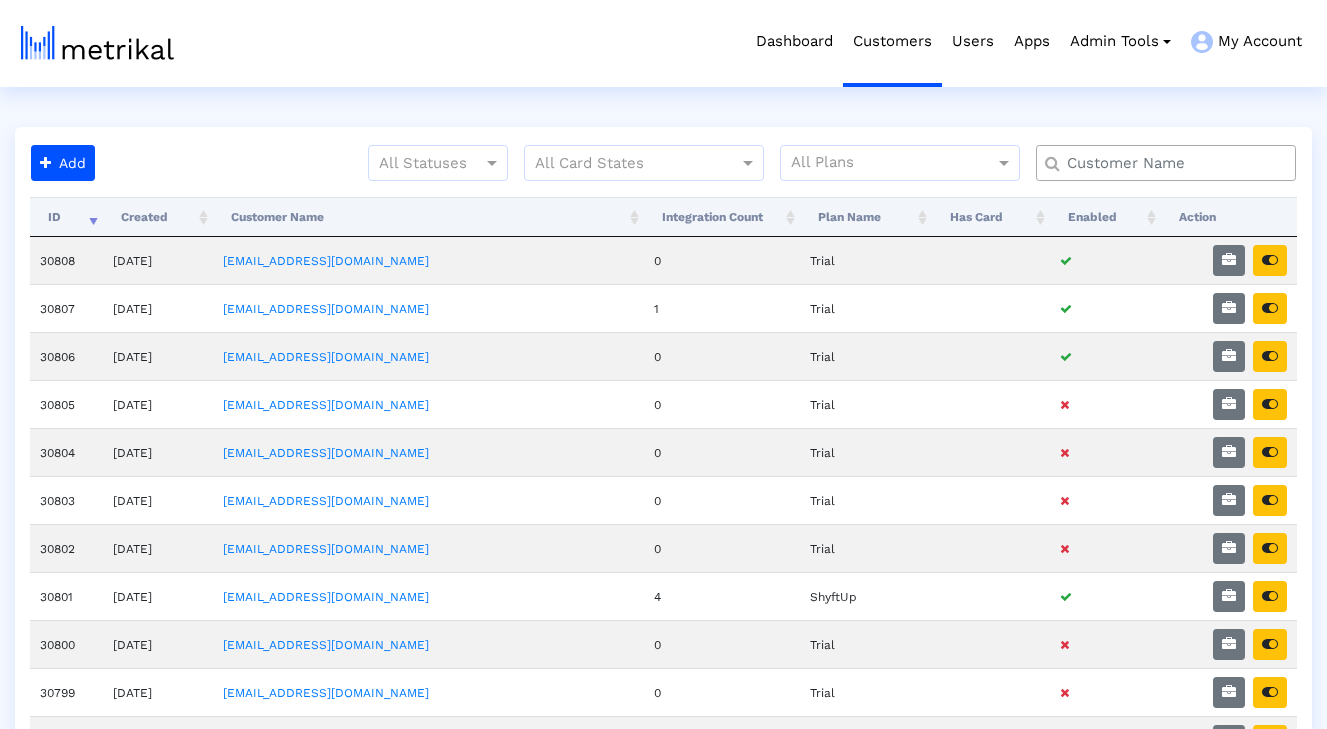 click 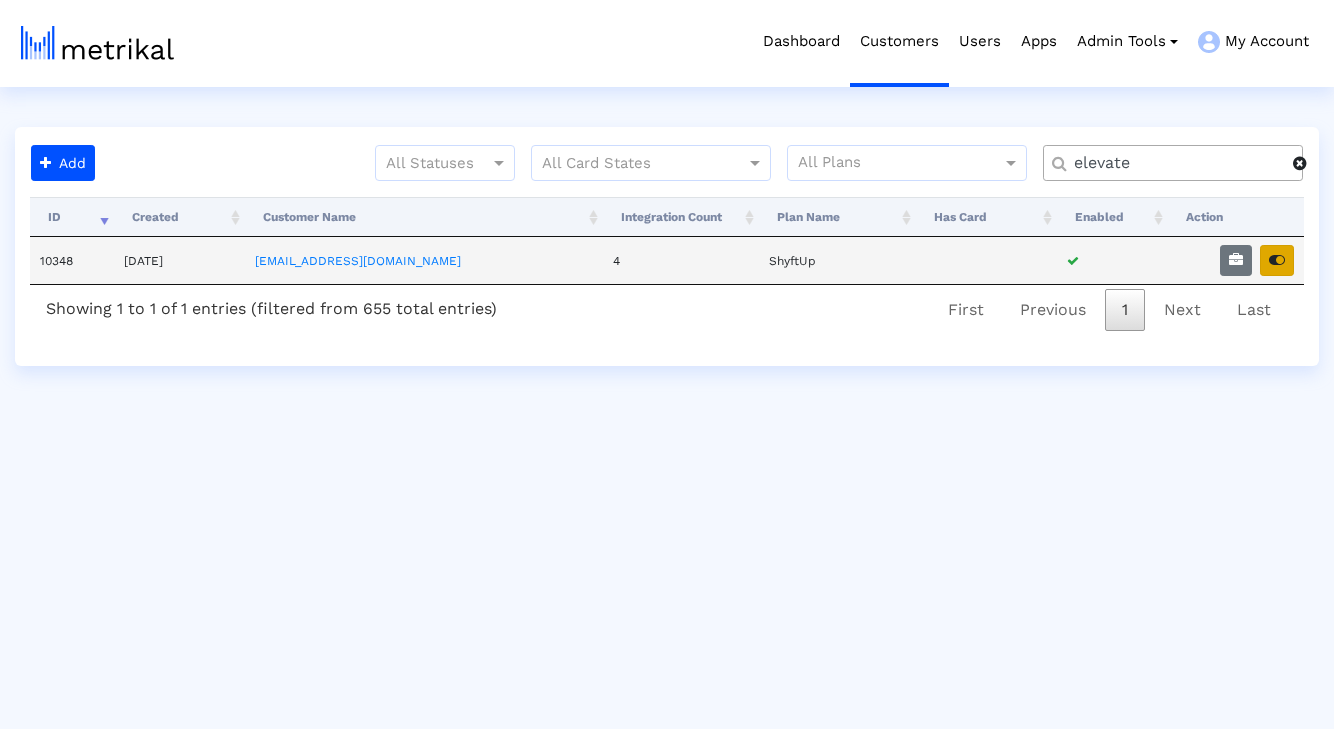 click at bounding box center (1277, 260) 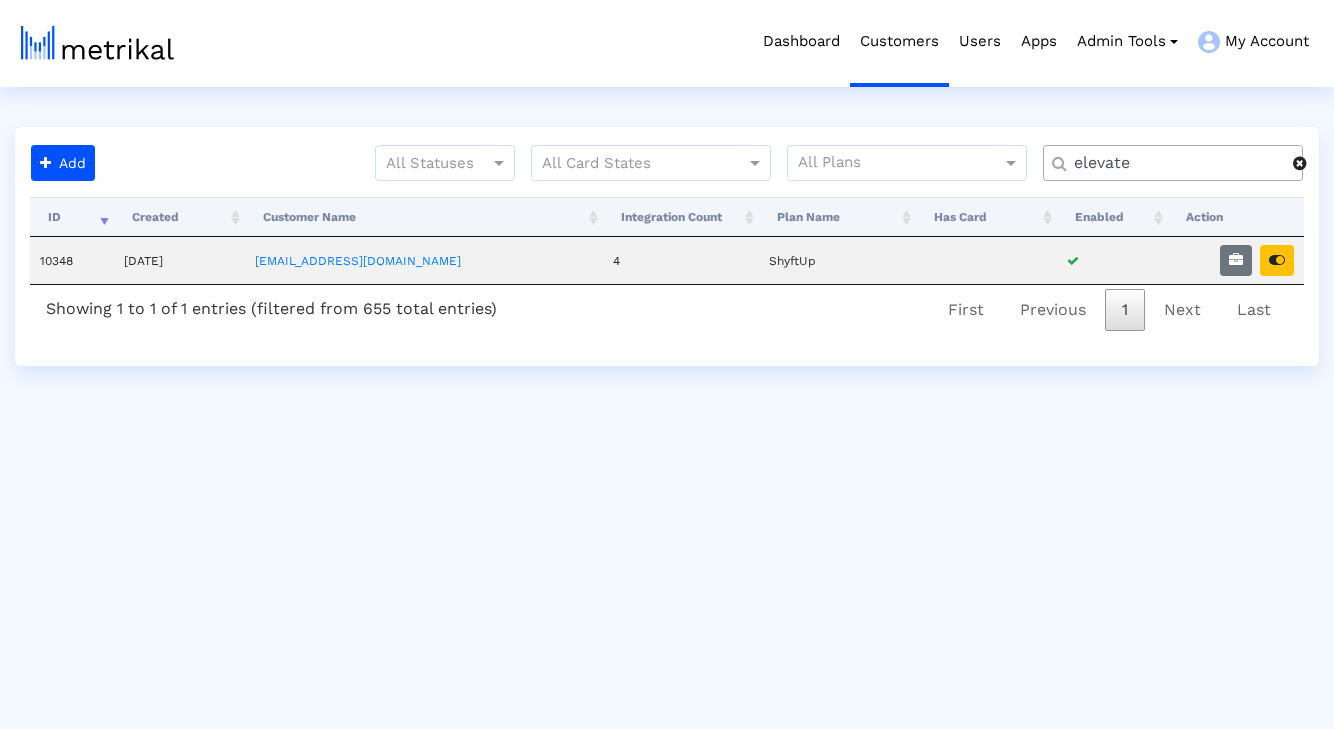 click on "elevate" 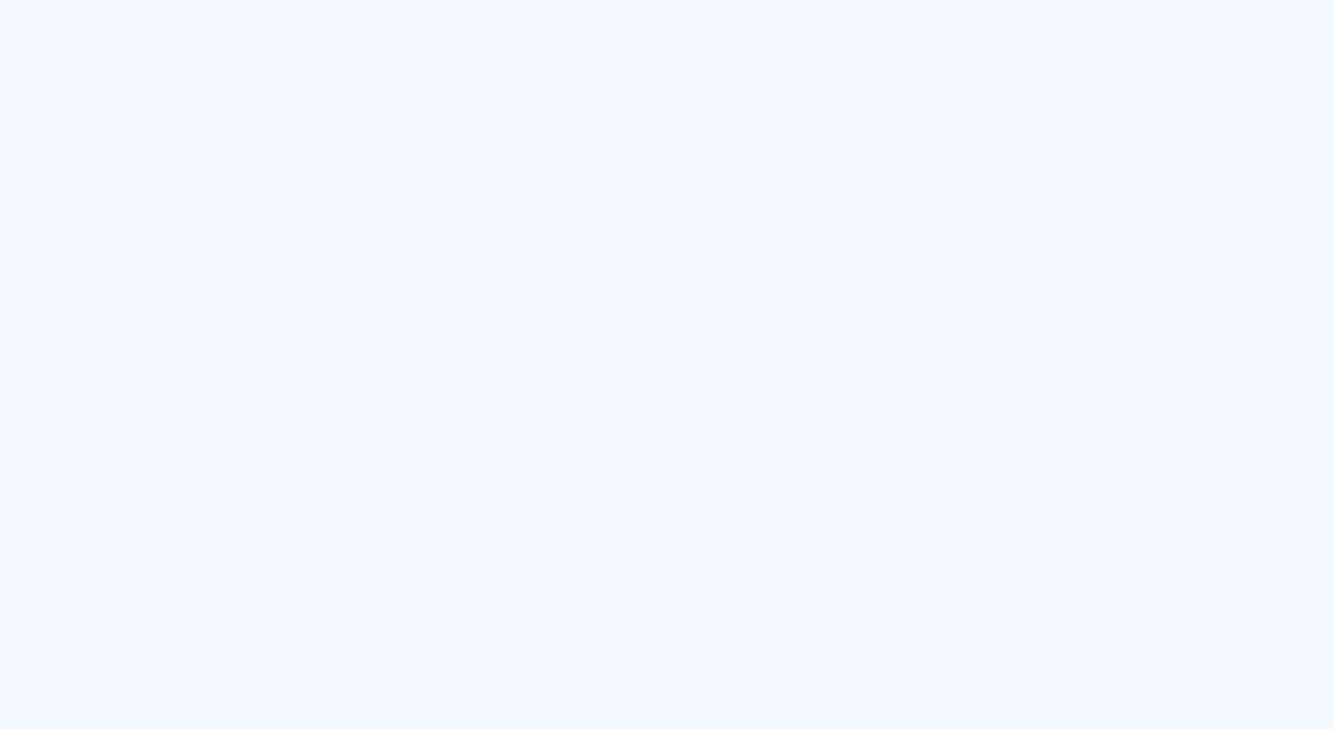 scroll, scrollTop: 0, scrollLeft: 0, axis: both 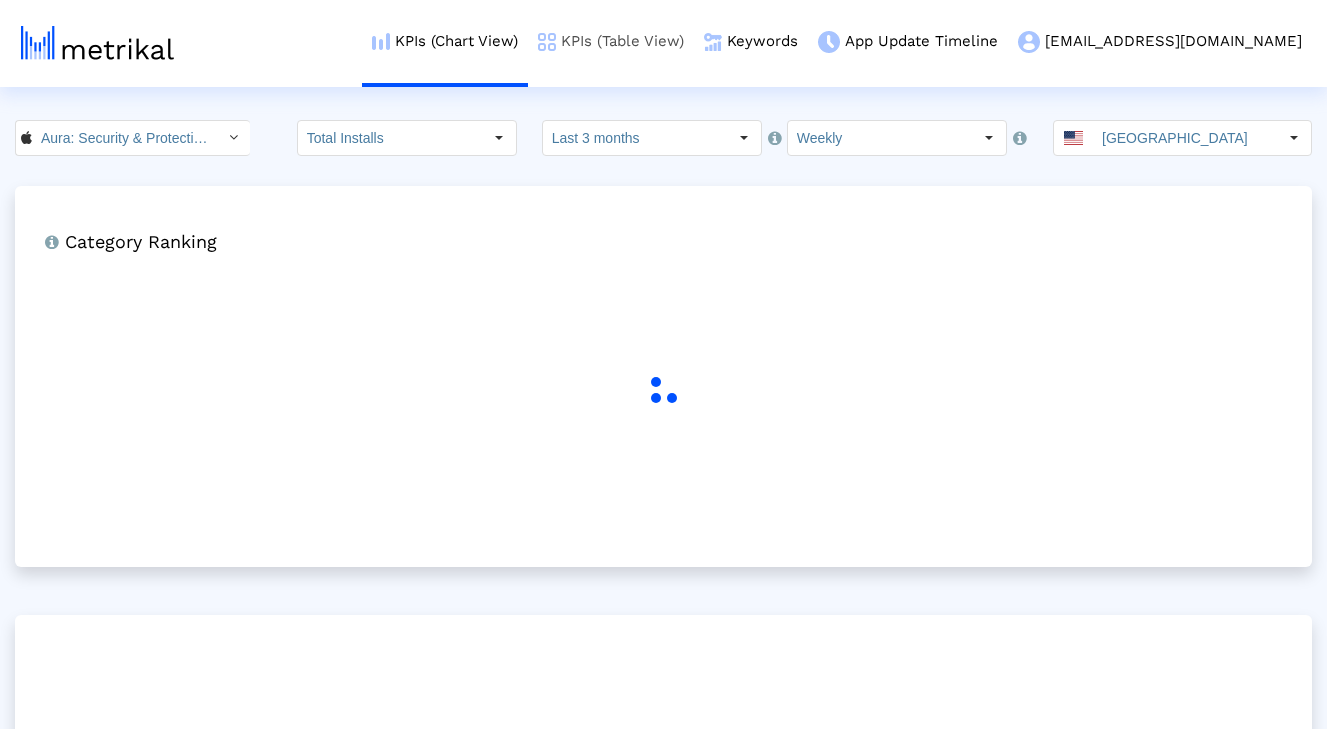 click on "KPIs (Table View)" at bounding box center (611, 41) 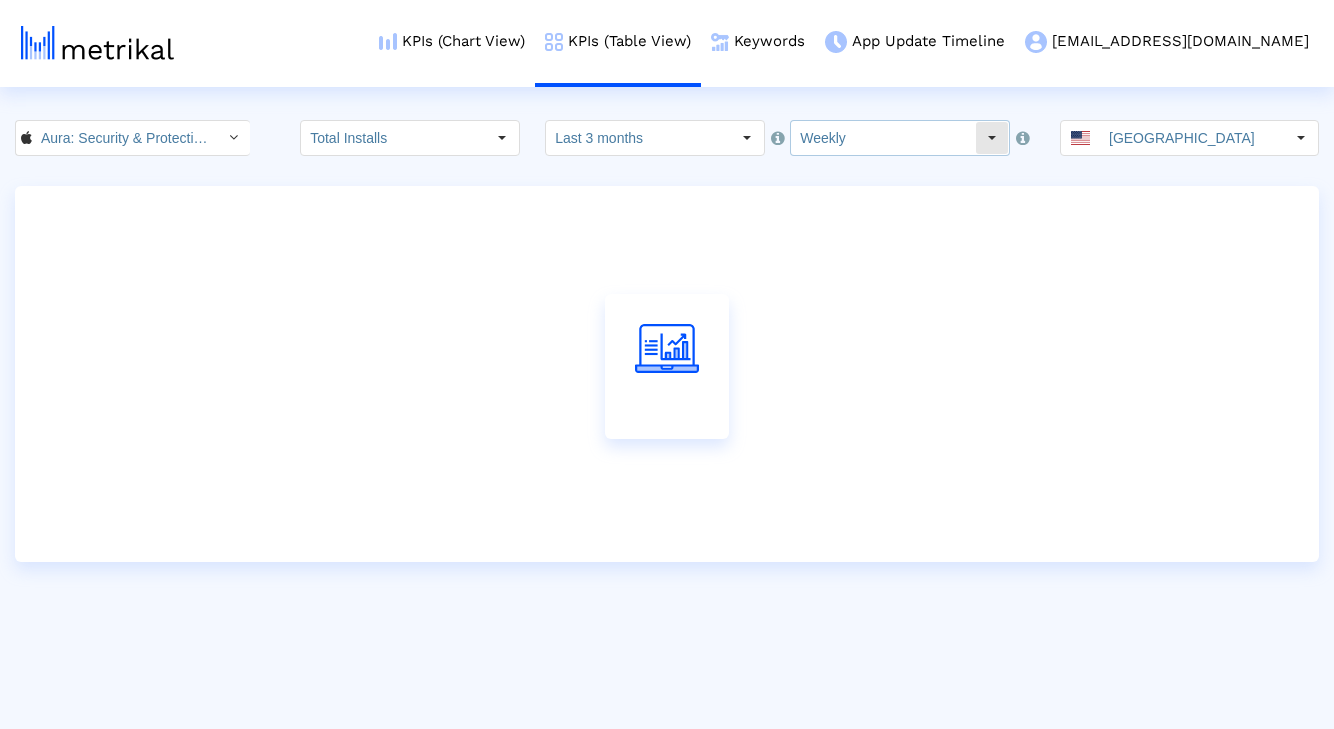click on "Weekly" 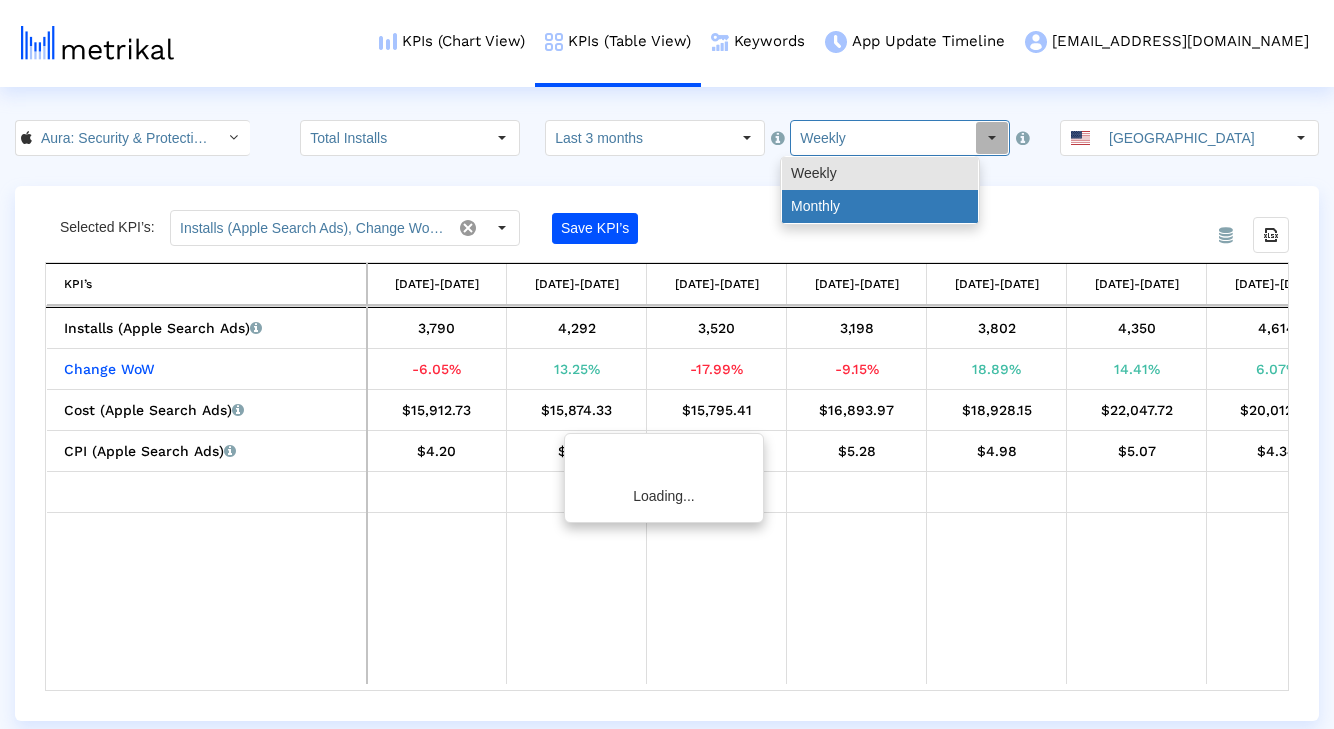 click on "Monthly" at bounding box center [880, 206] 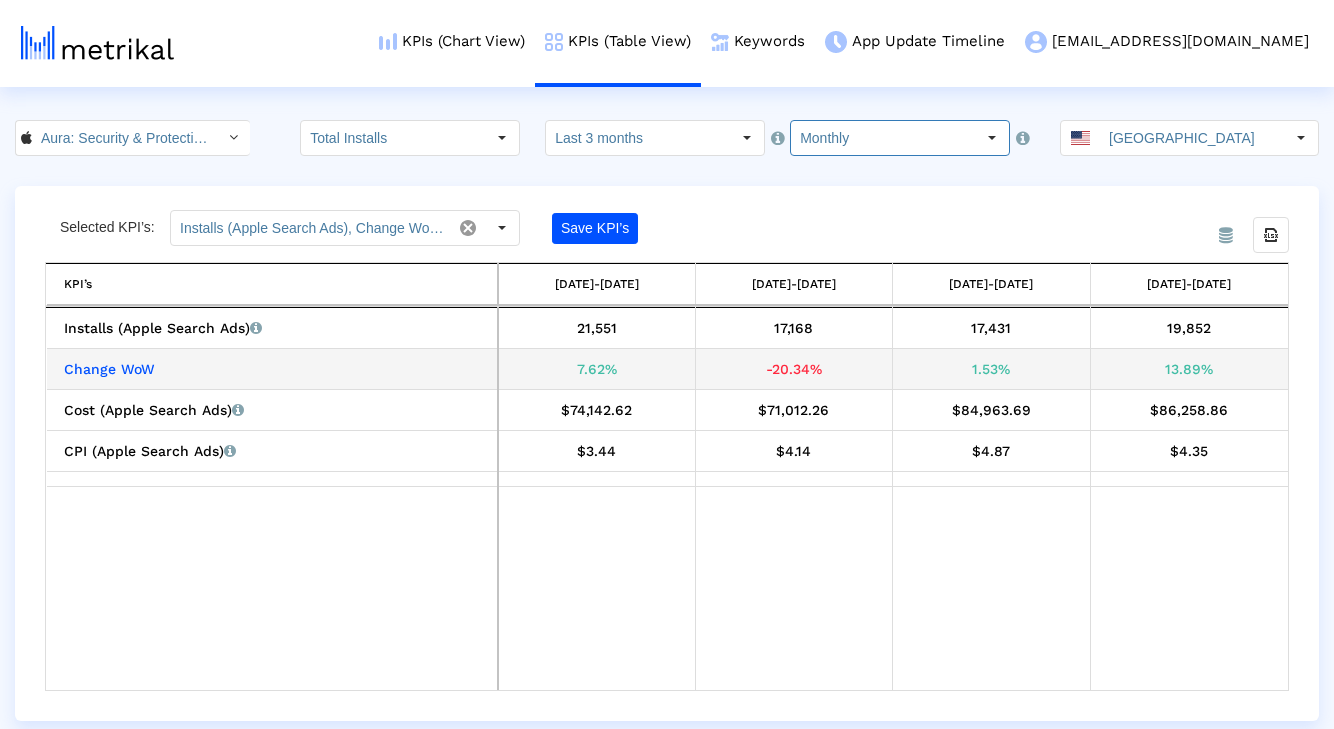 scroll, scrollTop: 0, scrollLeft: 0, axis: both 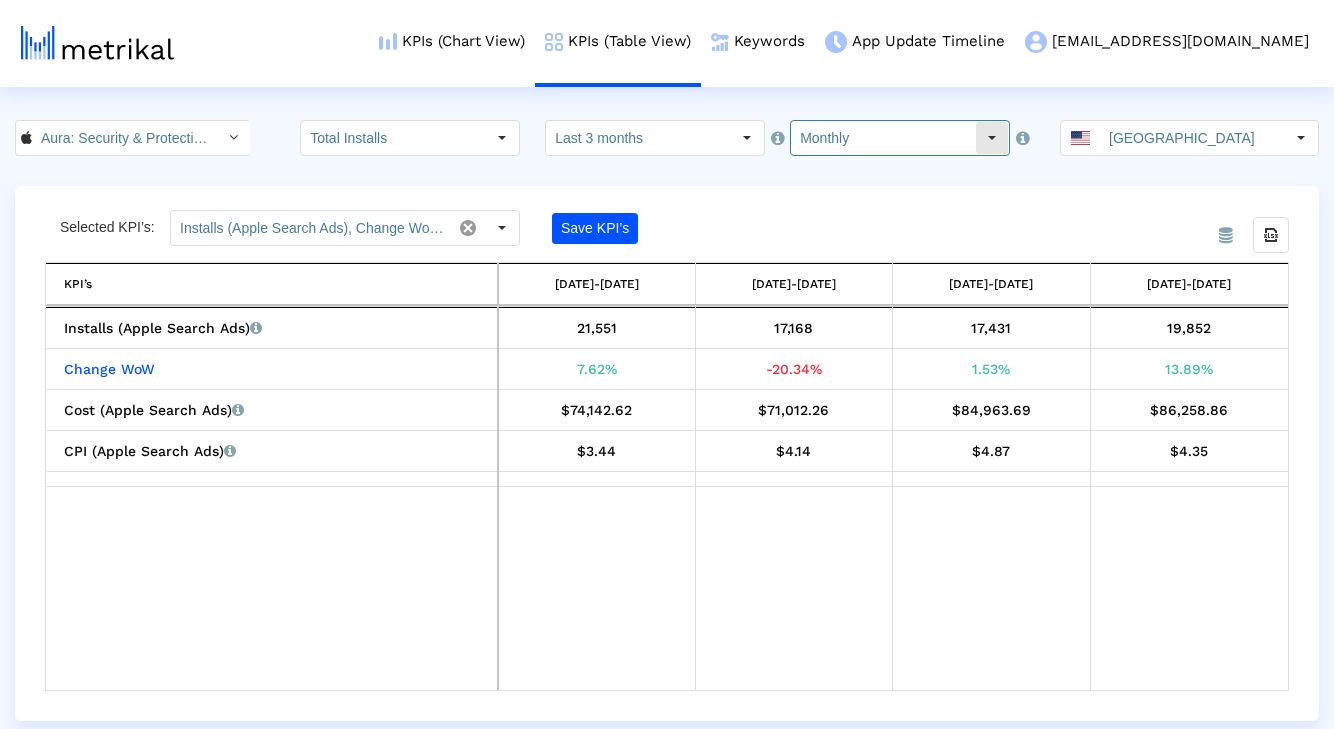 click on "Monthly" 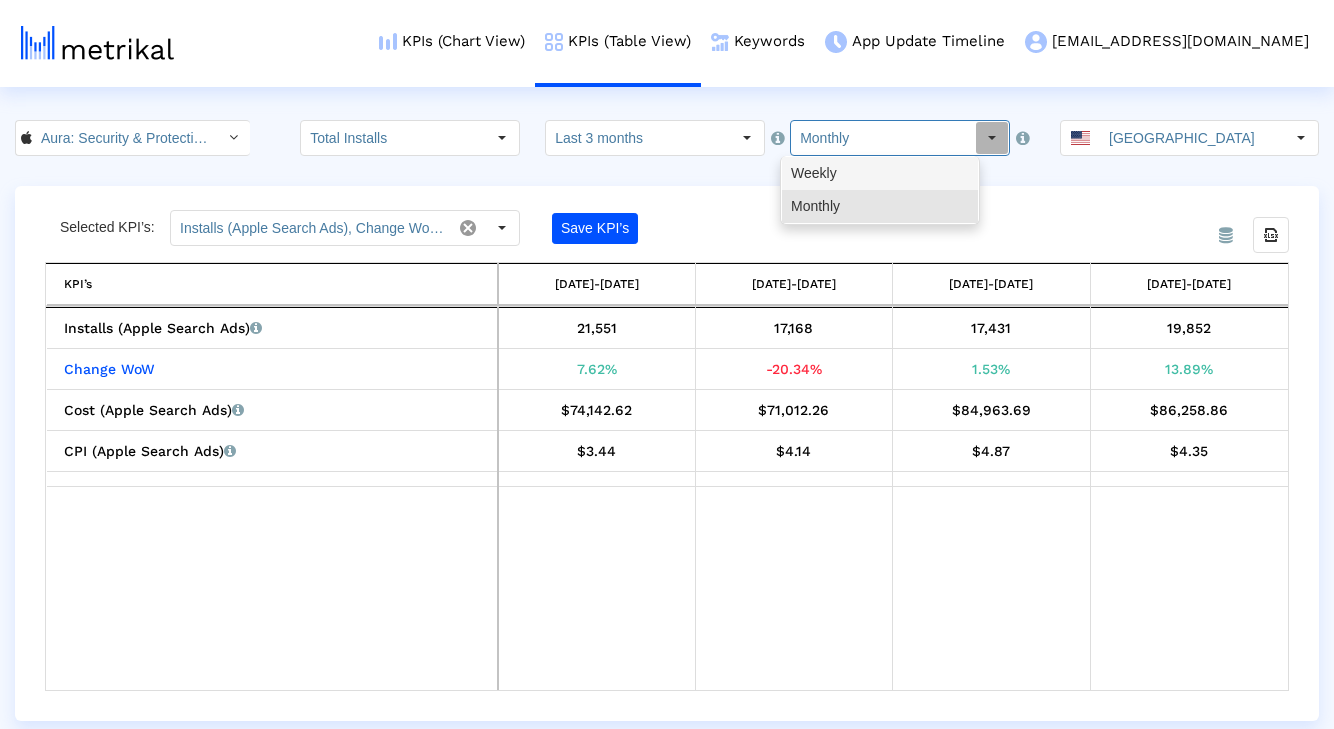 click on "Weekly" at bounding box center [880, 173] 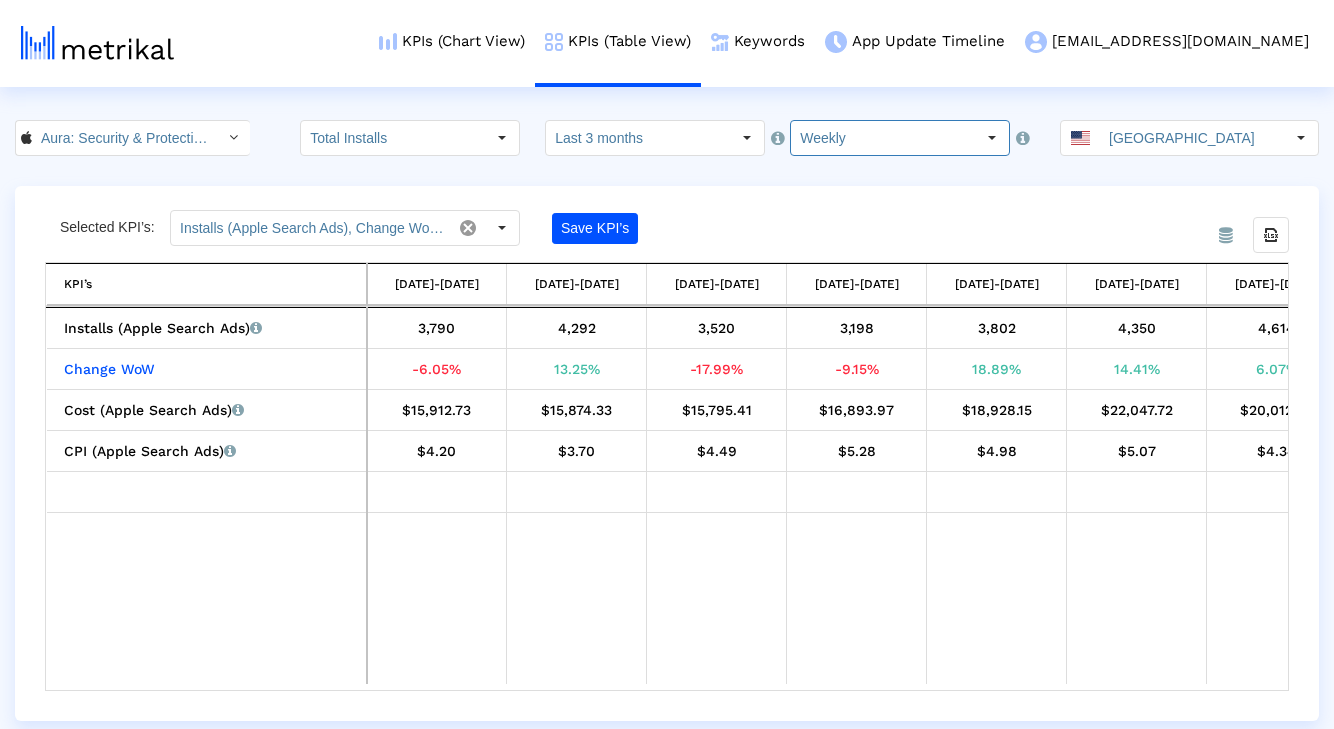 scroll, scrollTop: 0, scrollLeft: 179, axis: horizontal 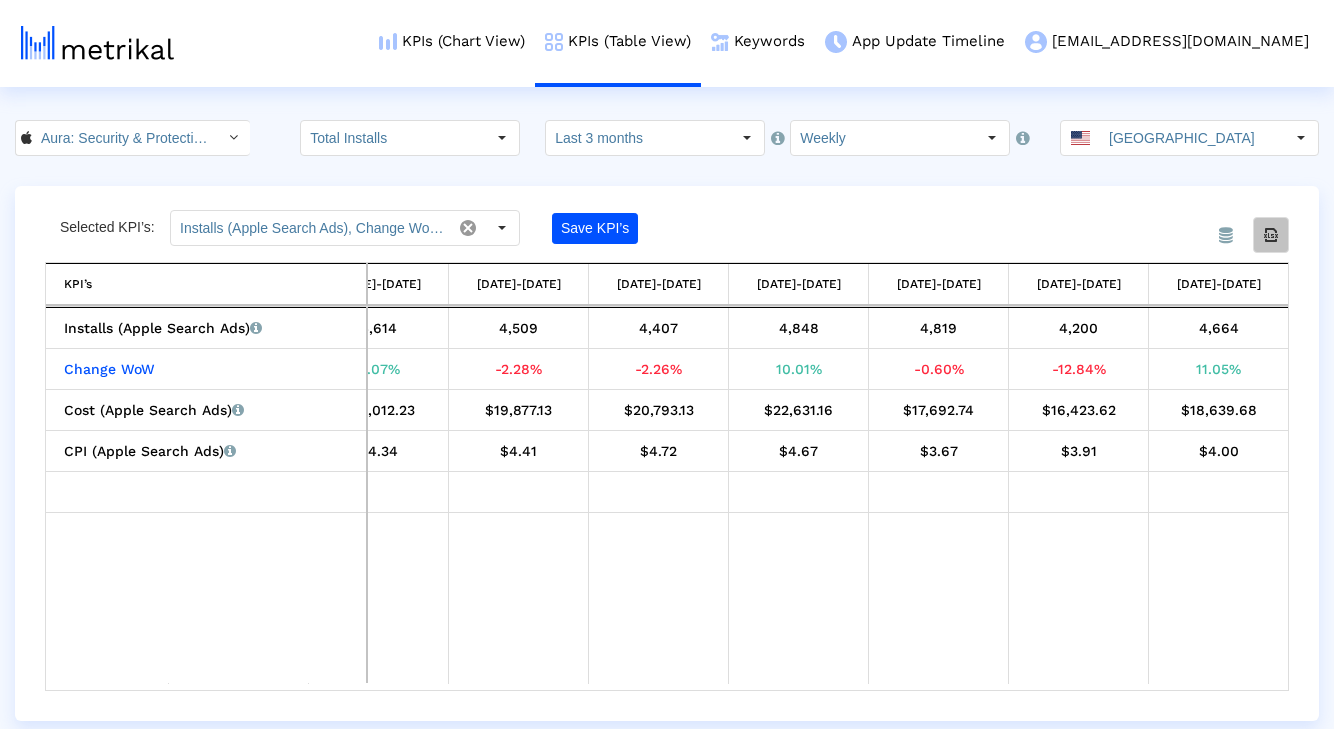 click at bounding box center (1271, 235) 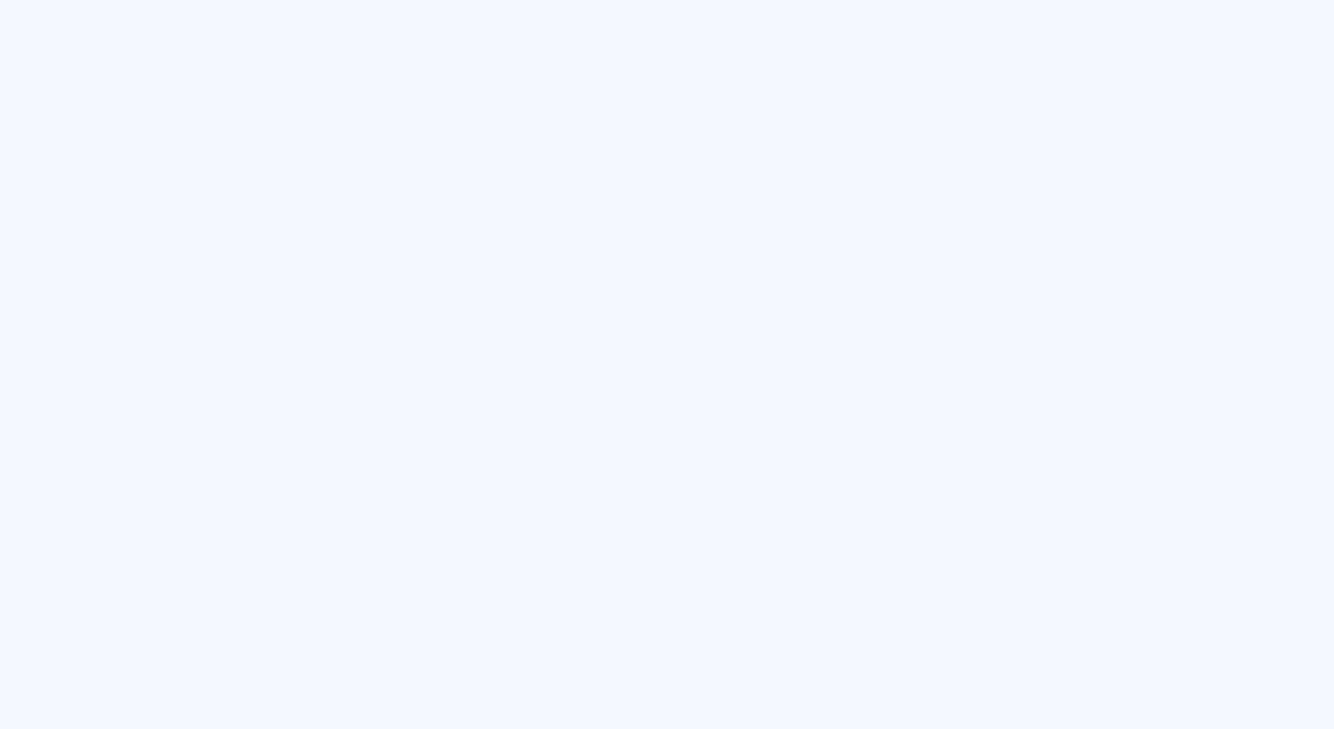 scroll, scrollTop: 0, scrollLeft: 0, axis: both 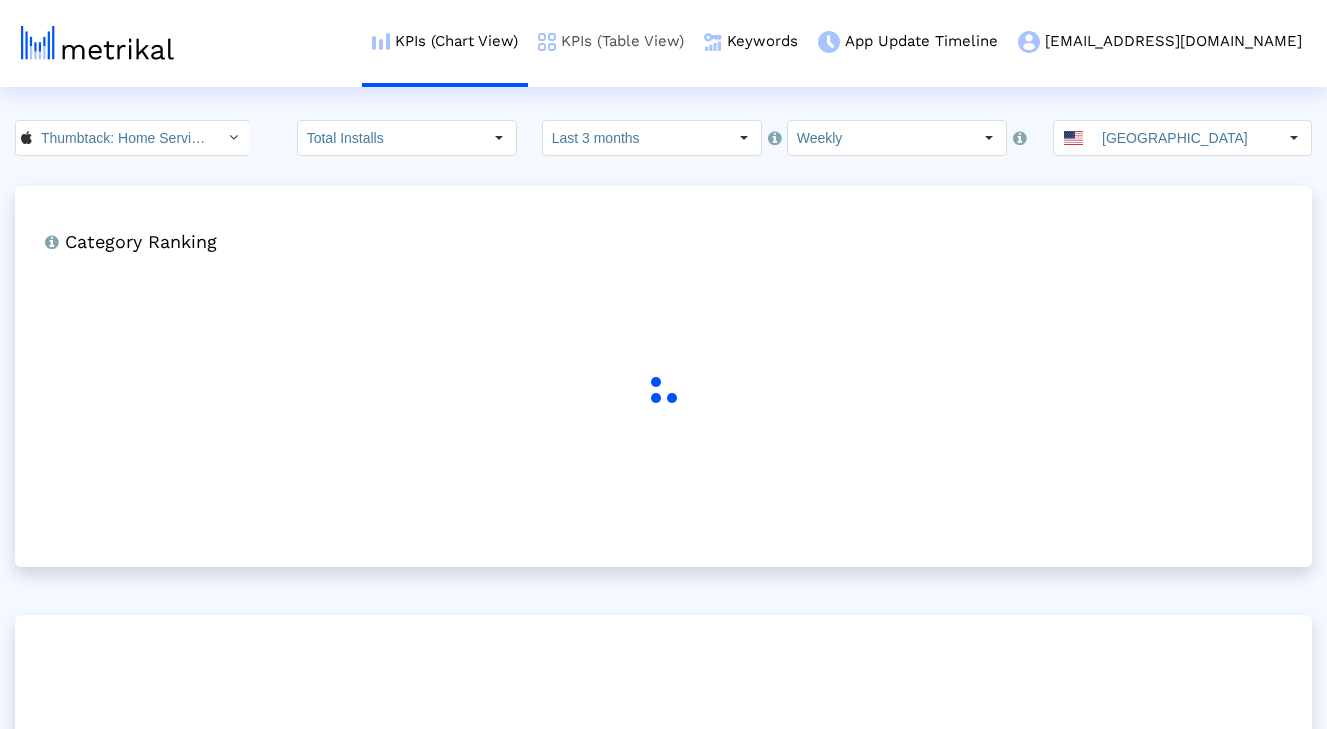 click on "KPIs (Table View)" at bounding box center (611, 41) 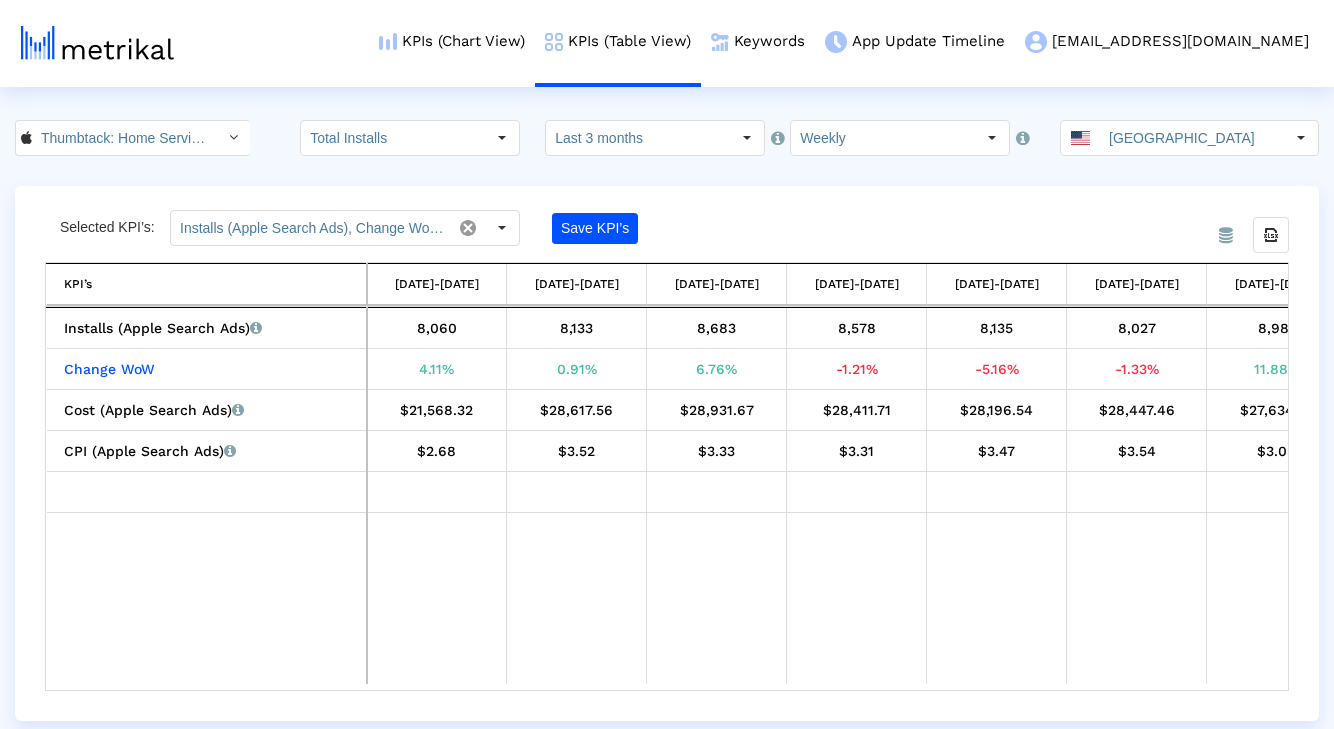 click on "Weekly" 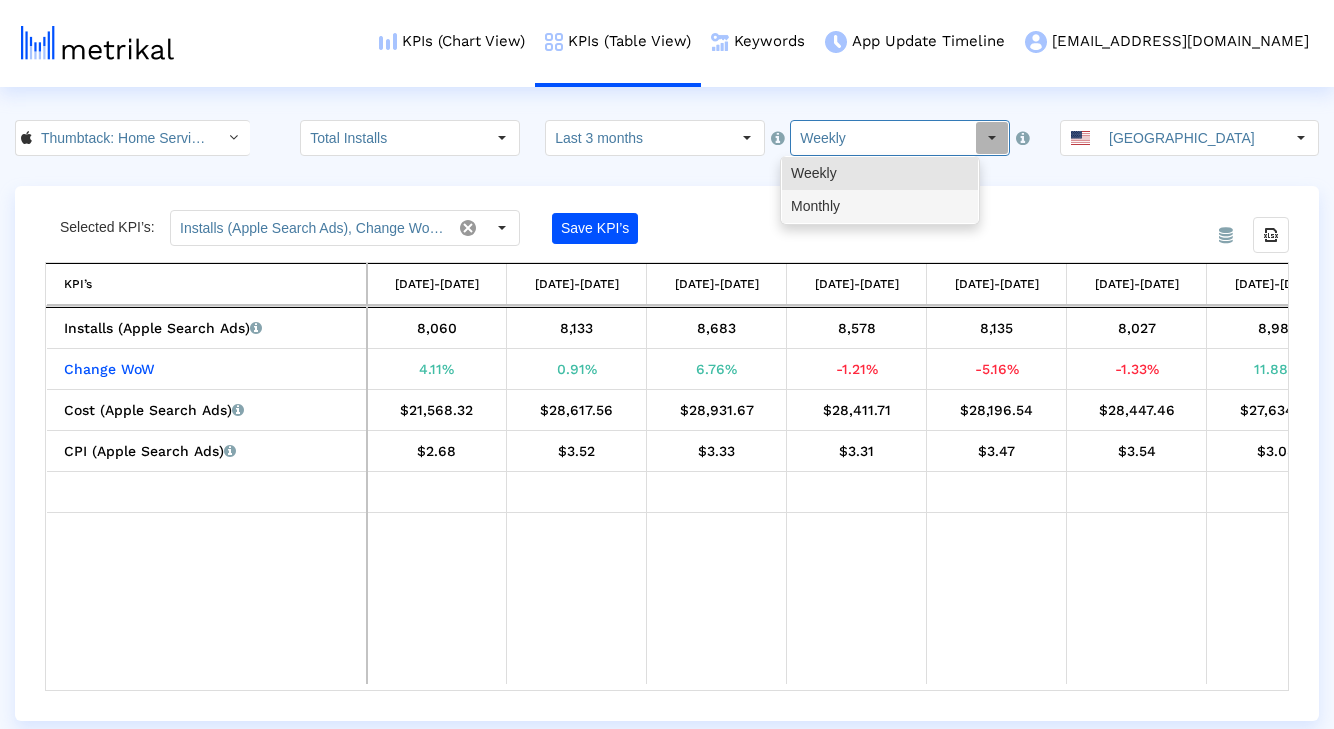 click on "Monthly" at bounding box center (880, 206) 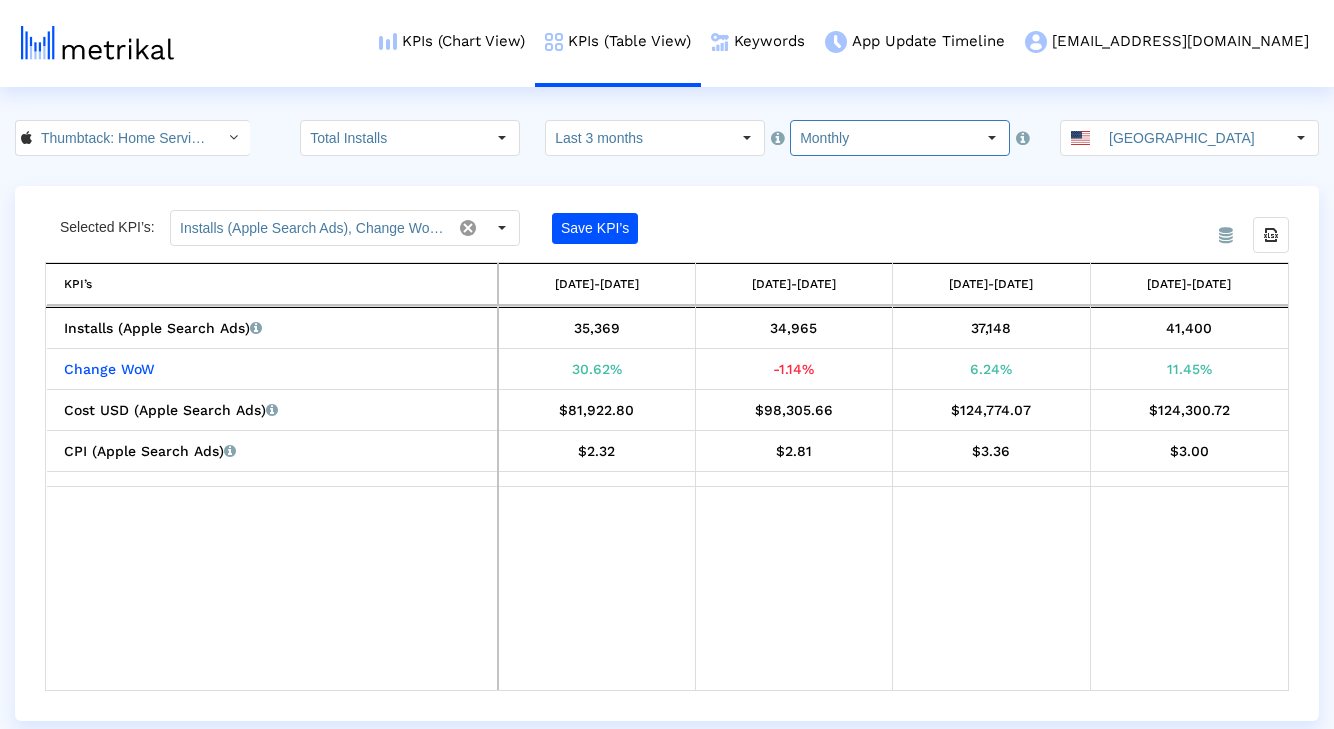 scroll, scrollTop: 0, scrollLeft: 0, axis: both 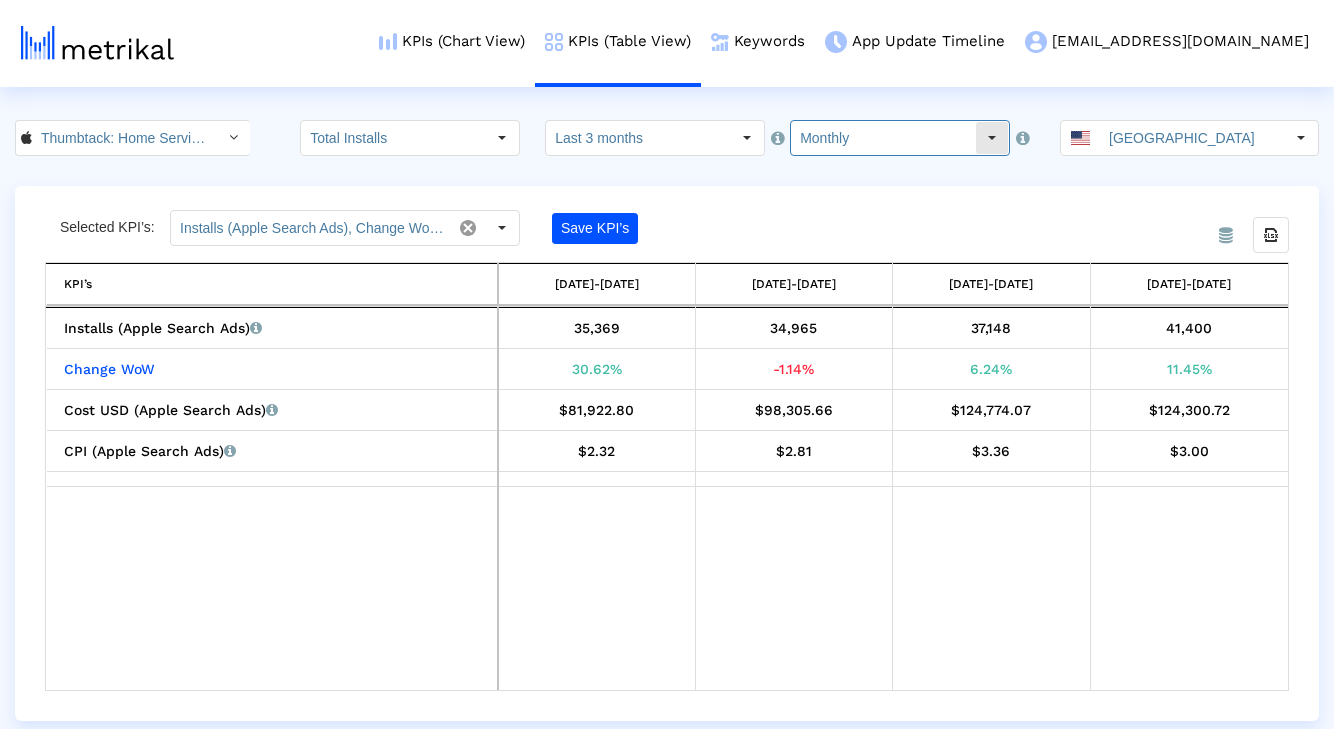 click on "Monthly" 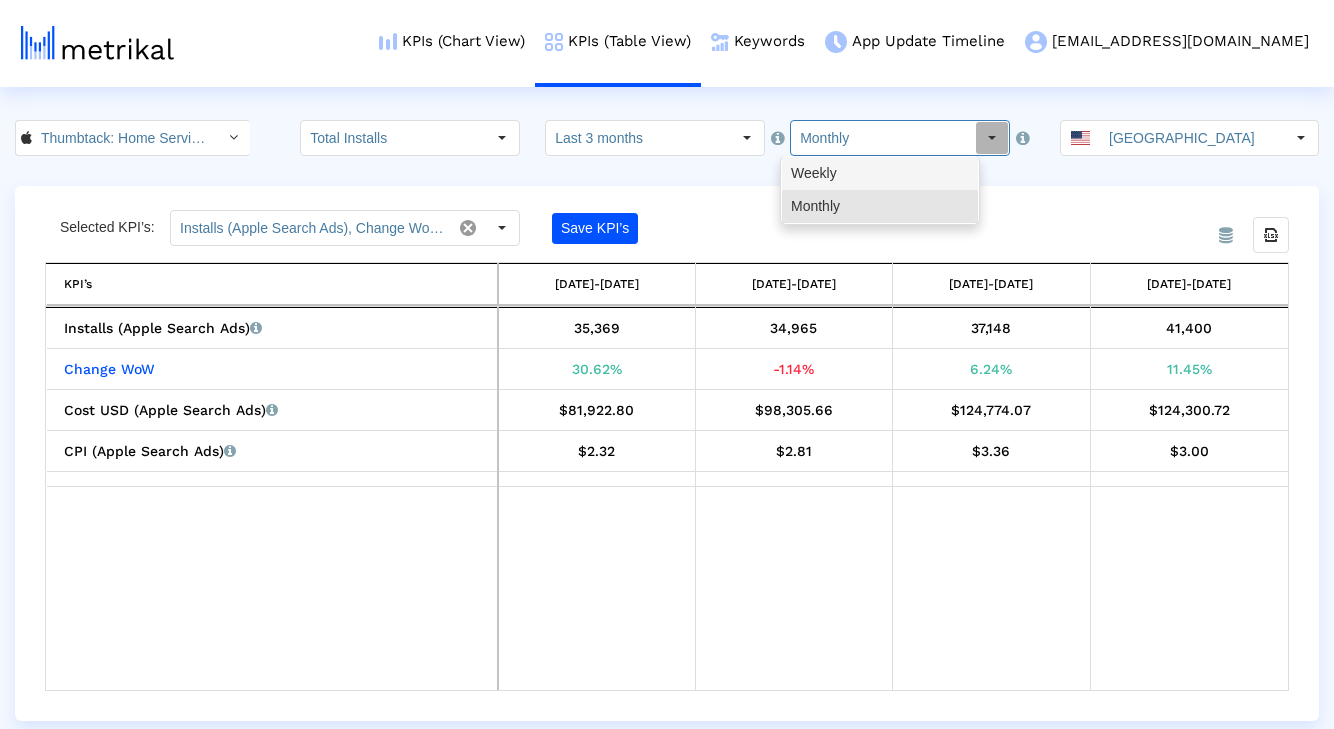 click on "Weekly" at bounding box center (880, 173) 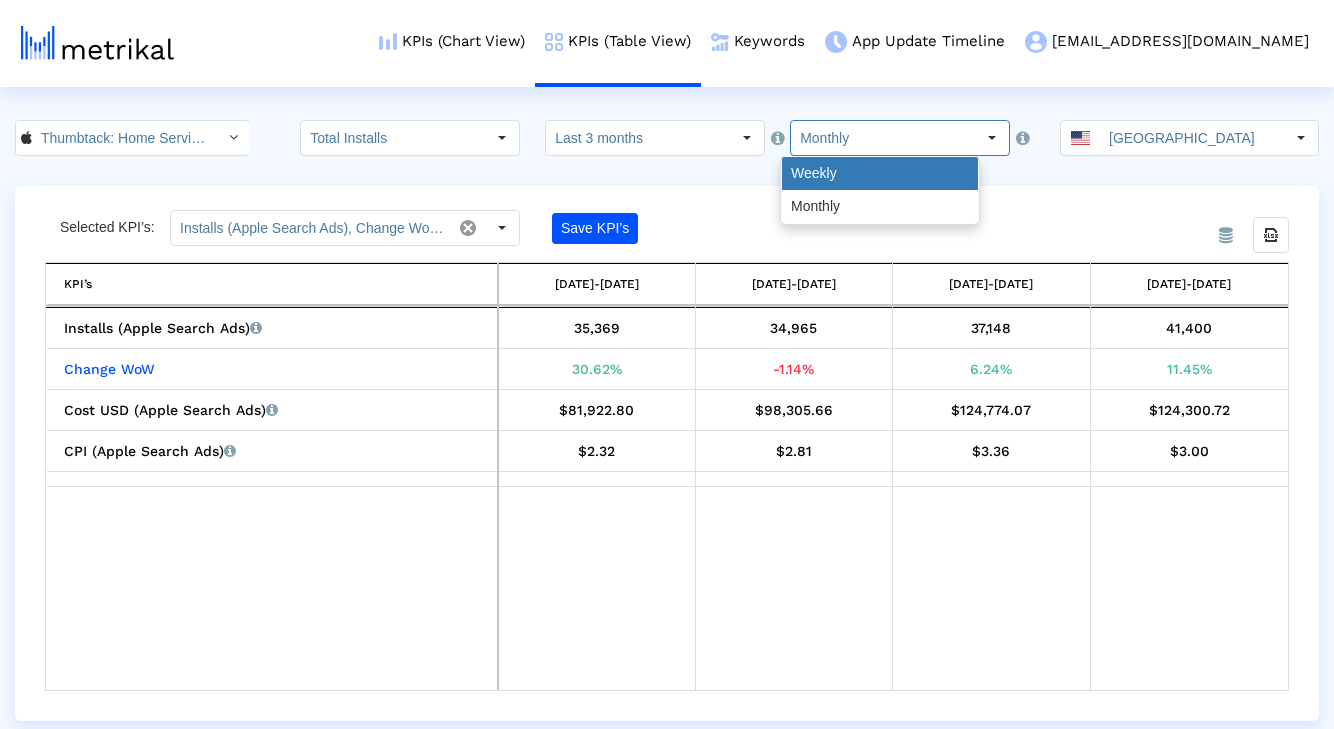 type on "Weekly" 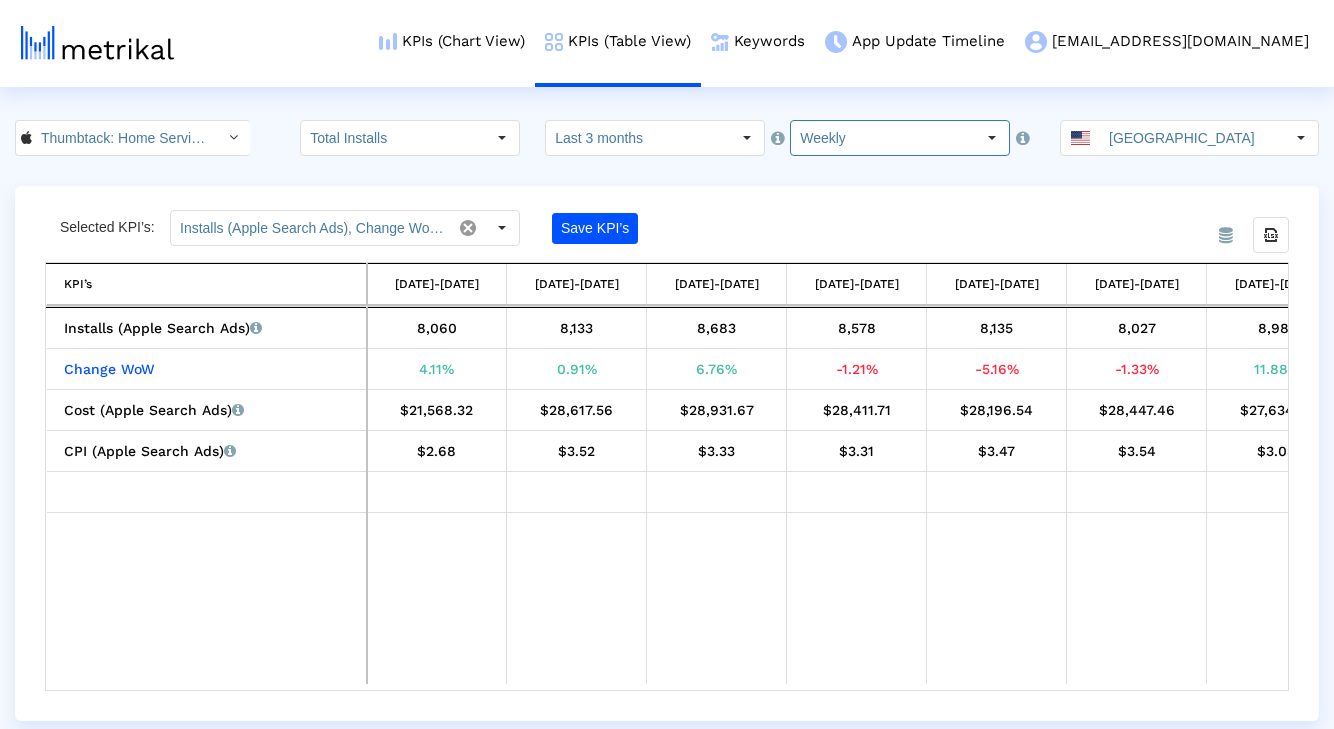 scroll, scrollTop: 0, scrollLeft: 897, axis: horizontal 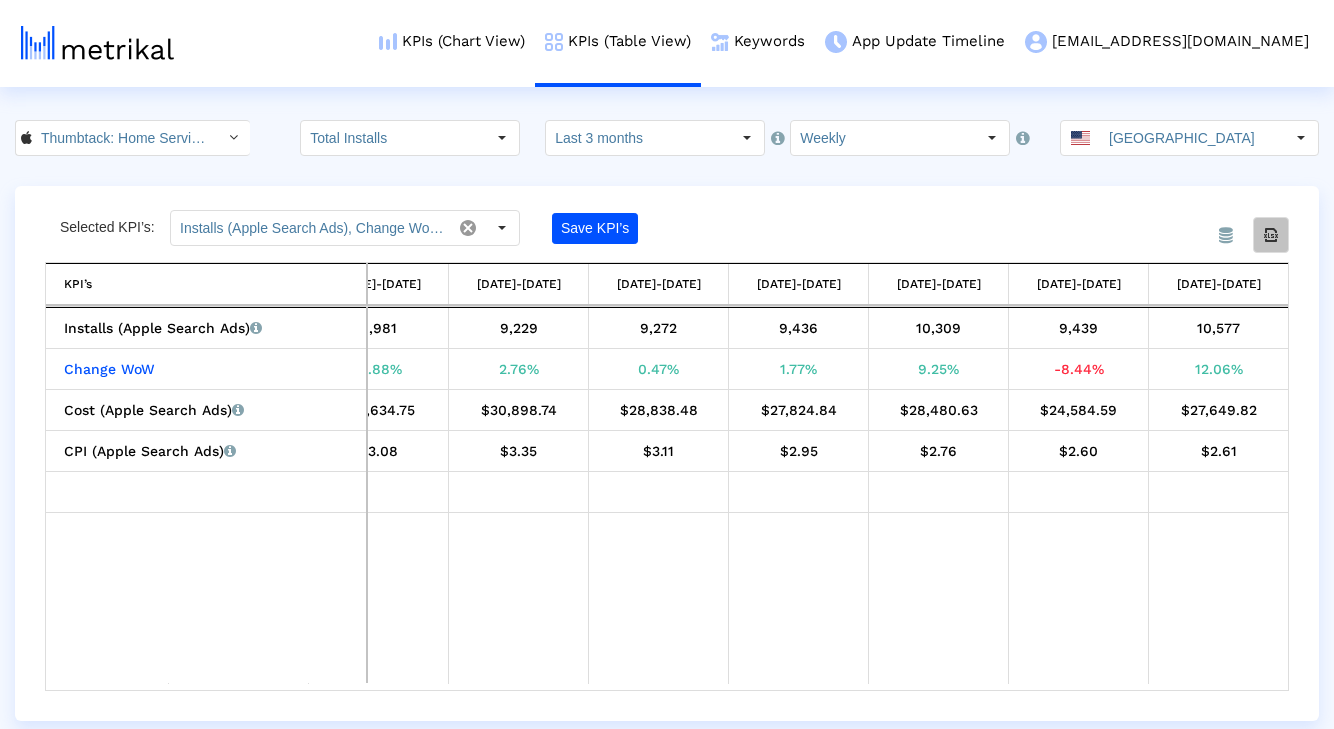 click at bounding box center (1271, 235) 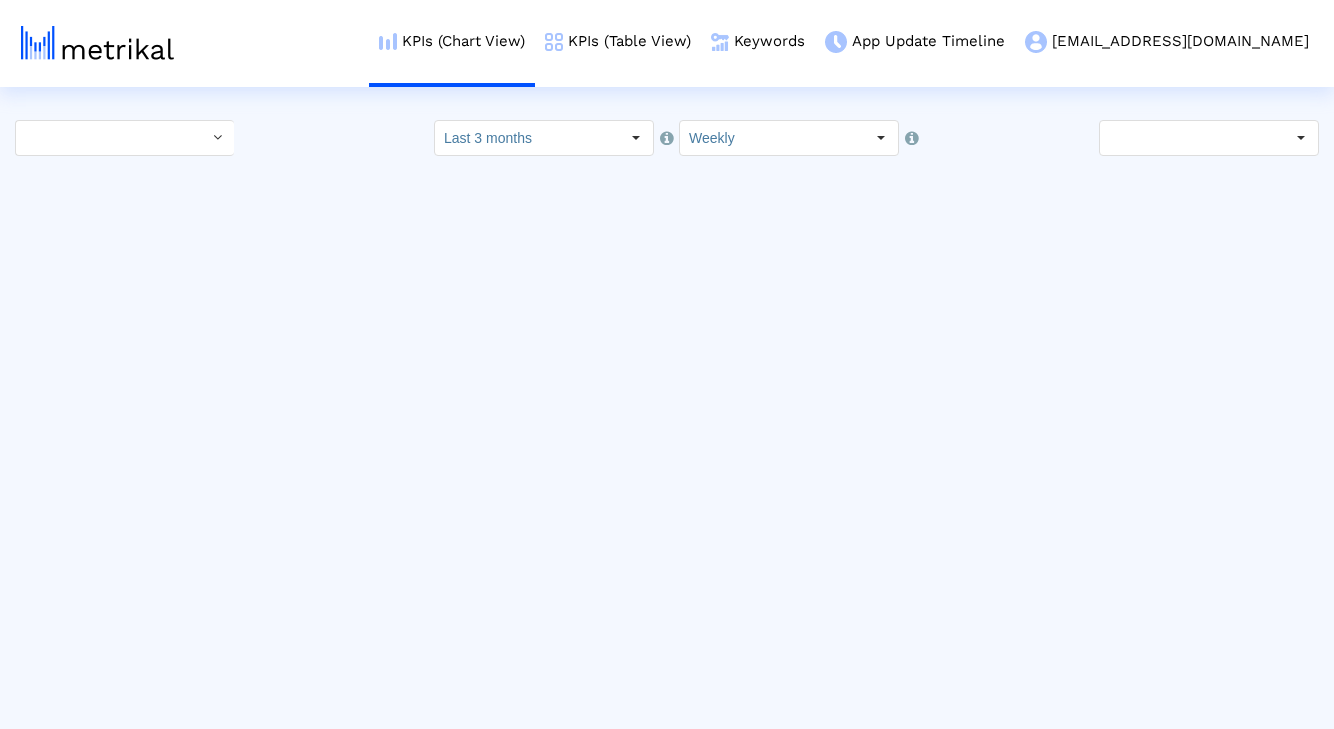 scroll, scrollTop: 0, scrollLeft: 0, axis: both 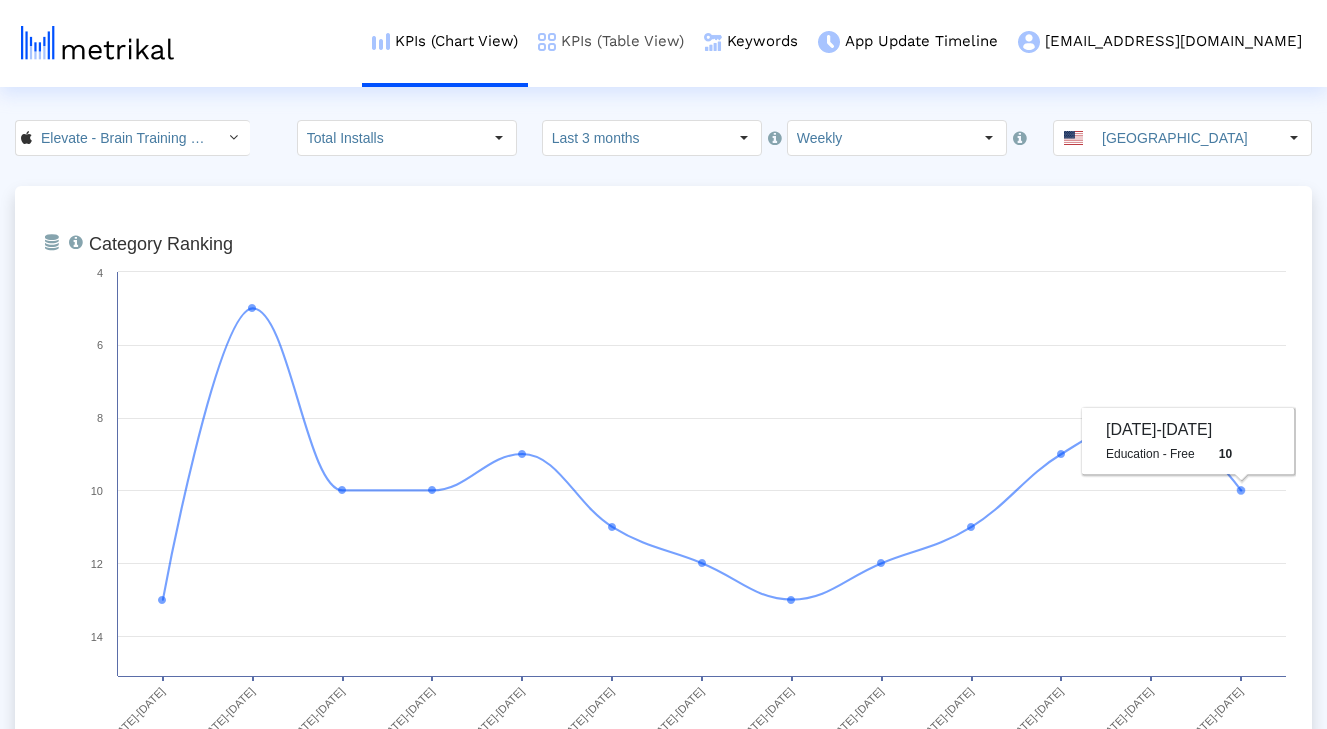 click on "KPIs (Table View)" at bounding box center (611, 41) 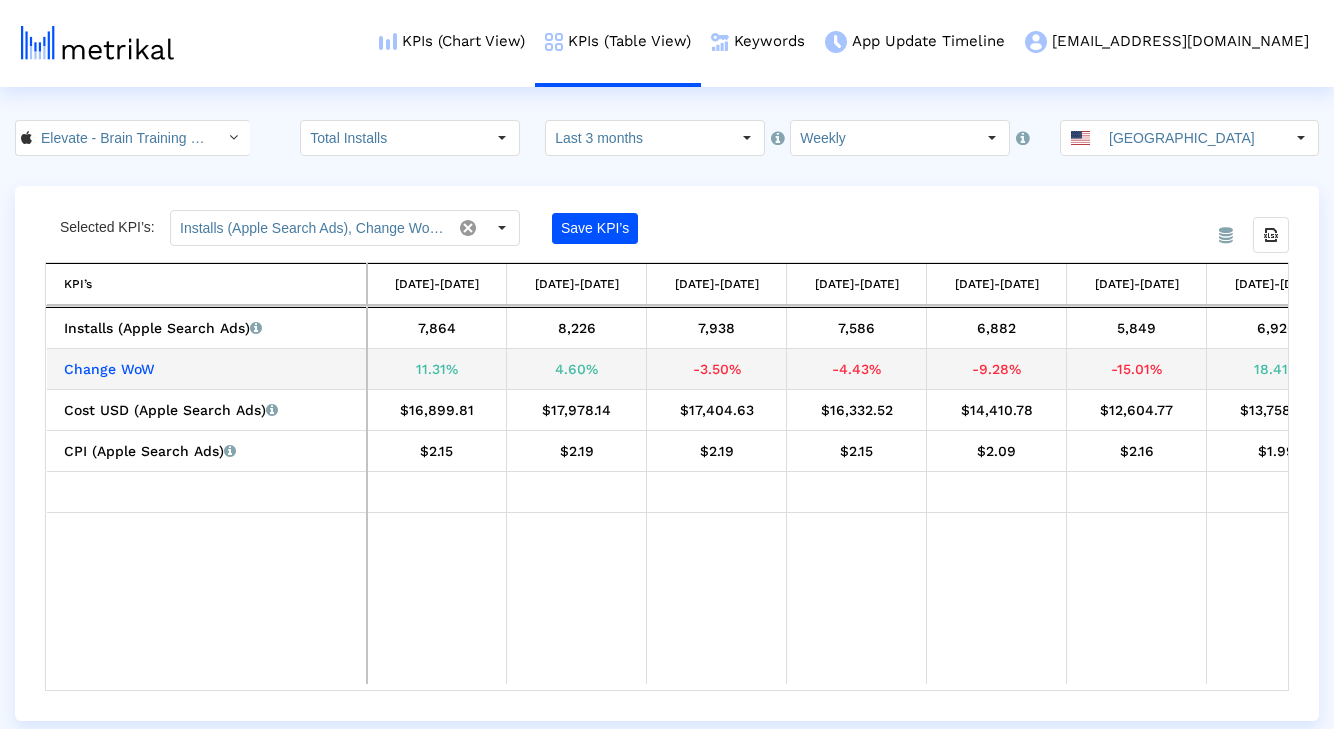 scroll, scrollTop: 0, scrollLeft: 947, axis: horizontal 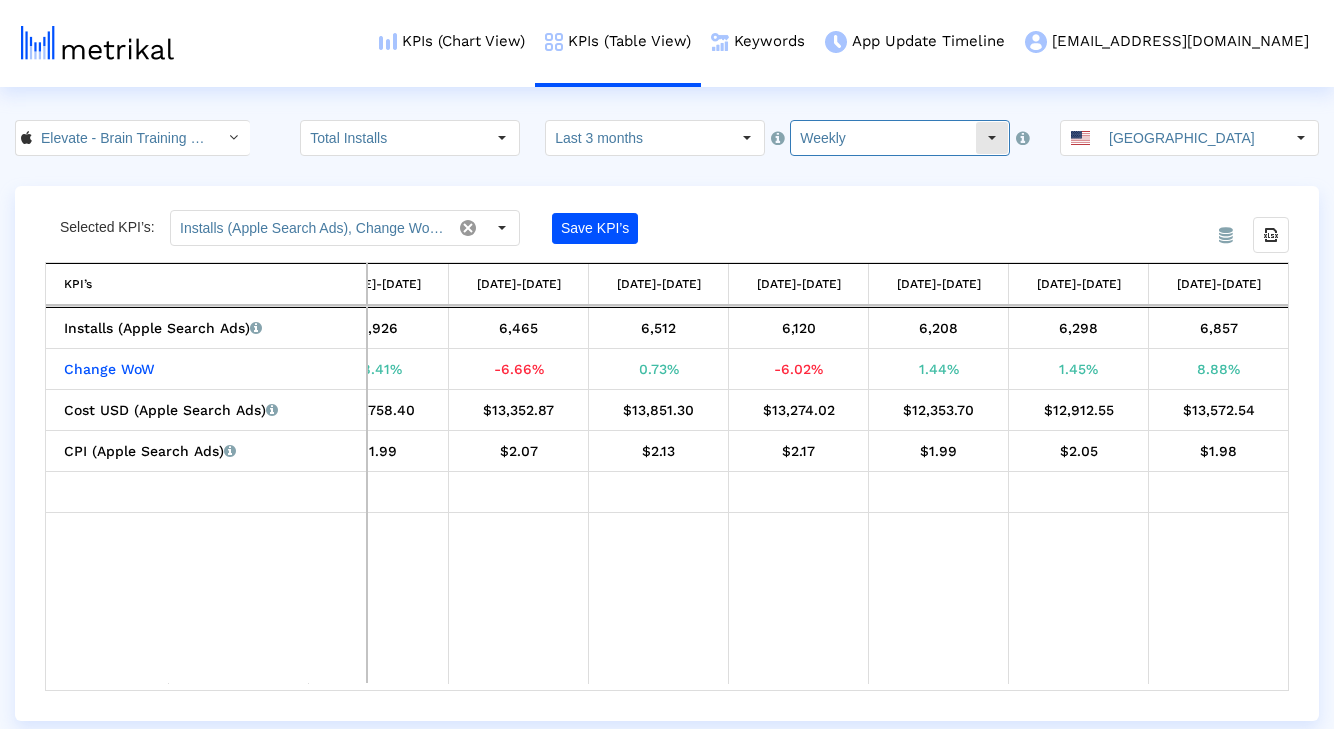 click on "Weekly" 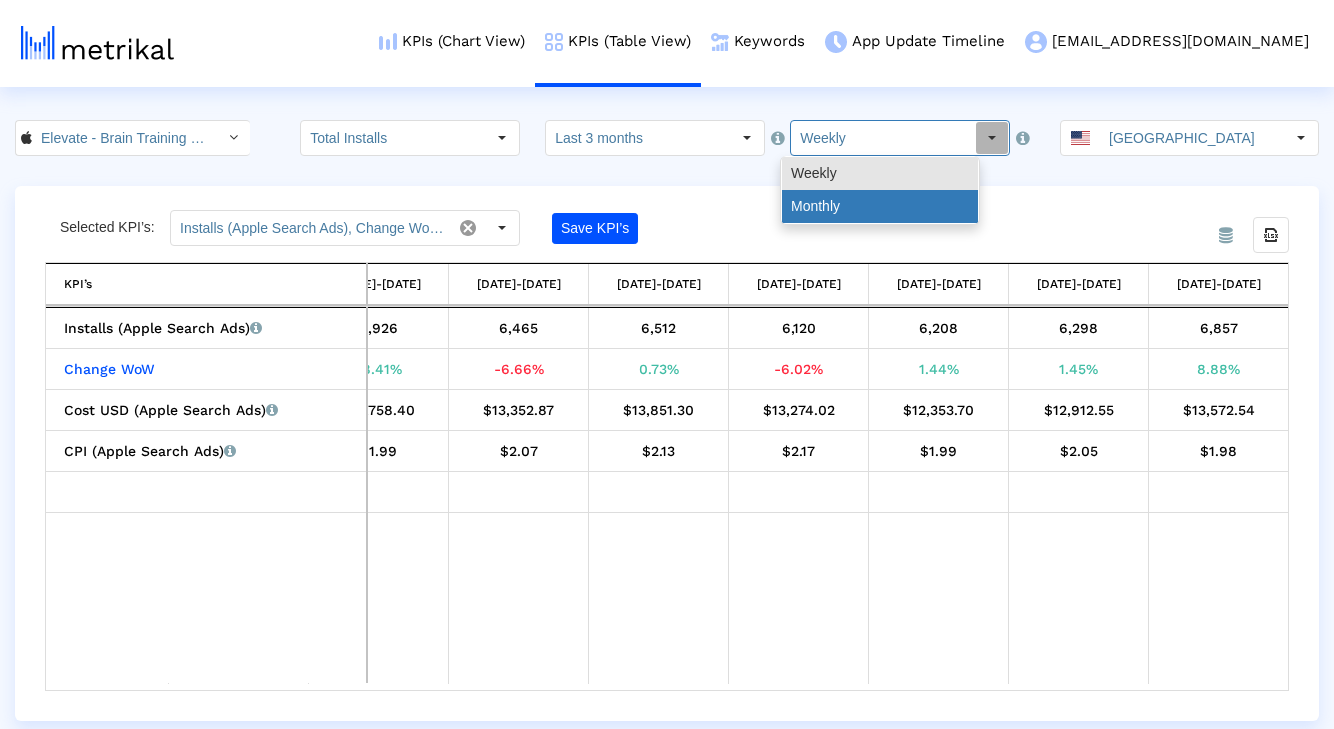 click on "Monthly" at bounding box center (880, 206) 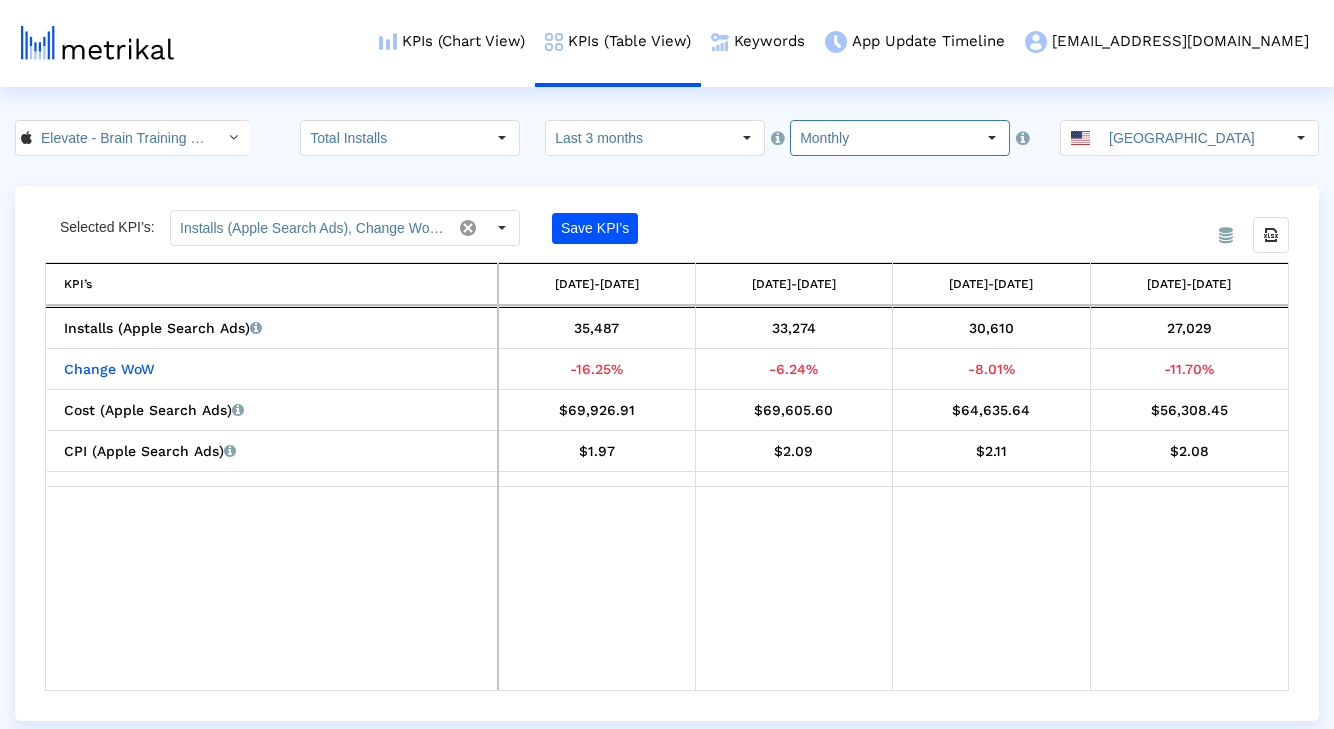 scroll, scrollTop: 0, scrollLeft: 0, axis: both 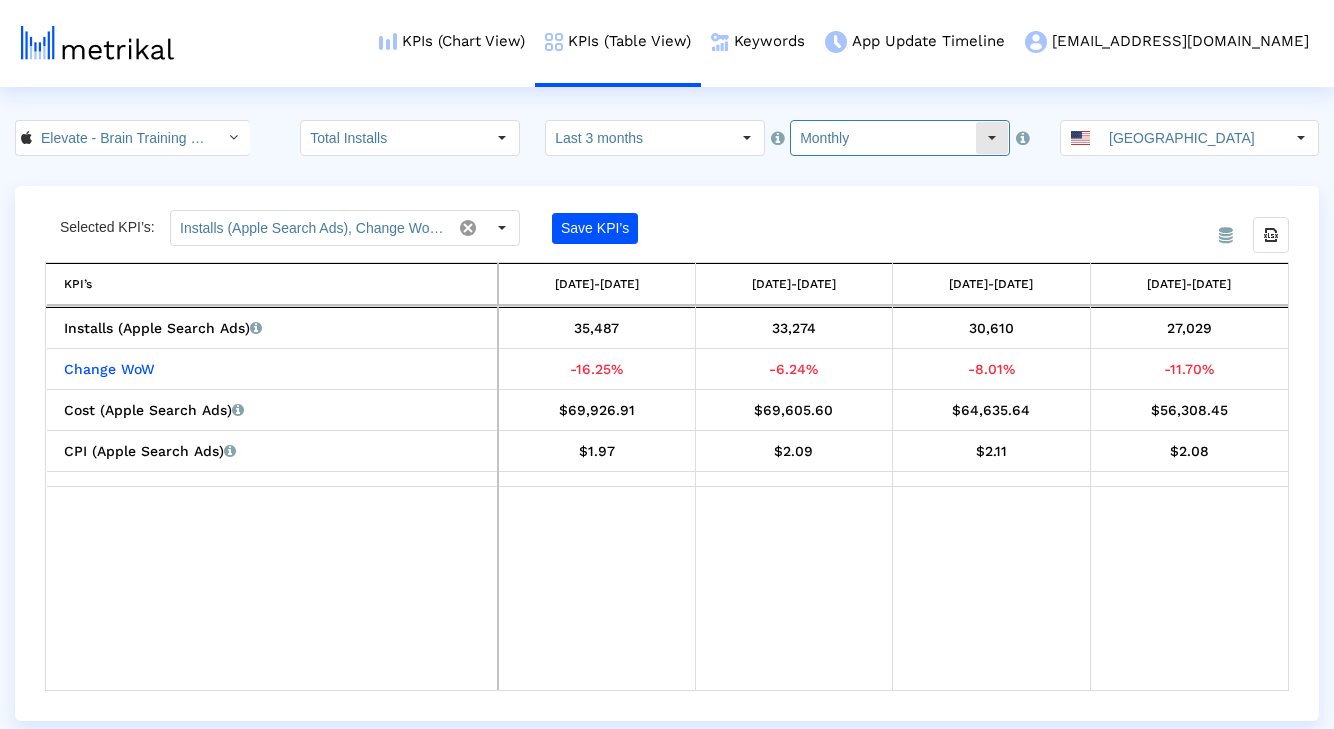 click on "Monthly" 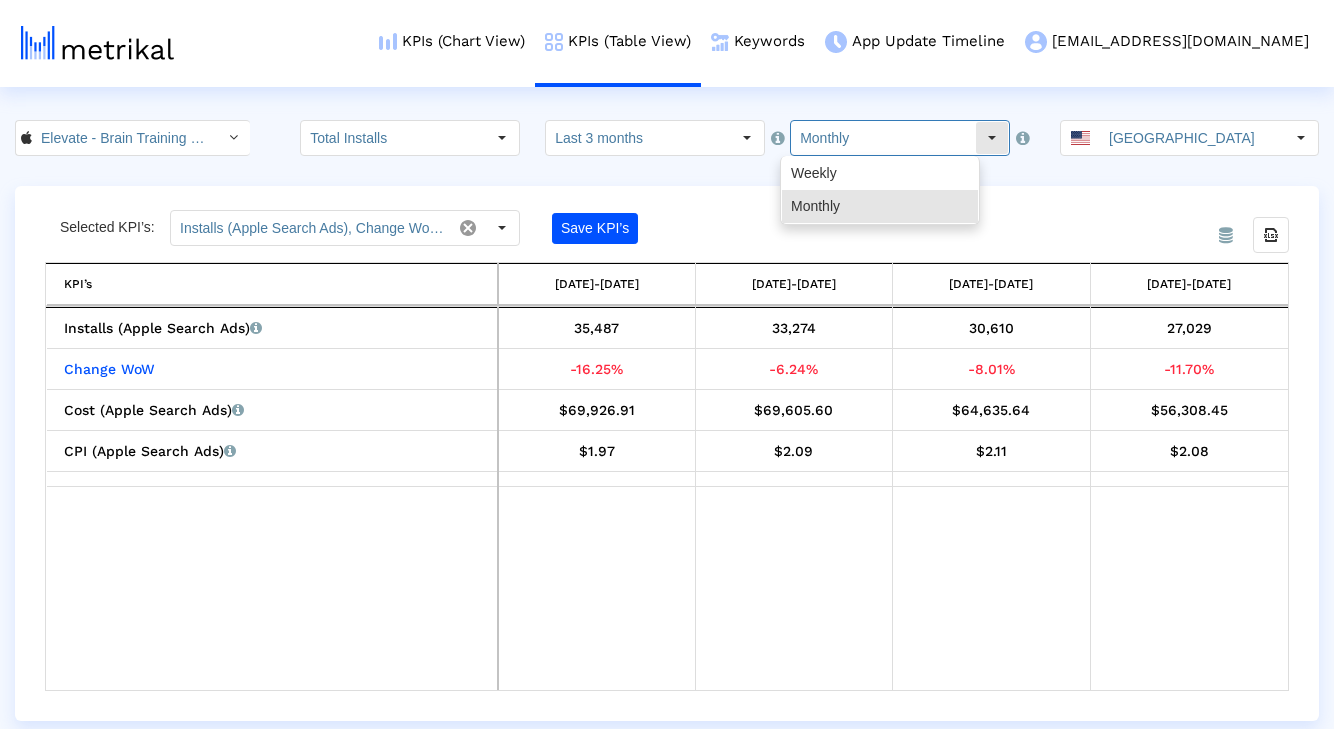 click on "Weekly" at bounding box center [880, 173] 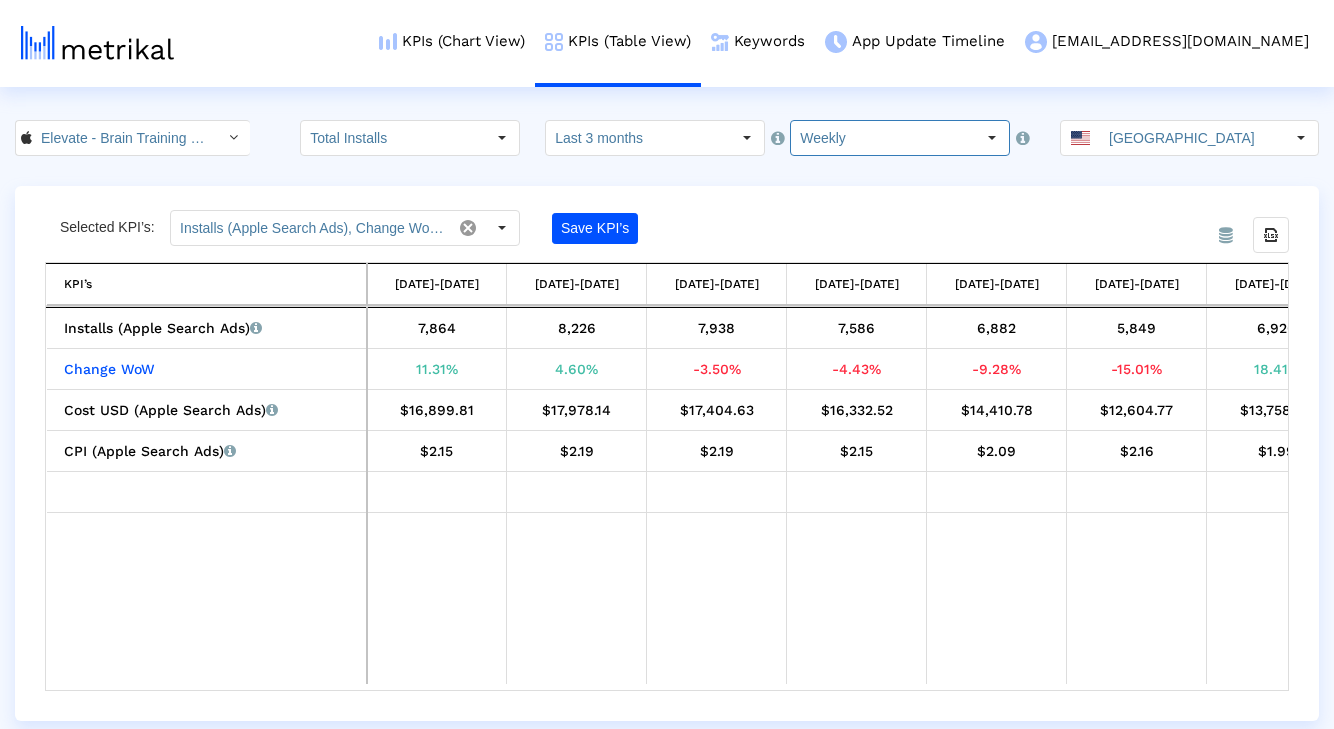 scroll, scrollTop: 0, scrollLeft: 958, axis: horizontal 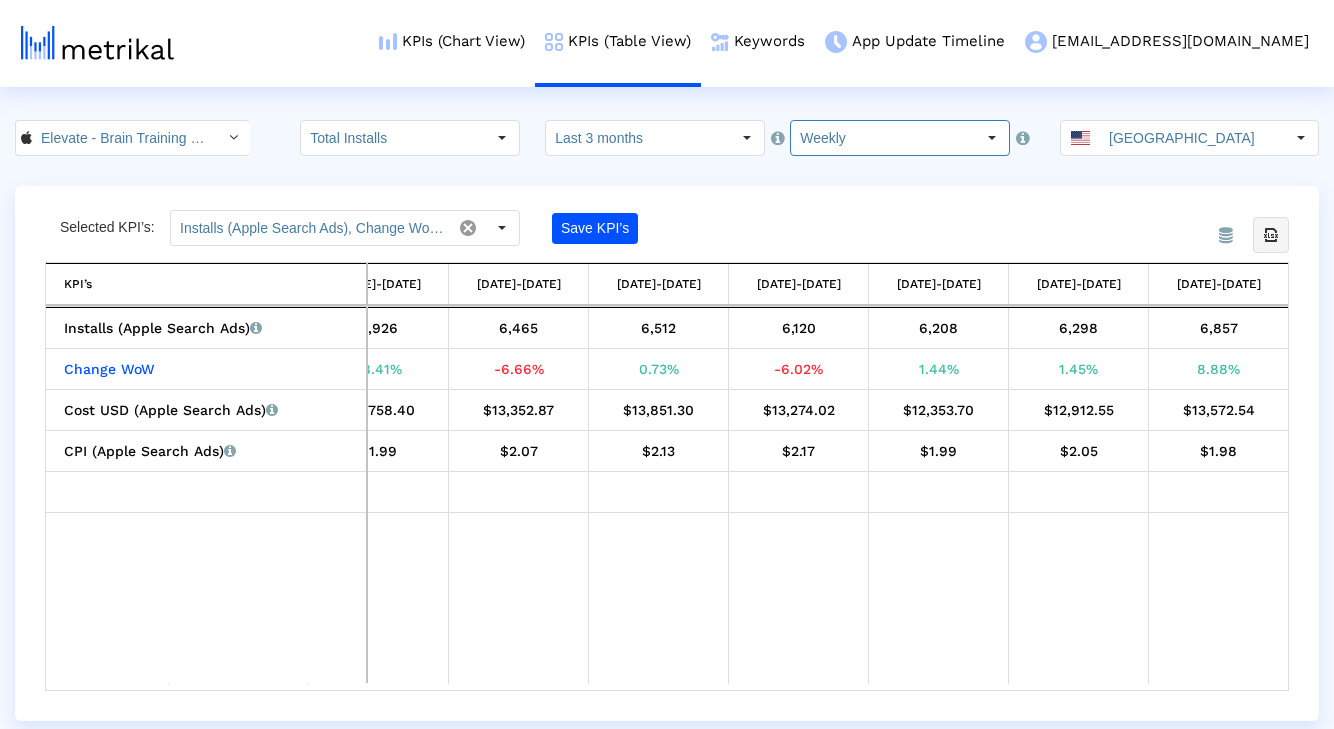 click on "Export all data" at bounding box center (1271, 235) 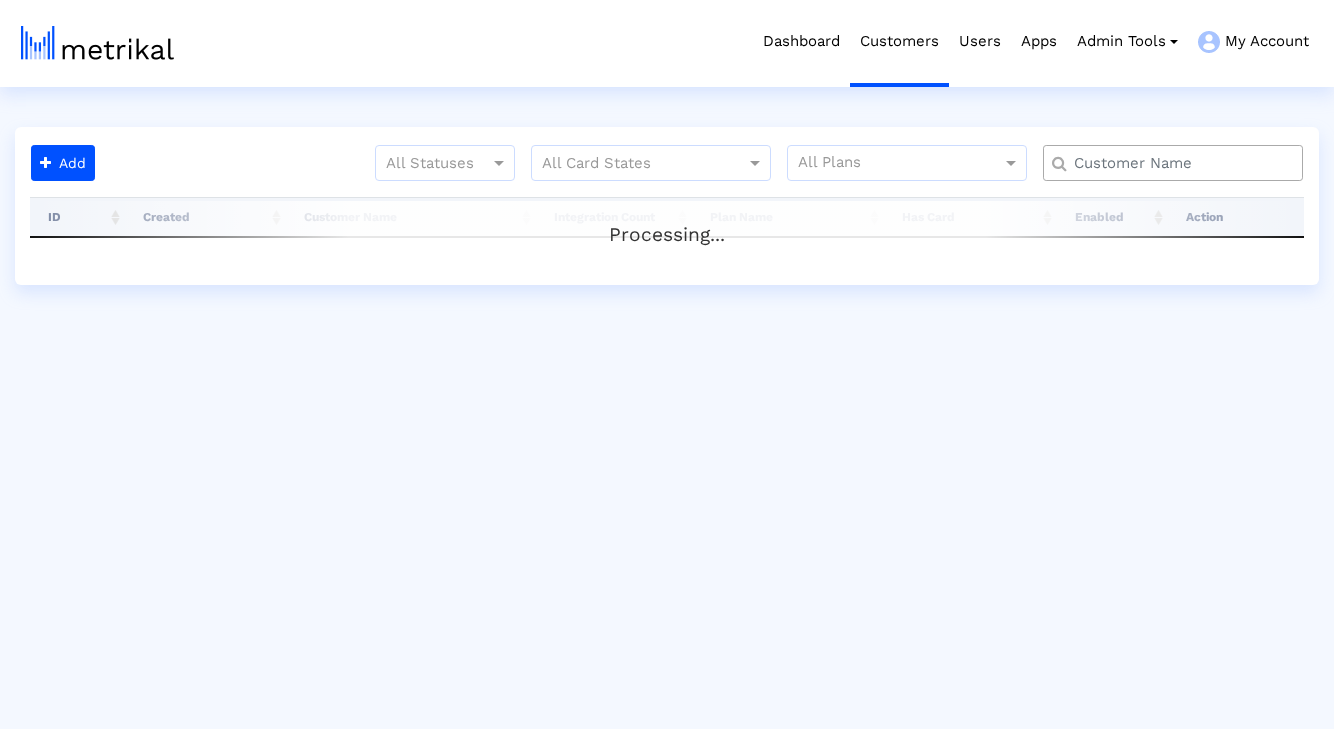 scroll, scrollTop: 0, scrollLeft: 0, axis: both 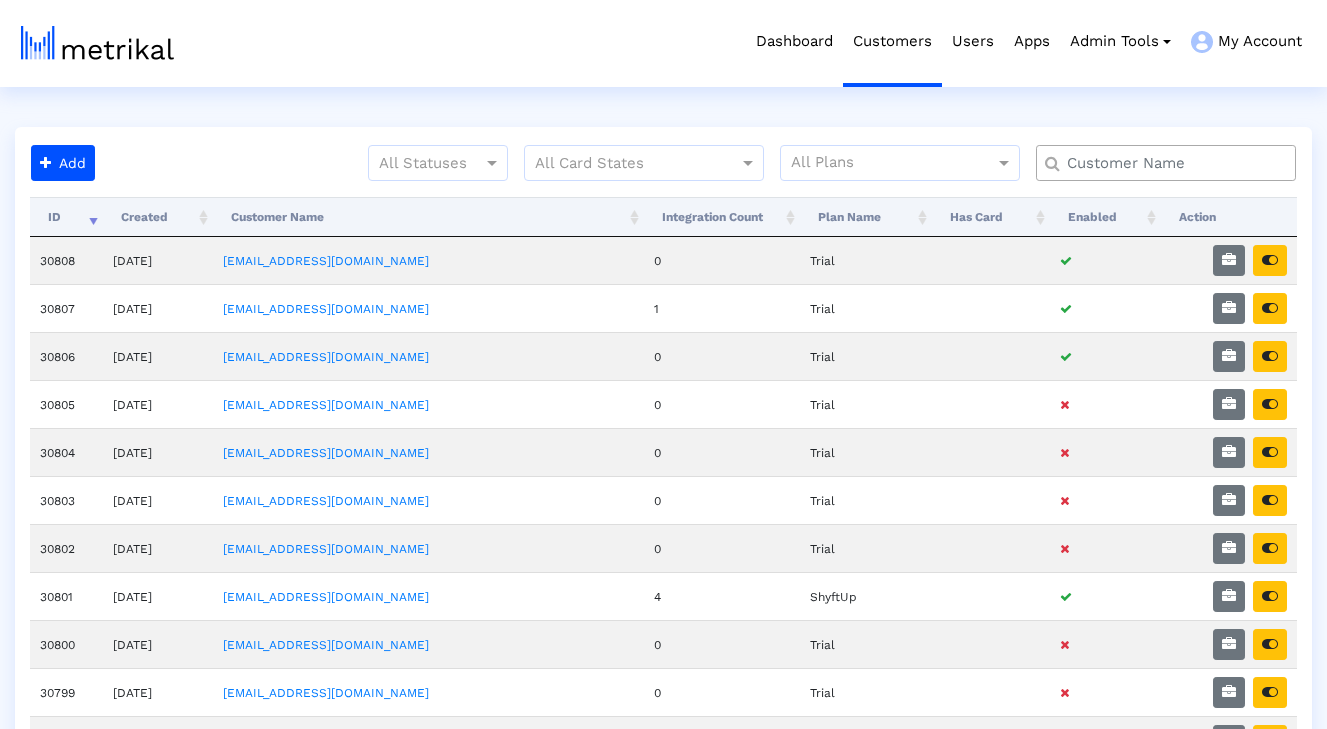 click 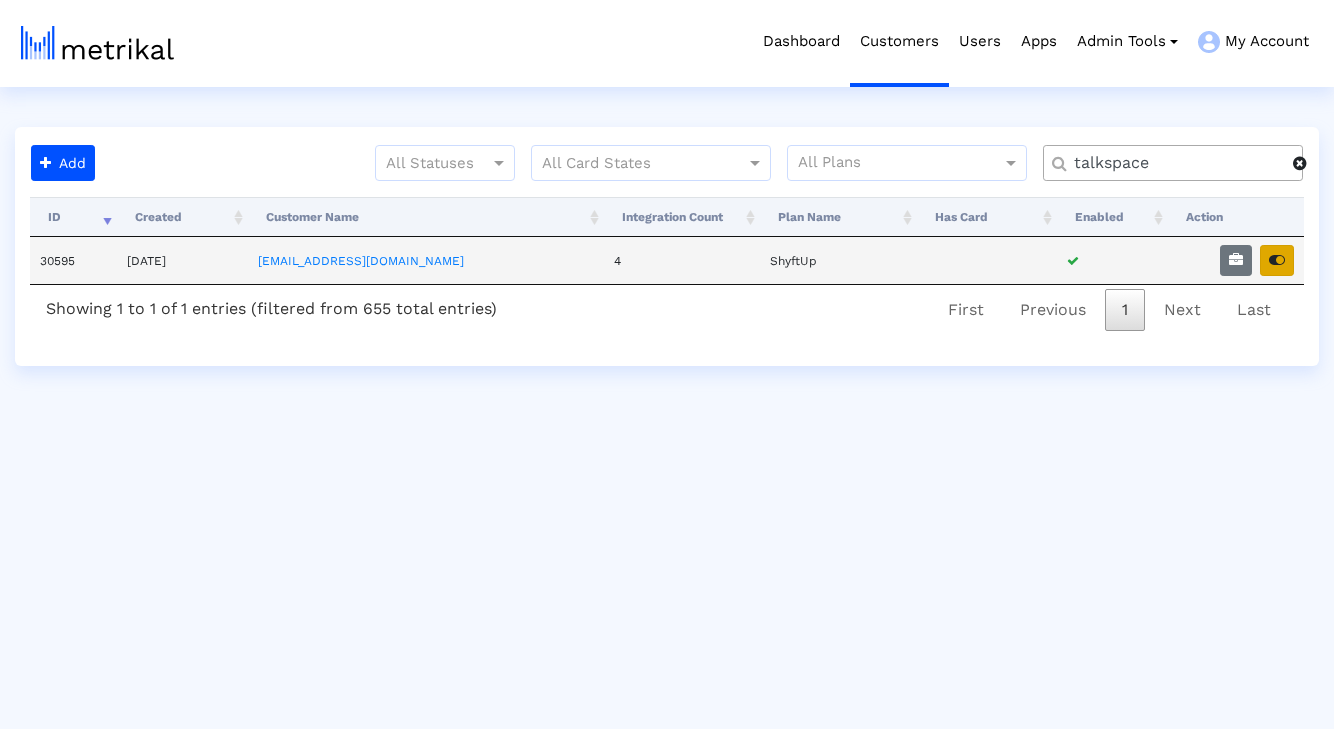 click at bounding box center [1277, 260] 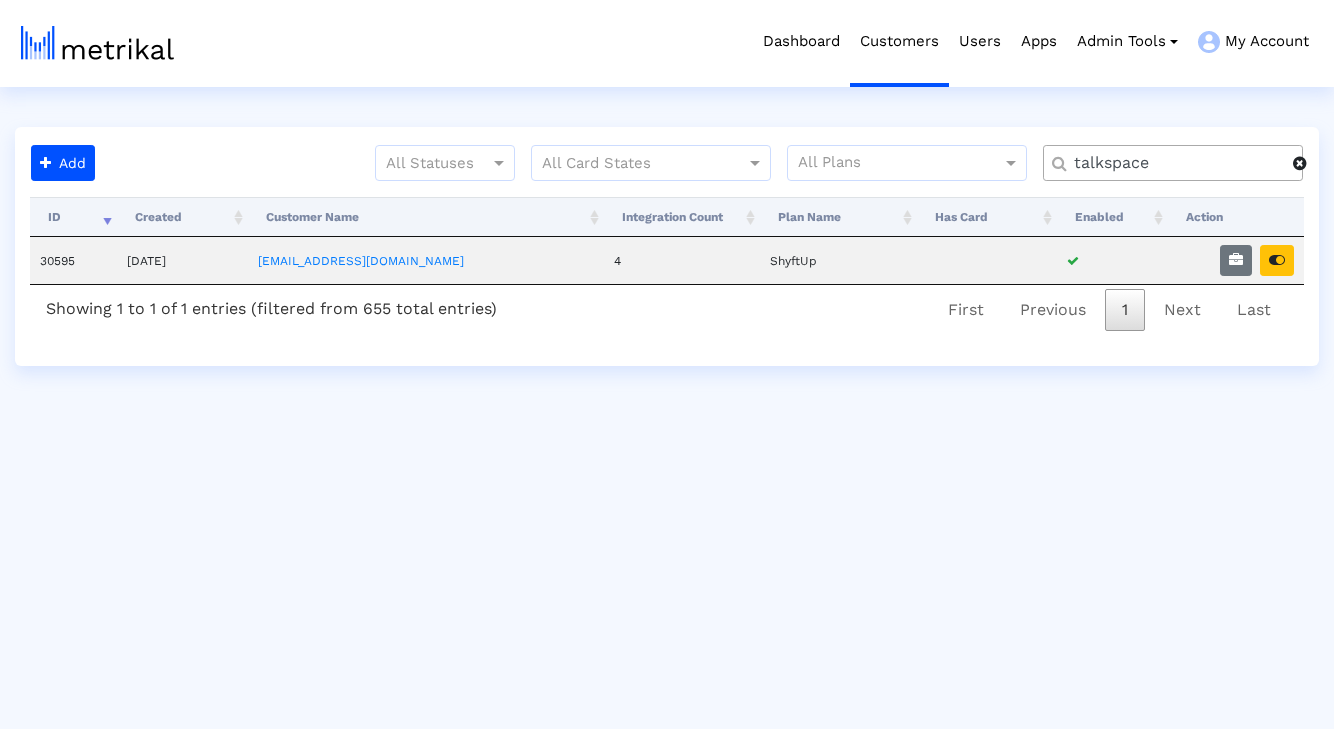 click on "talkspace" 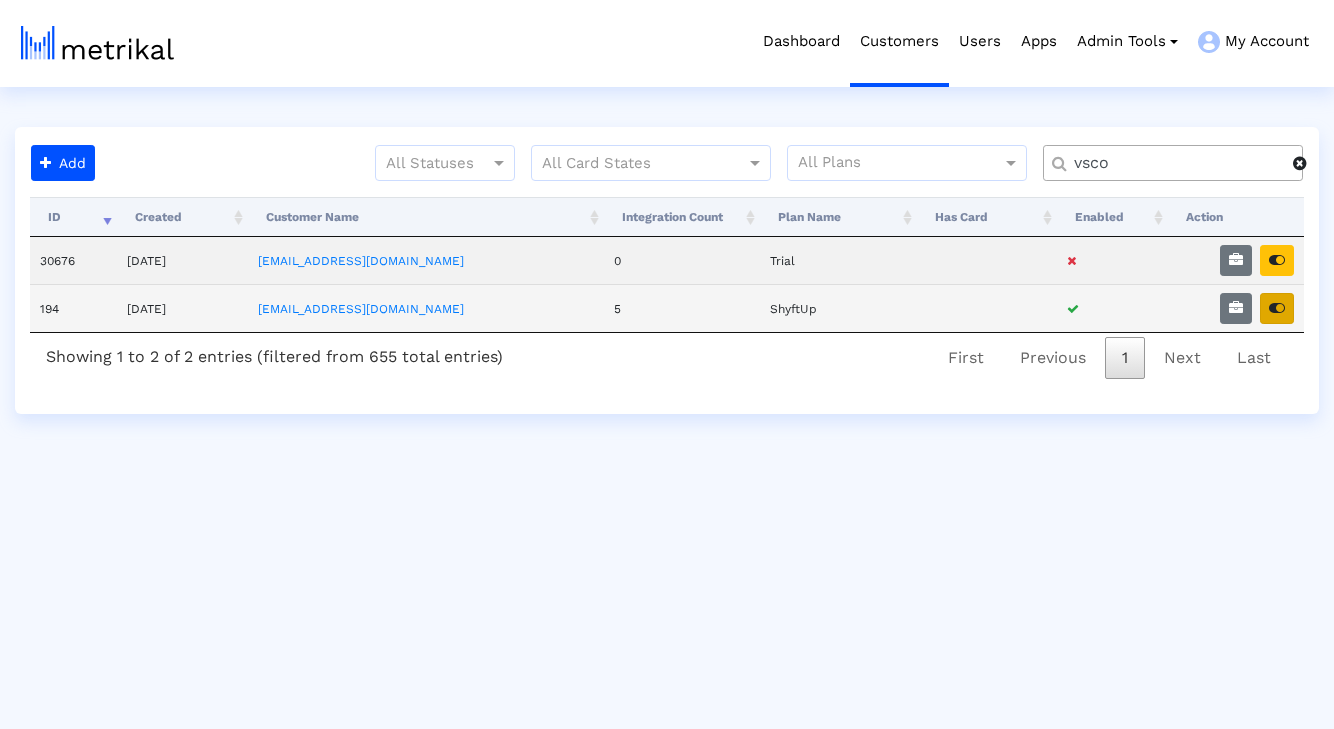 type on "vsco" 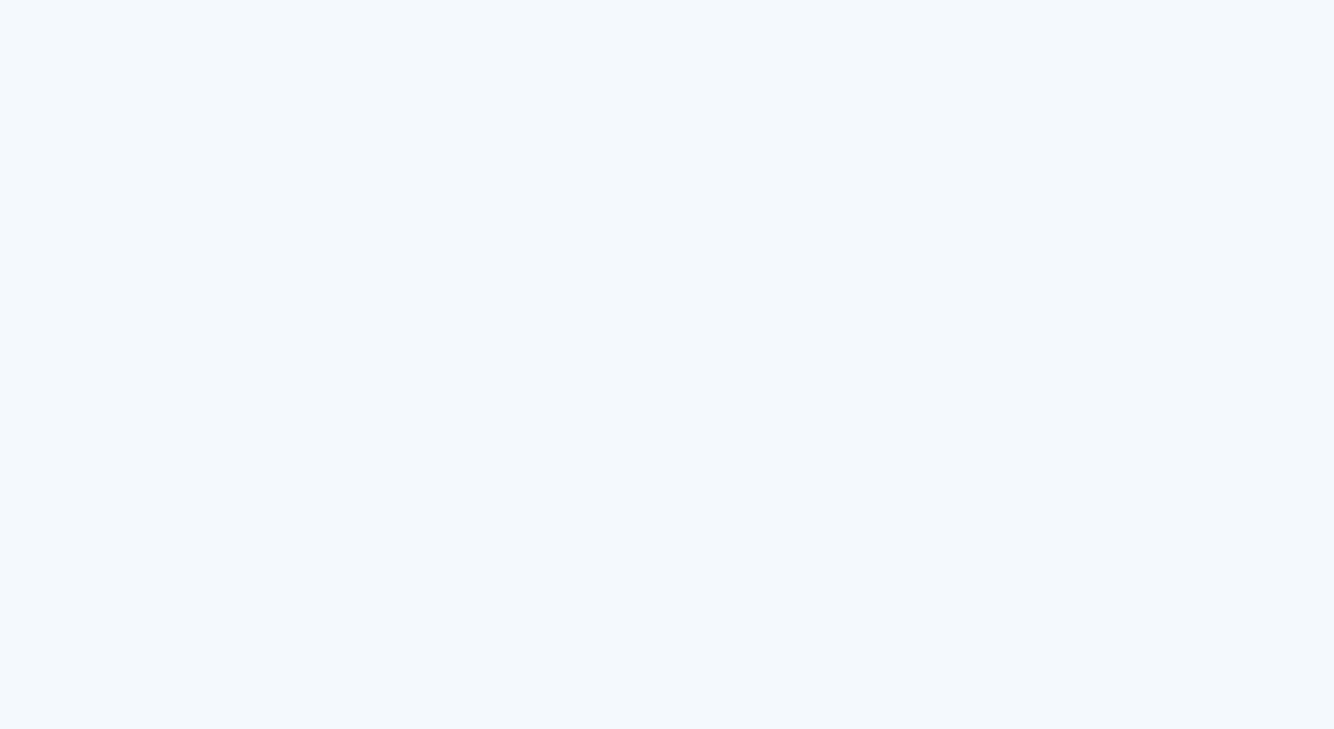 scroll, scrollTop: 0, scrollLeft: 0, axis: both 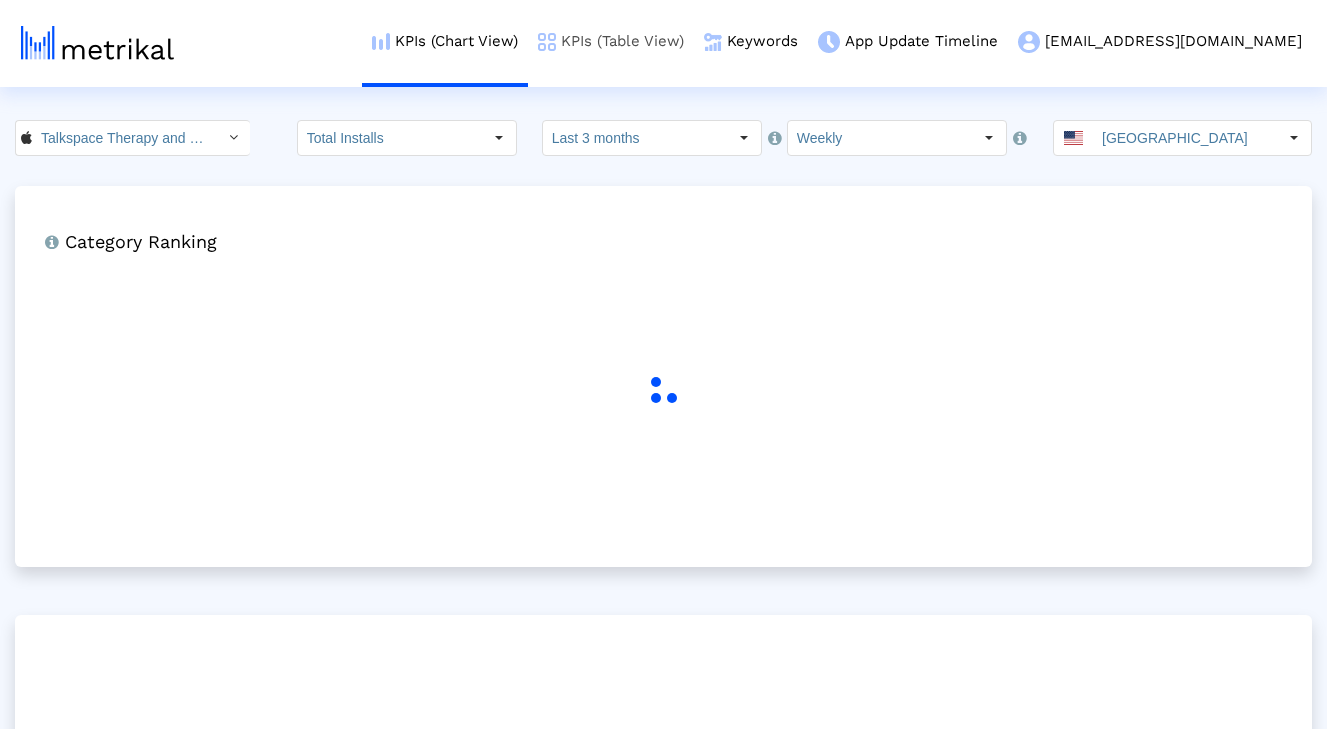 click on "KPIs (Table View)" at bounding box center [611, 41] 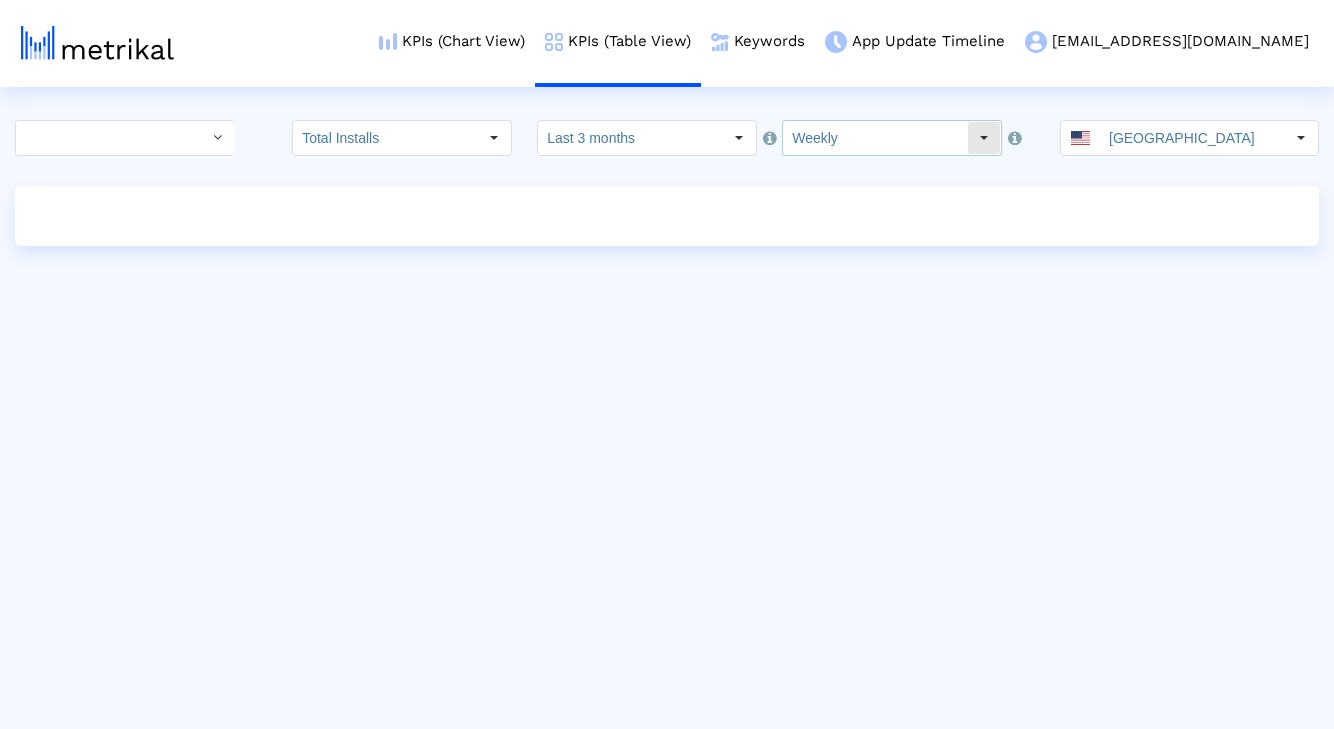 click on "Weekly" 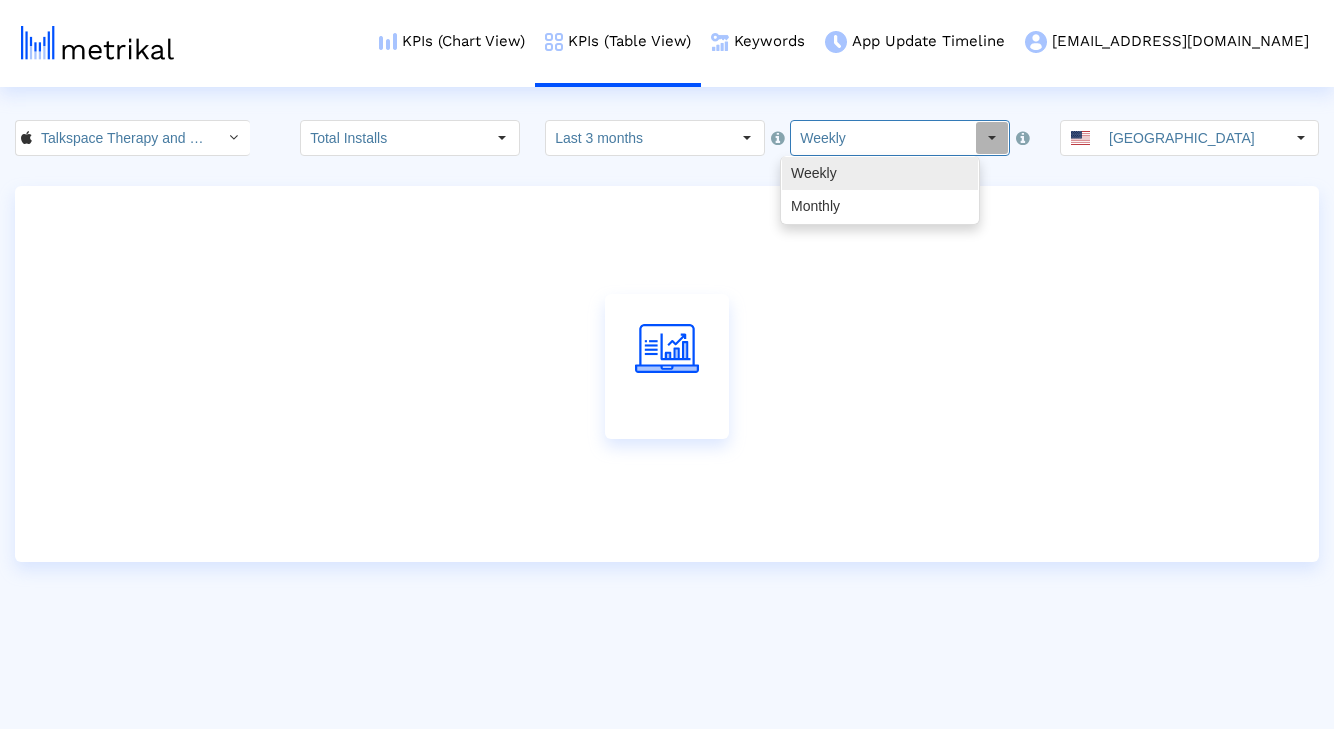 click on "Monthly" at bounding box center [880, 206] 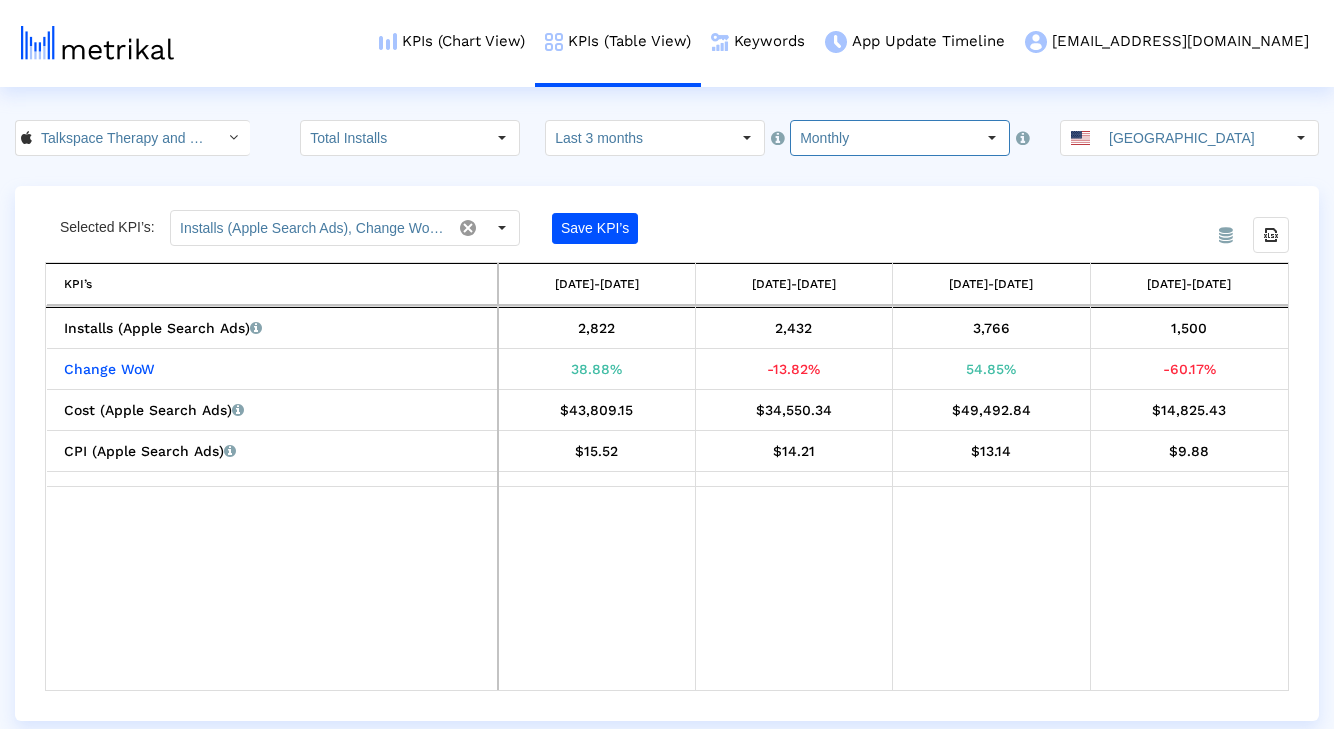 scroll, scrollTop: 0, scrollLeft: 0, axis: both 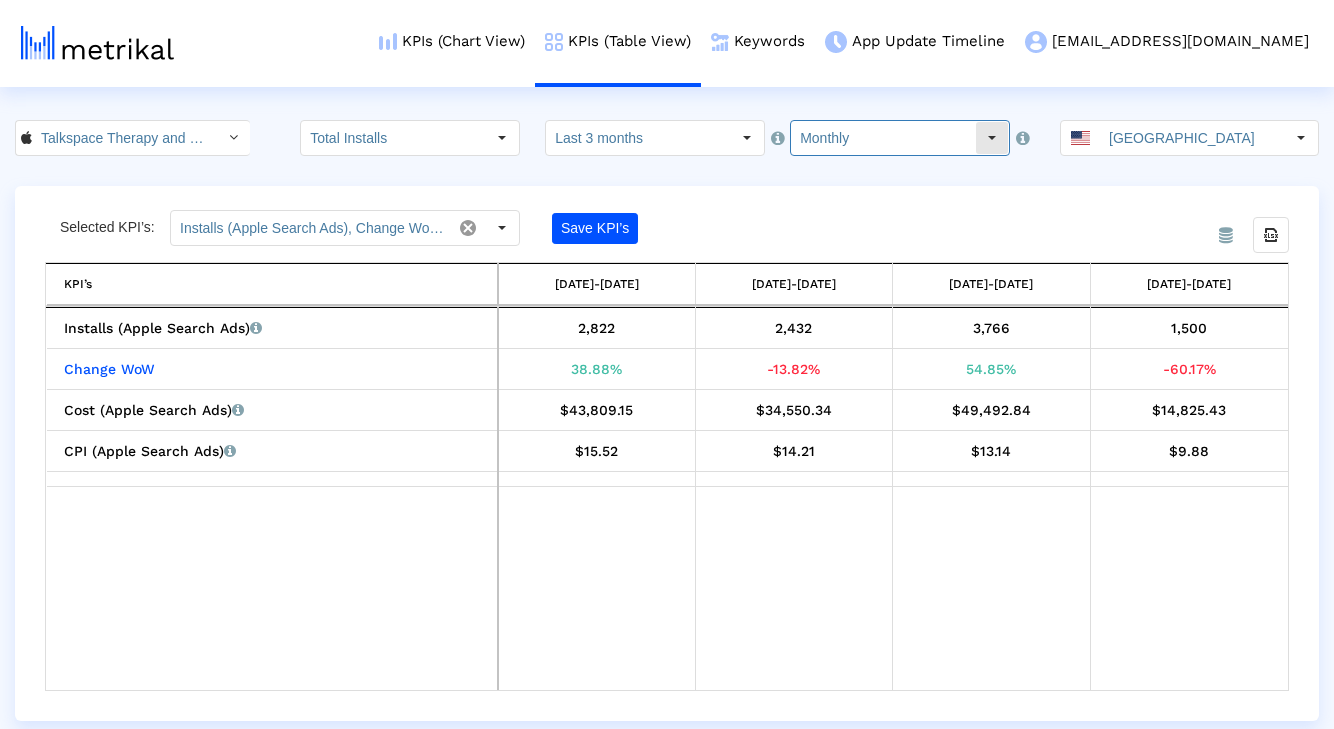 click on "Monthly" 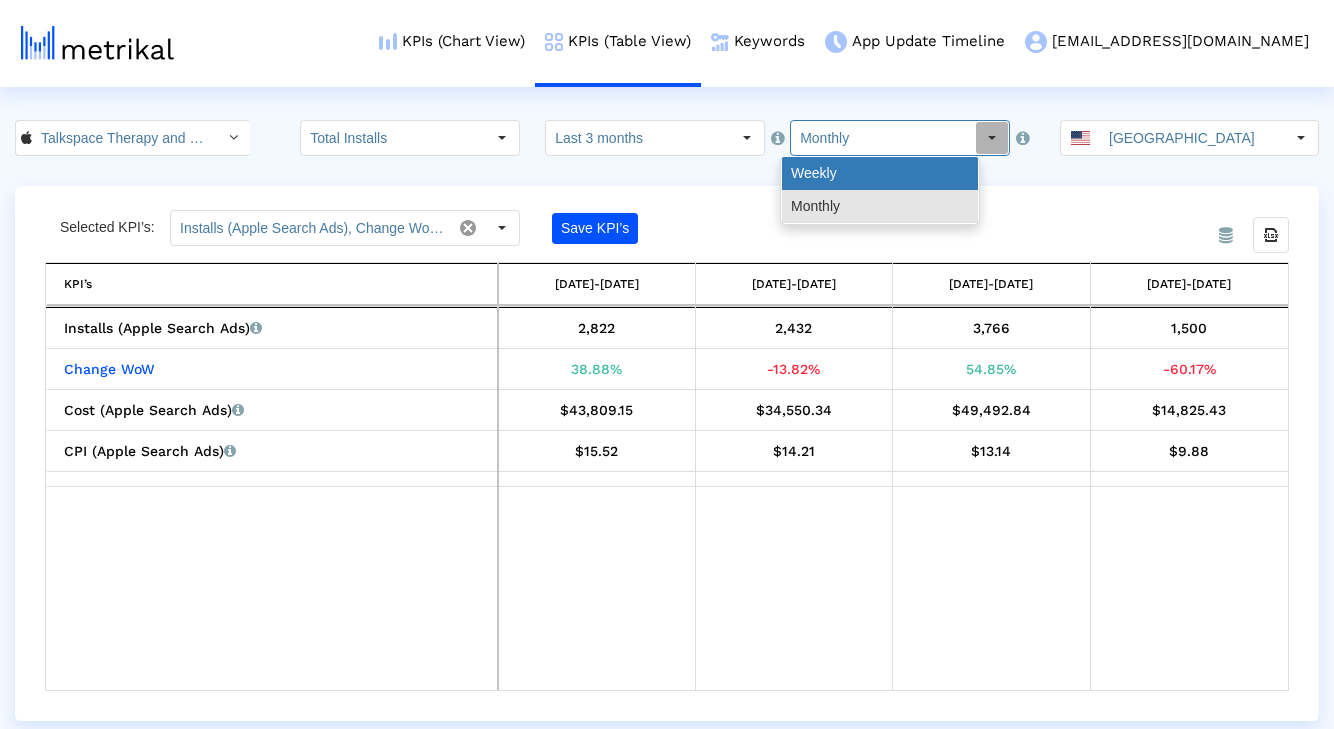 click on "Weekly" at bounding box center (880, 173) 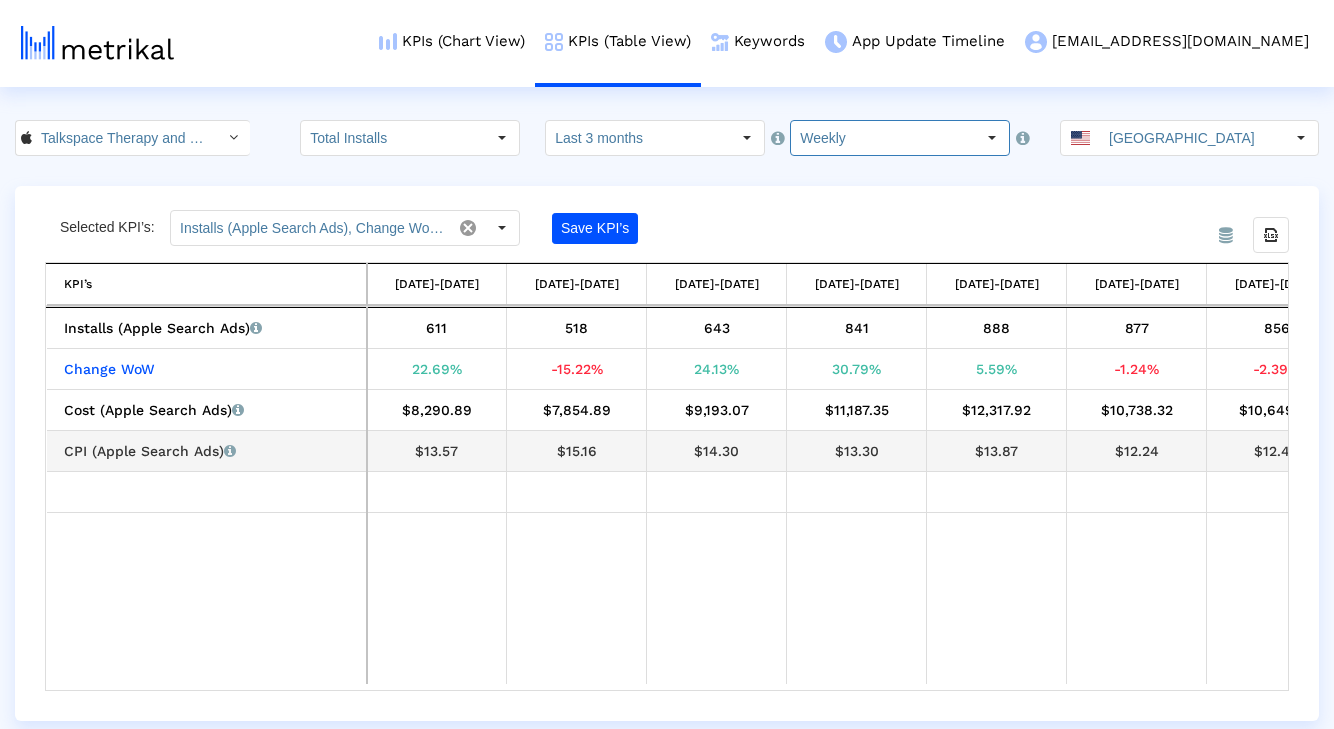 scroll, scrollTop: 0, scrollLeft: 966, axis: horizontal 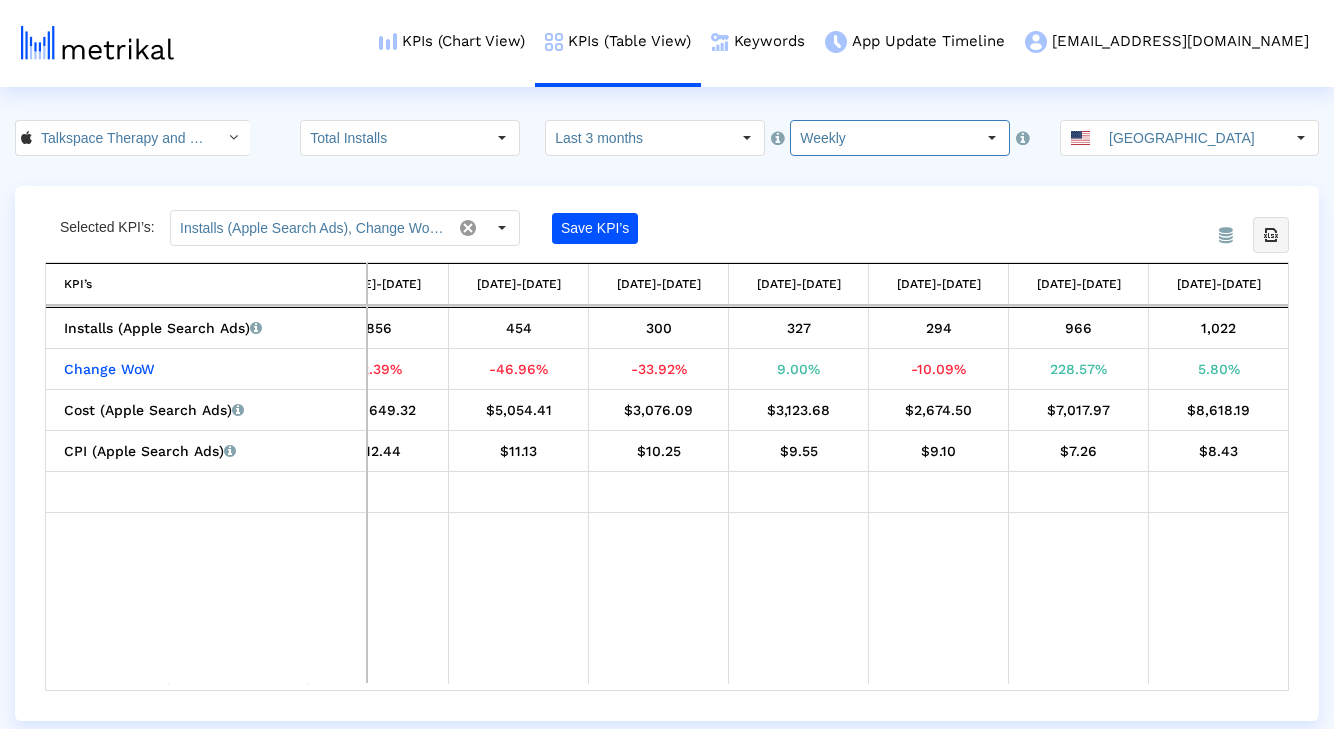 click on "Export all data" at bounding box center [1271, 235] 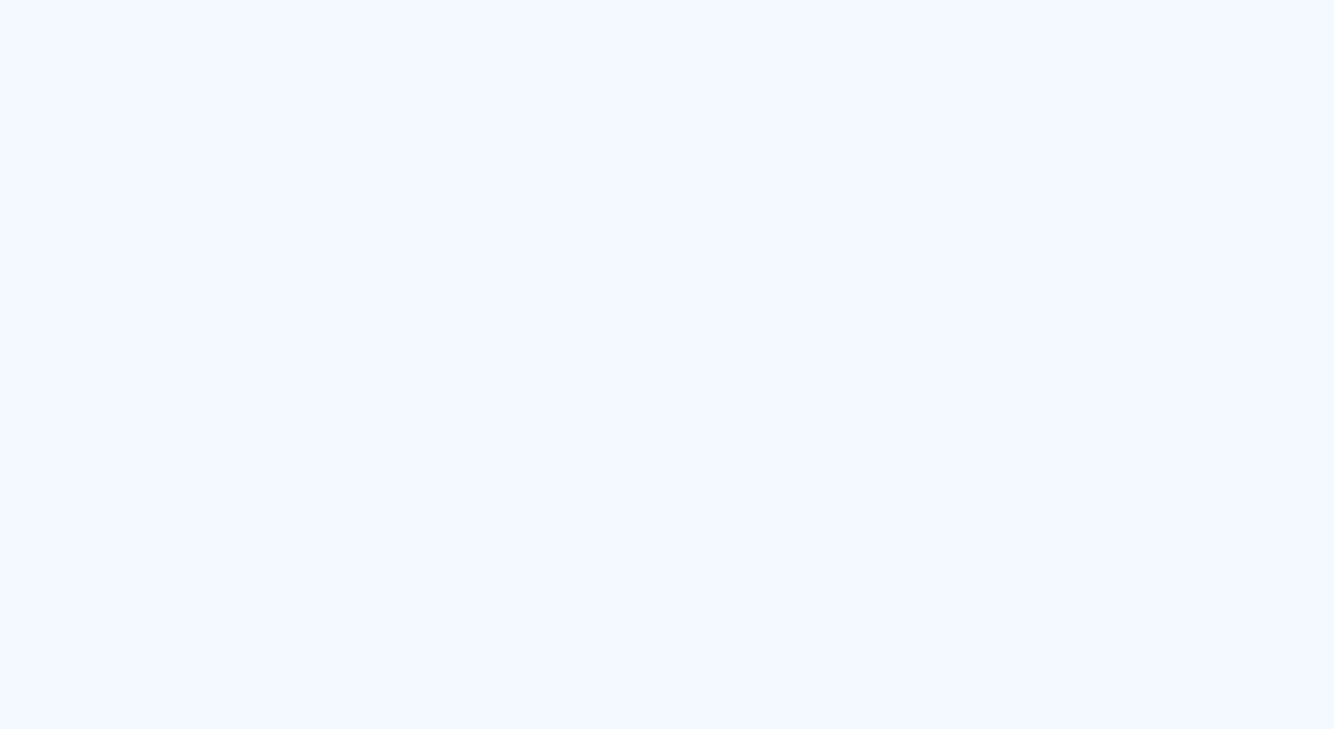 scroll, scrollTop: 0, scrollLeft: 0, axis: both 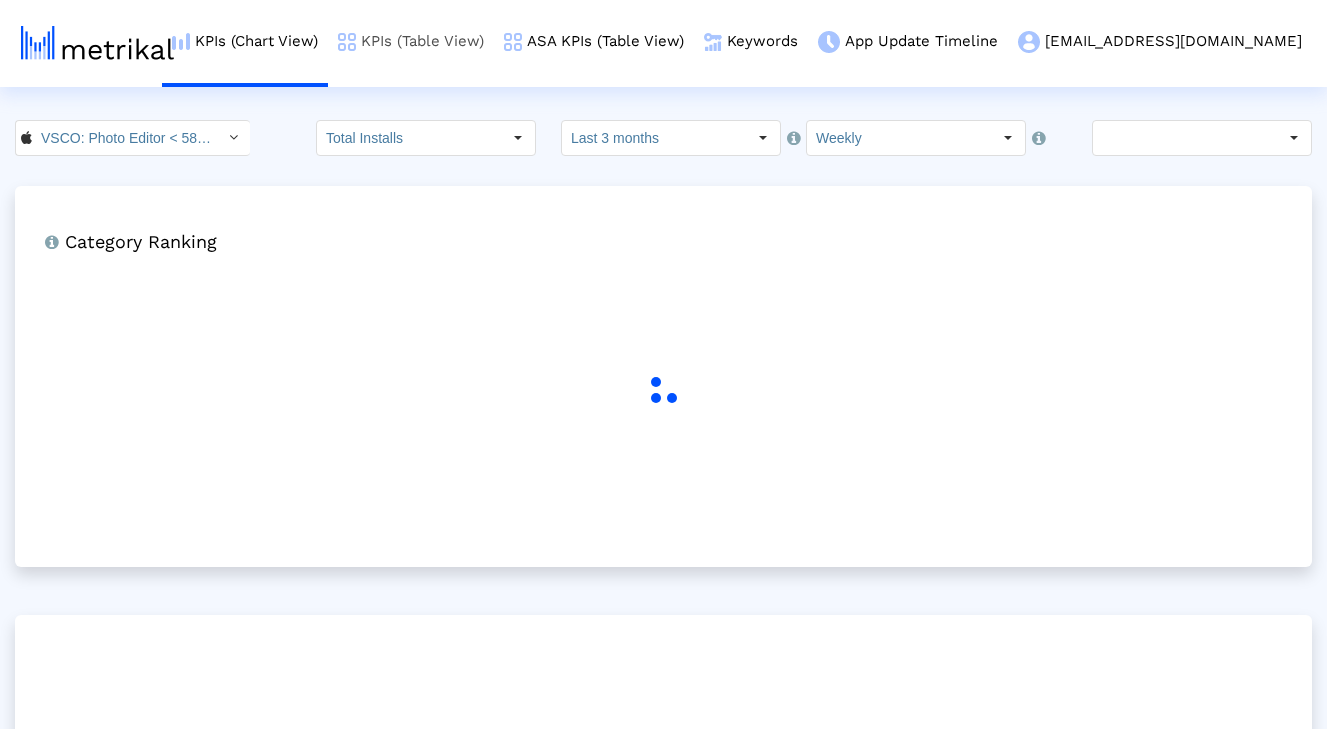 click on "ASA KPIs (Table View)" at bounding box center (594, 41) 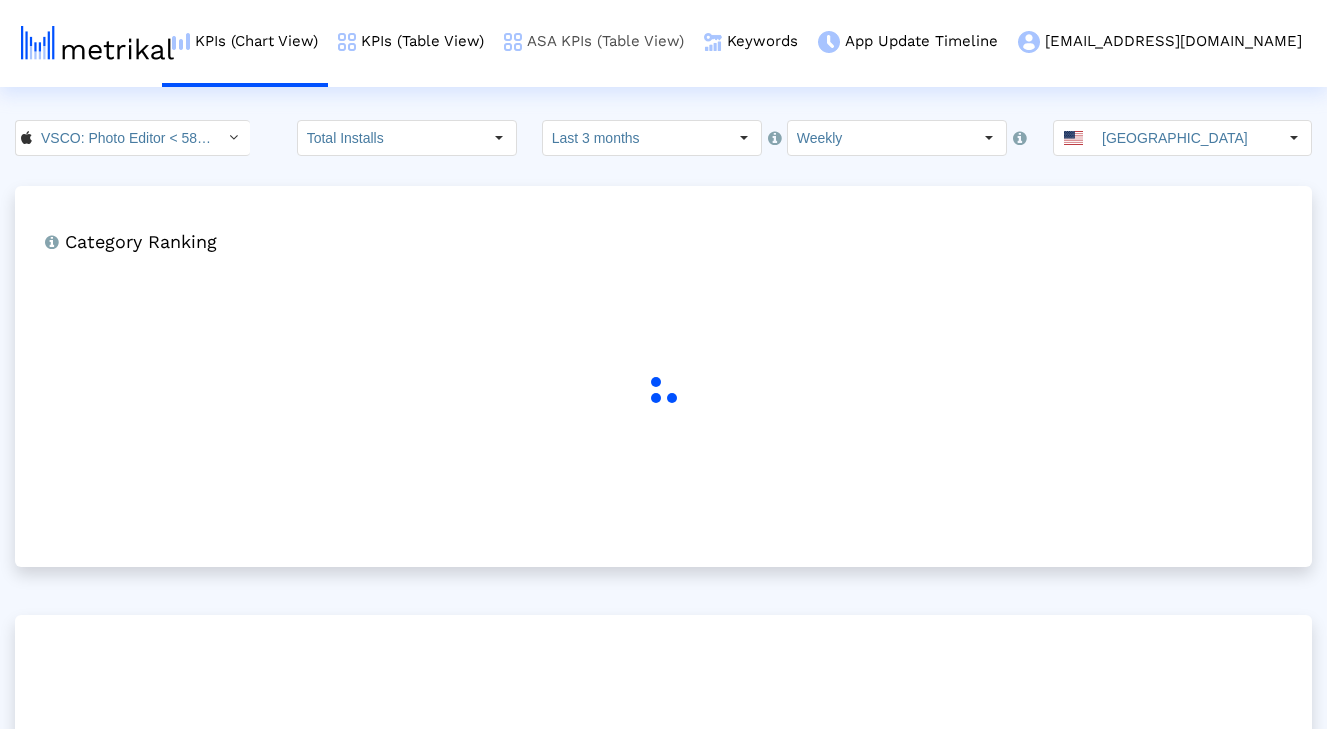 click on "ASA KPIs (Table View)" at bounding box center (594, 41) 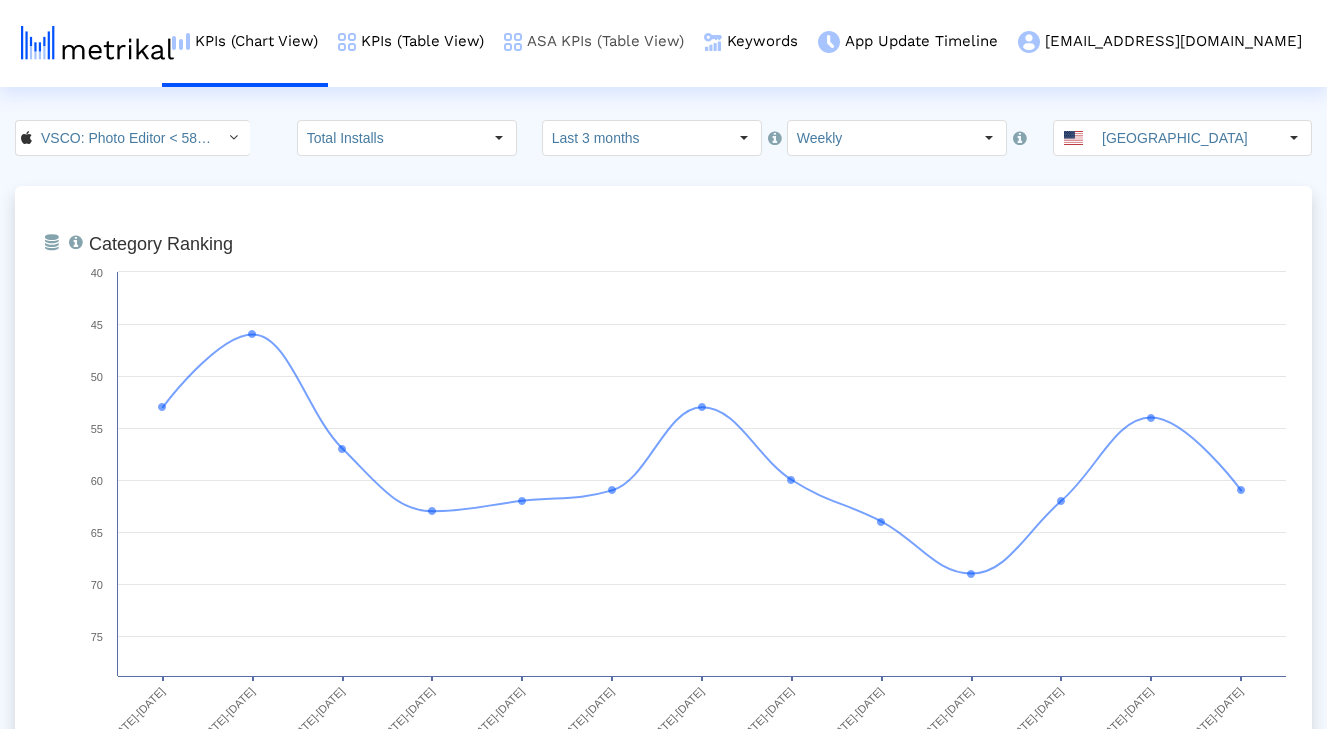 click on "ASA KPIs (Table View)" at bounding box center (594, 41) 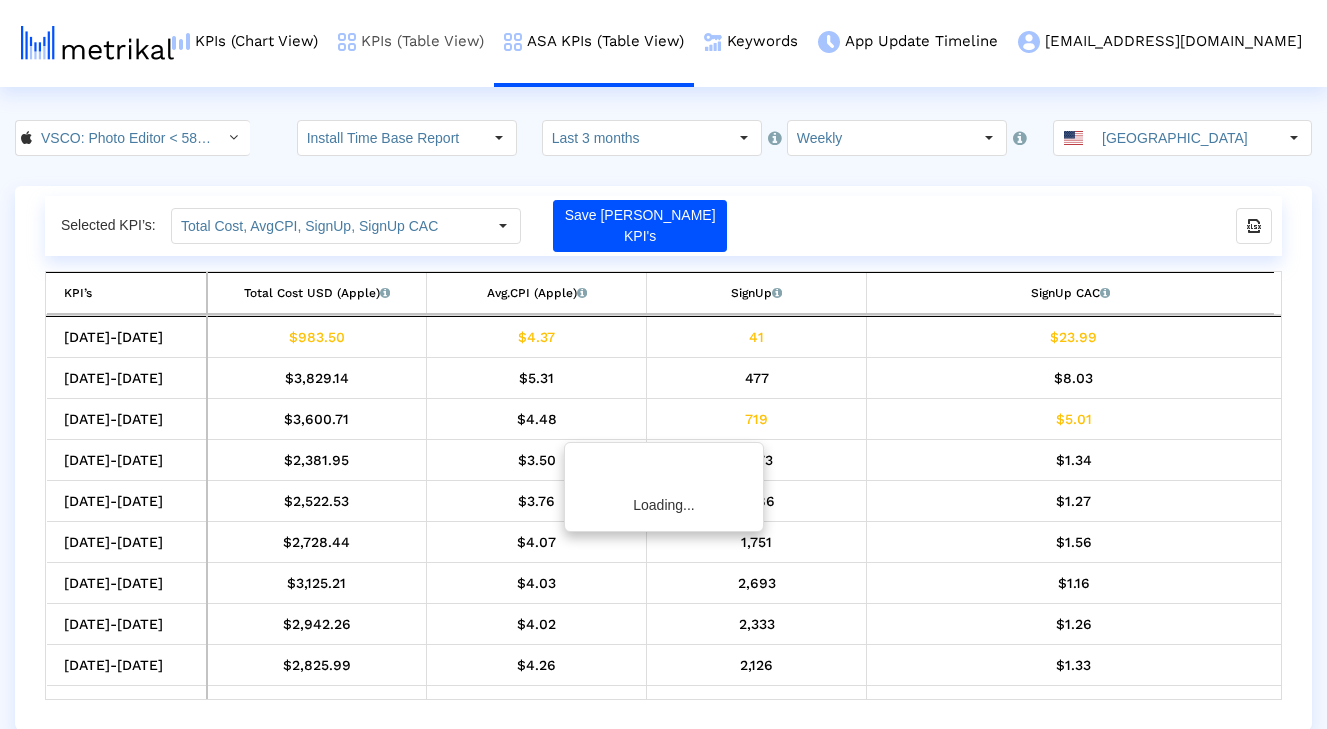 click on "KPIs (Table View)" at bounding box center [411, 41] 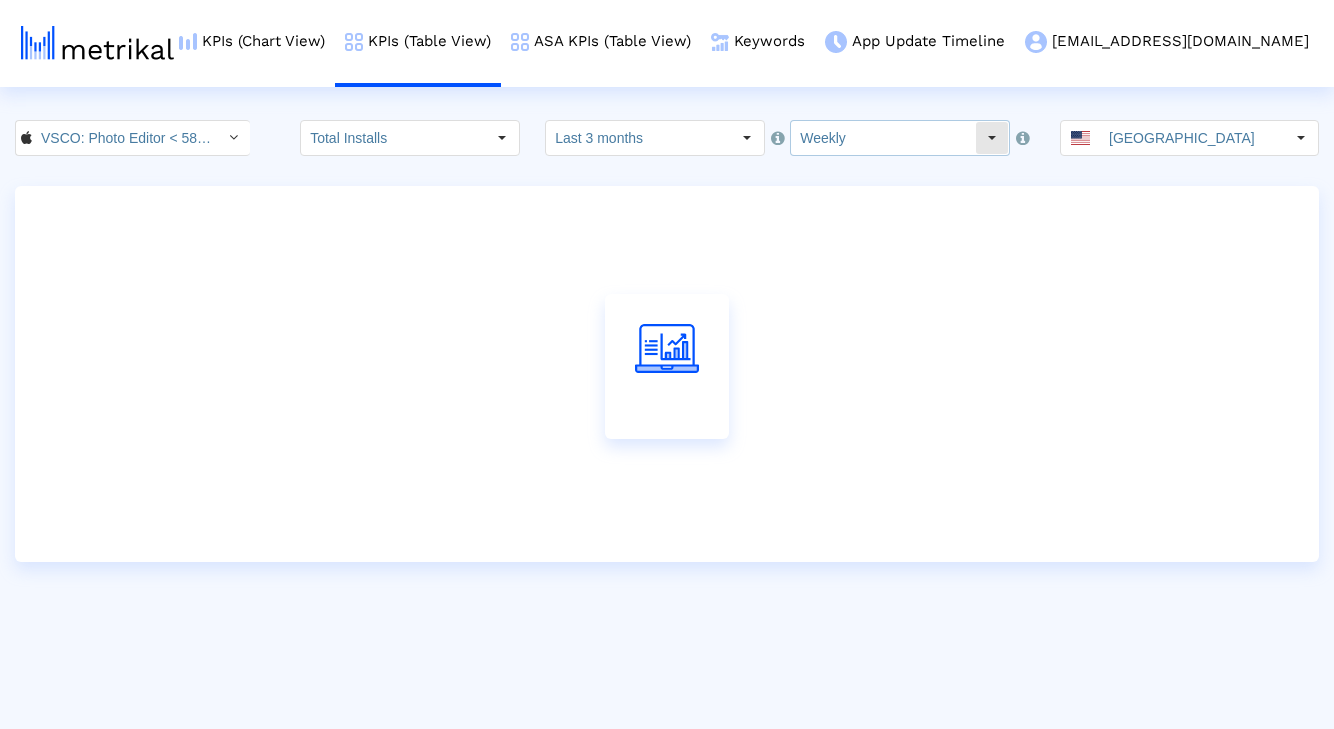 click on "Weekly" 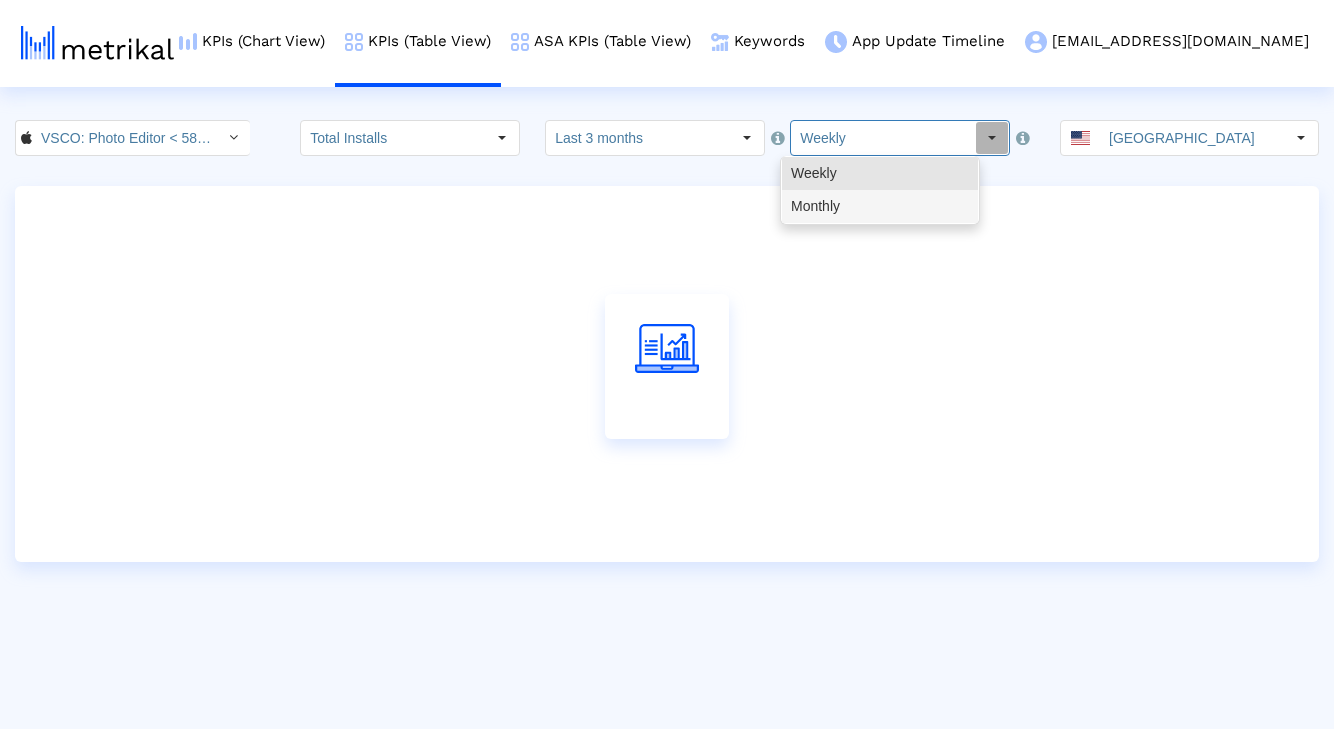 click on "Monthly" at bounding box center (880, 206) 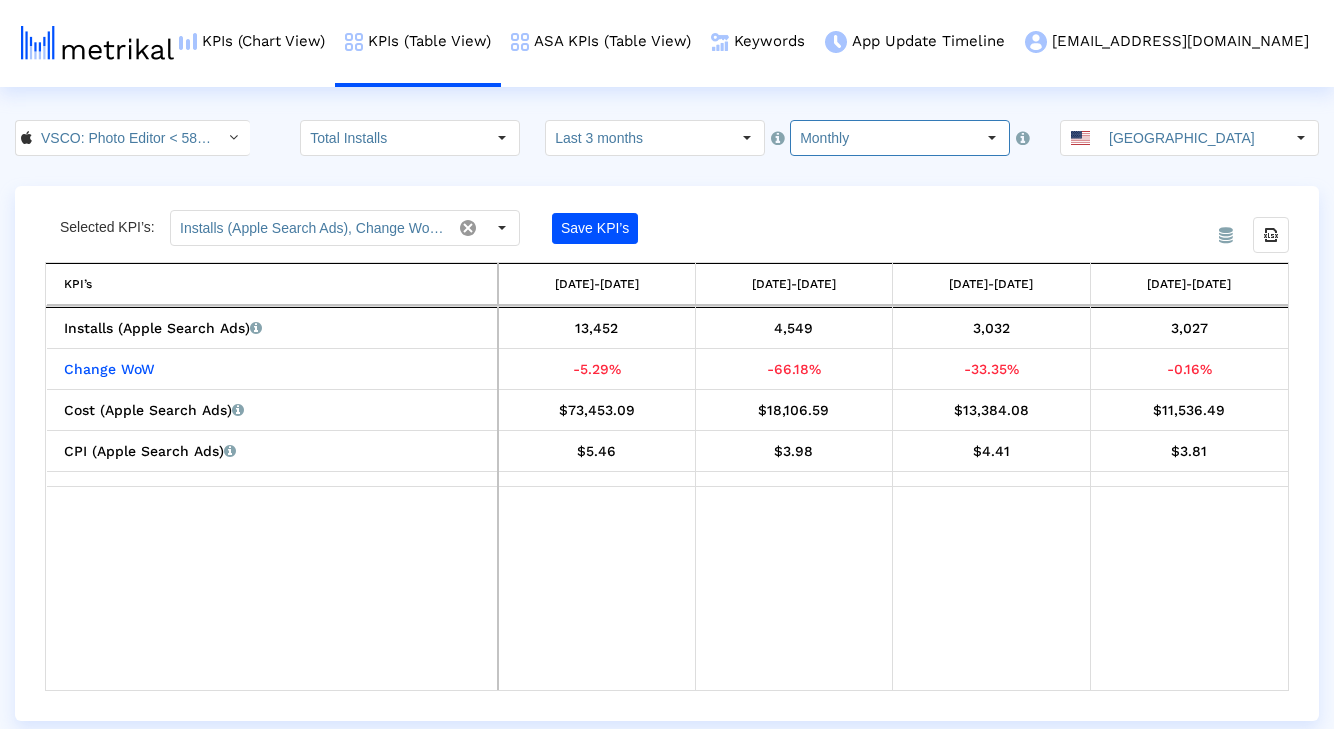 scroll, scrollTop: 0, scrollLeft: 0, axis: both 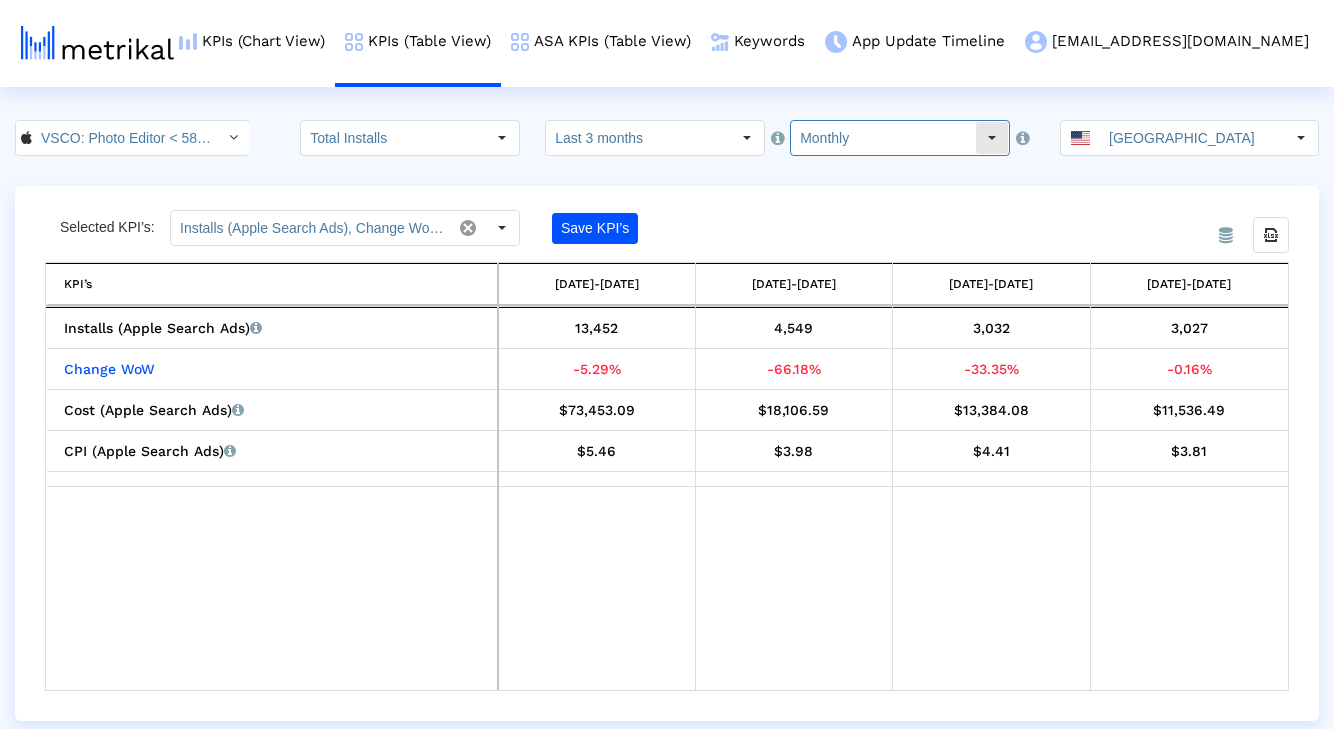 click on "Monthly" 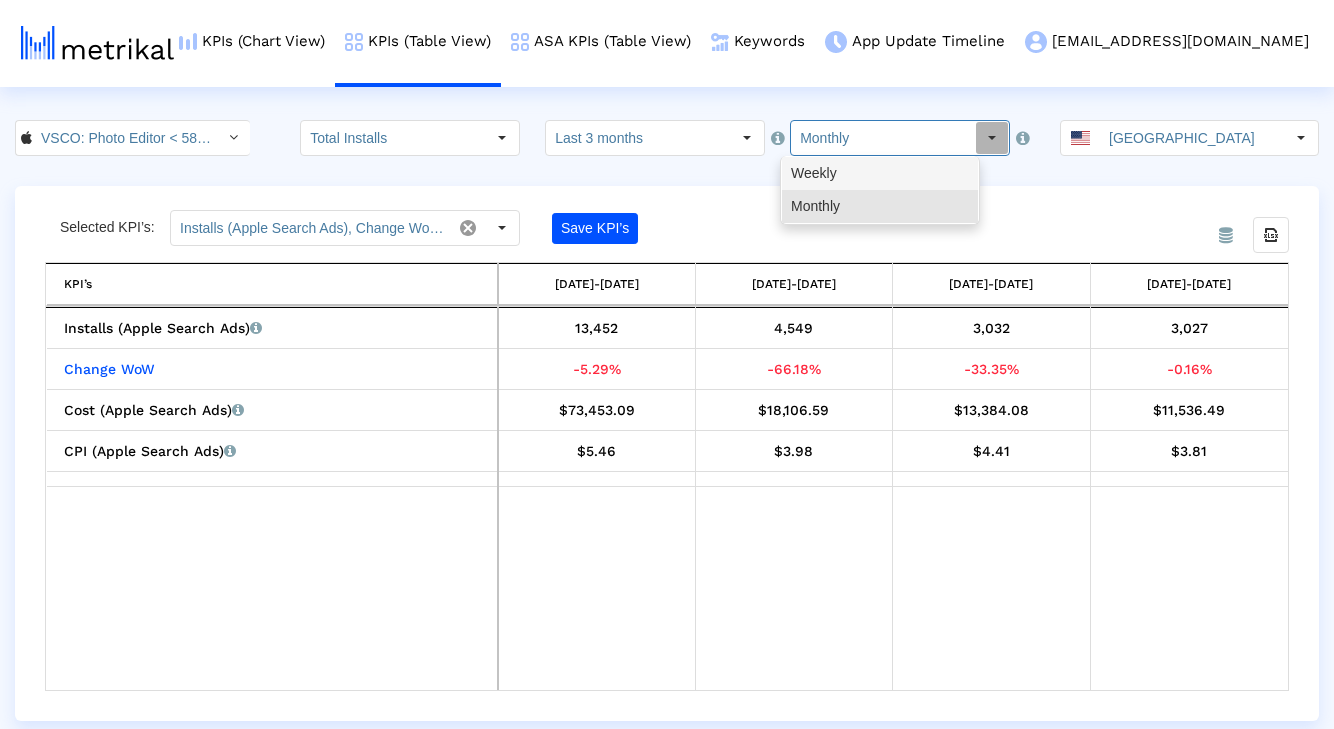 click on "Weekly" at bounding box center (880, 173) 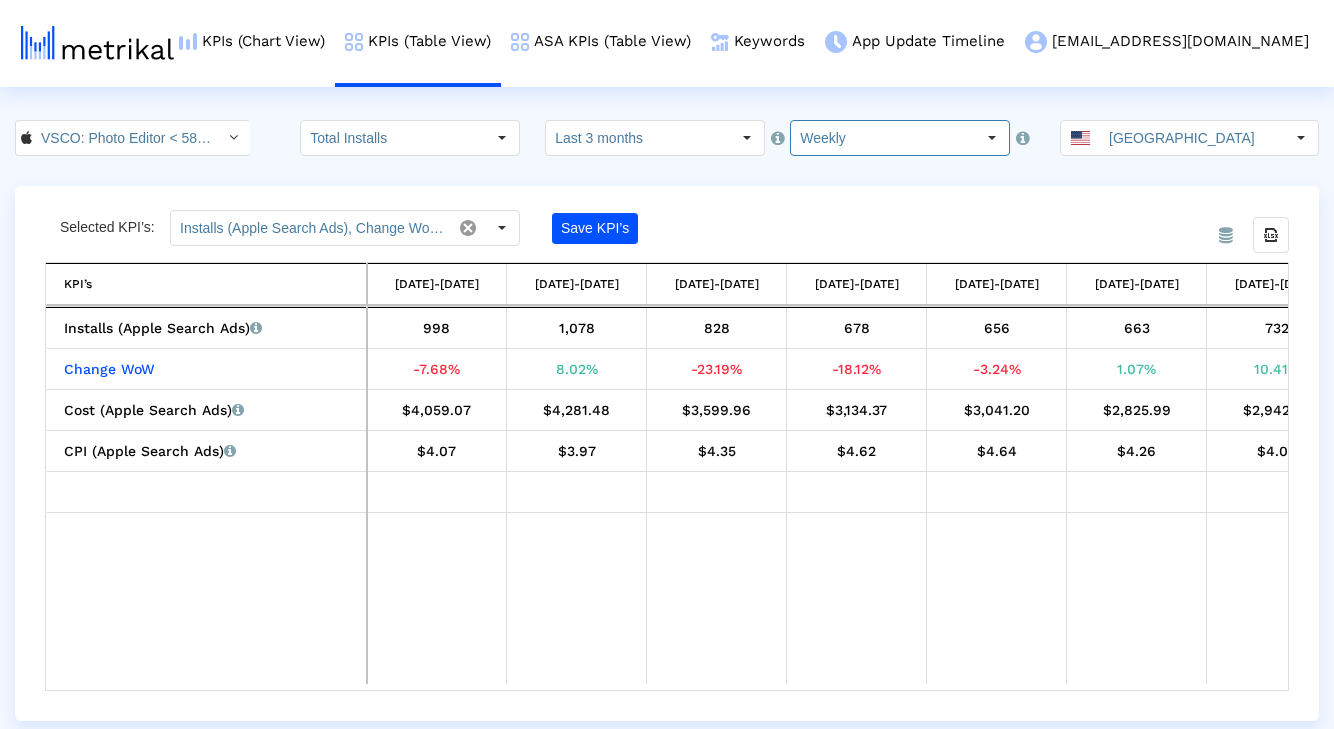 scroll, scrollTop: 0, scrollLeft: 974, axis: horizontal 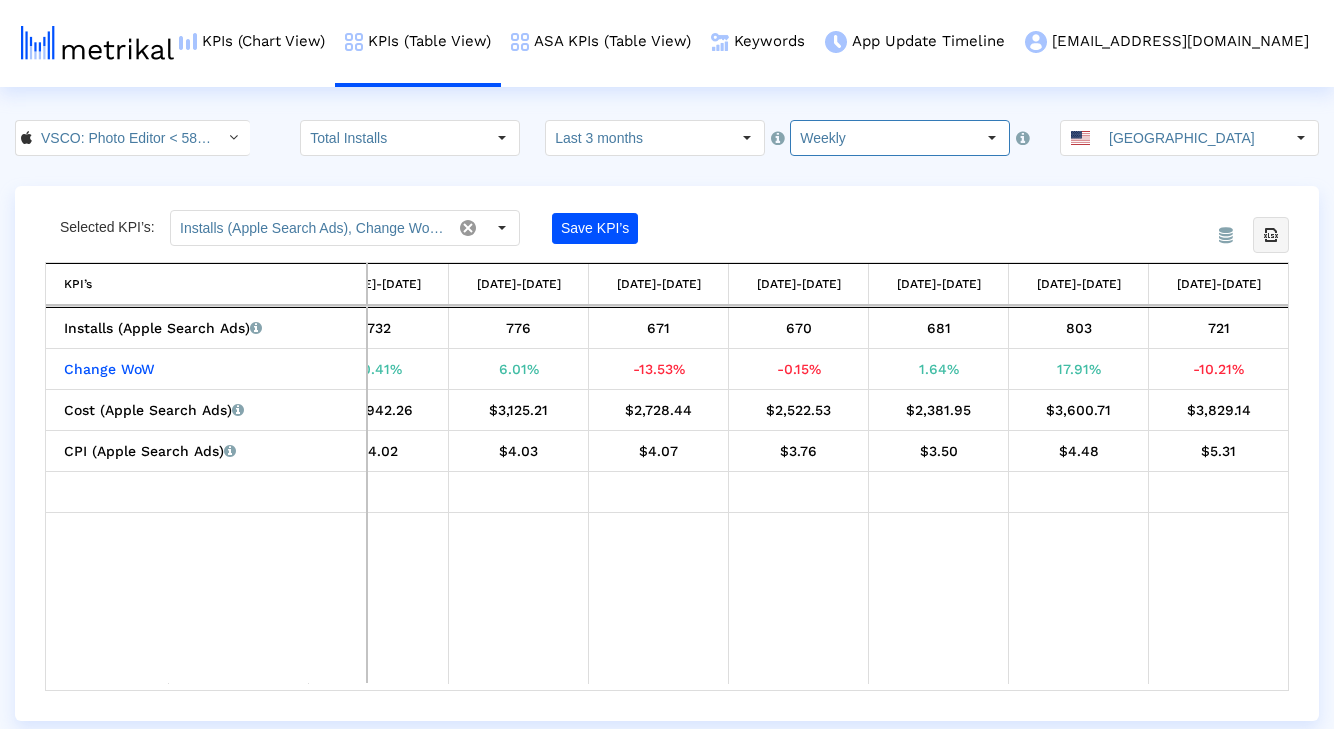 click at bounding box center (1271, 235) 